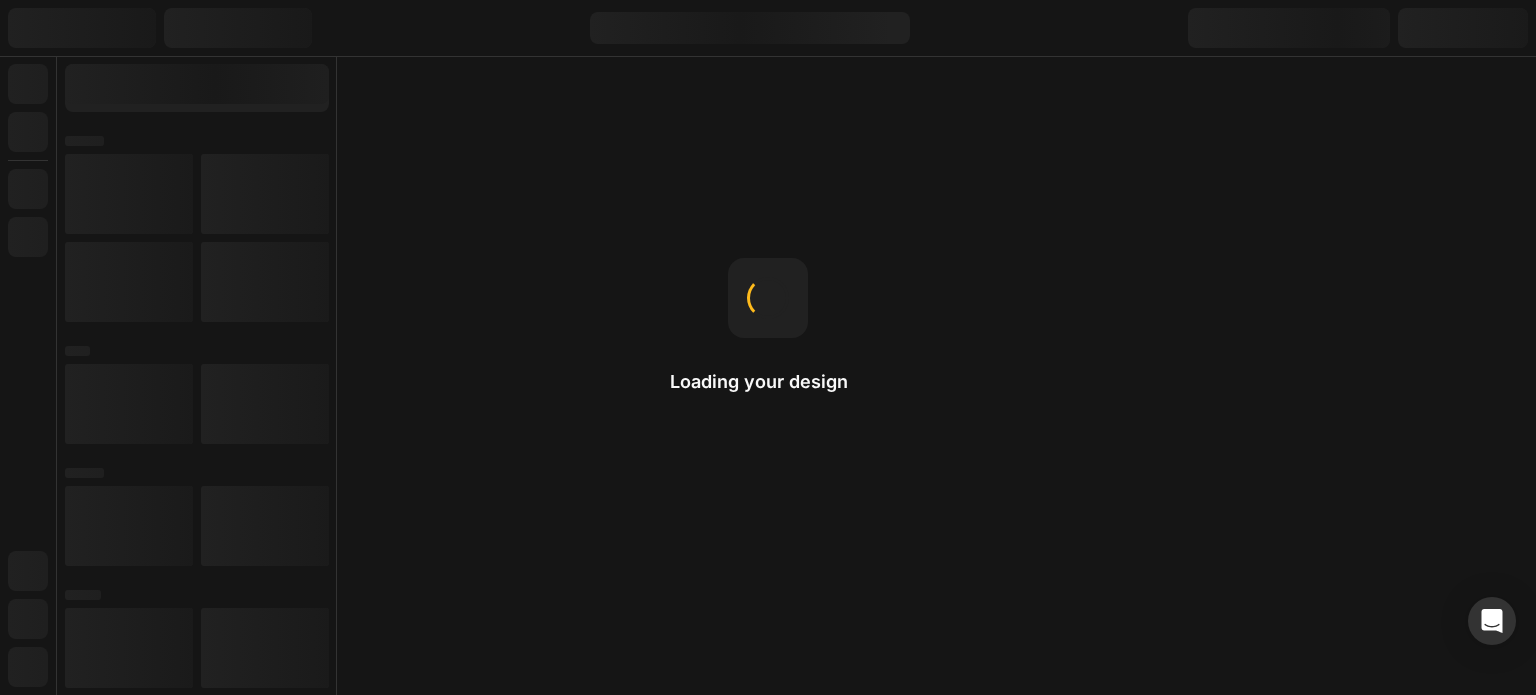 scroll, scrollTop: 0, scrollLeft: 0, axis: both 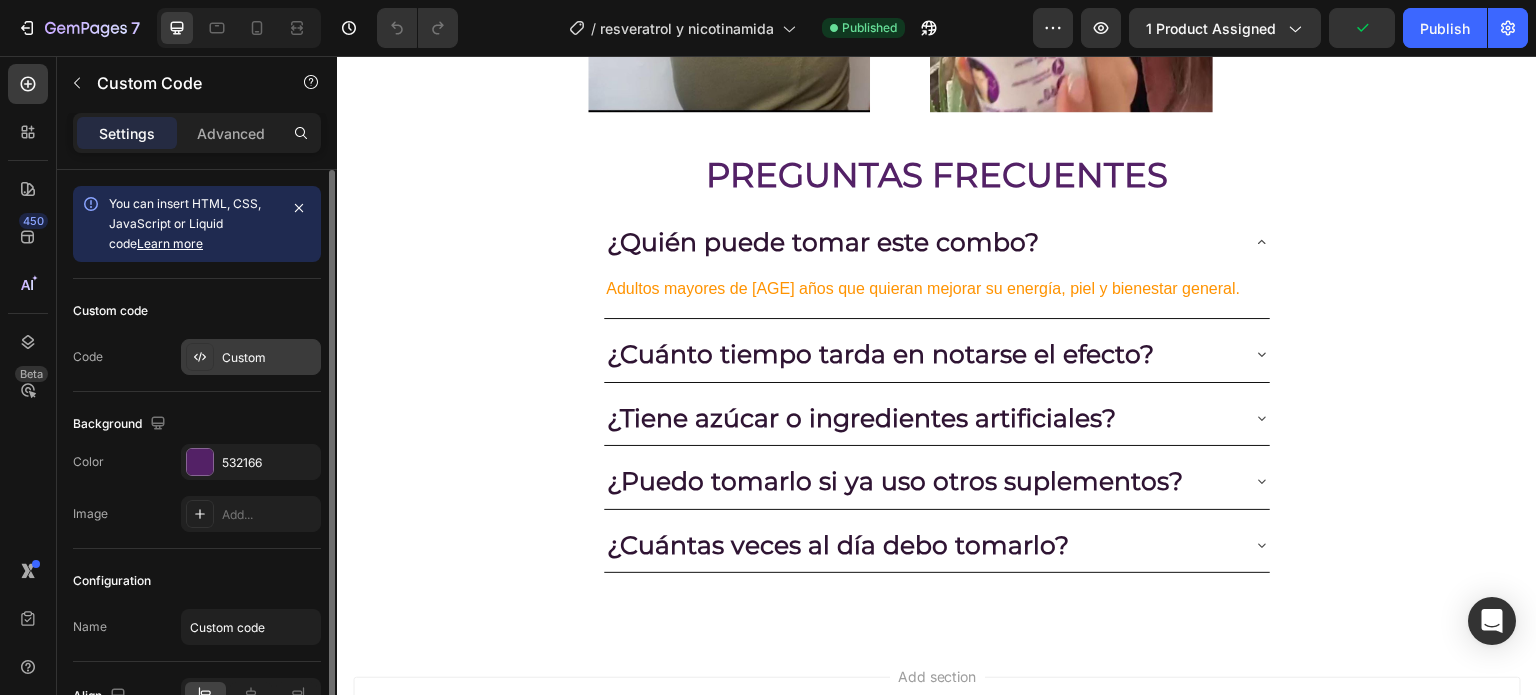 click on "Custom" at bounding box center (269, 358) 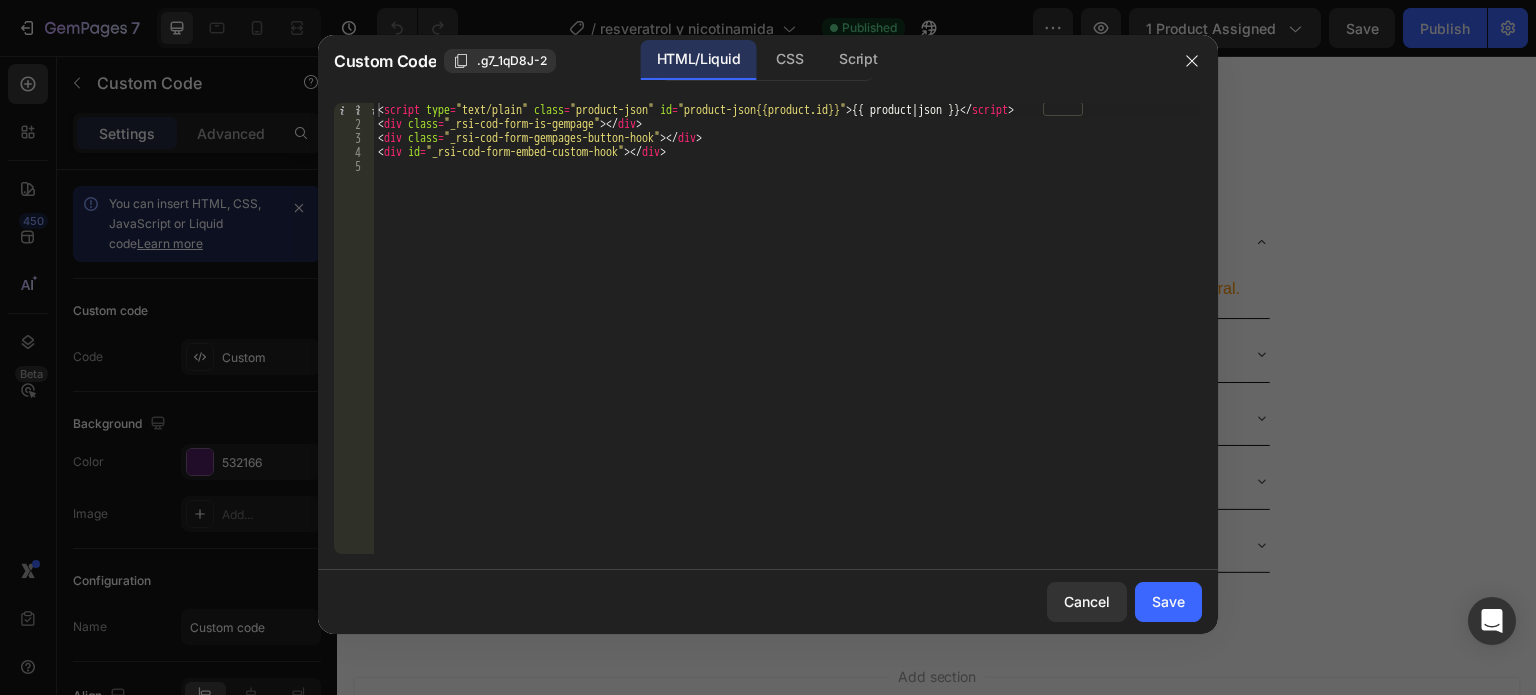 click at bounding box center (768, 347) 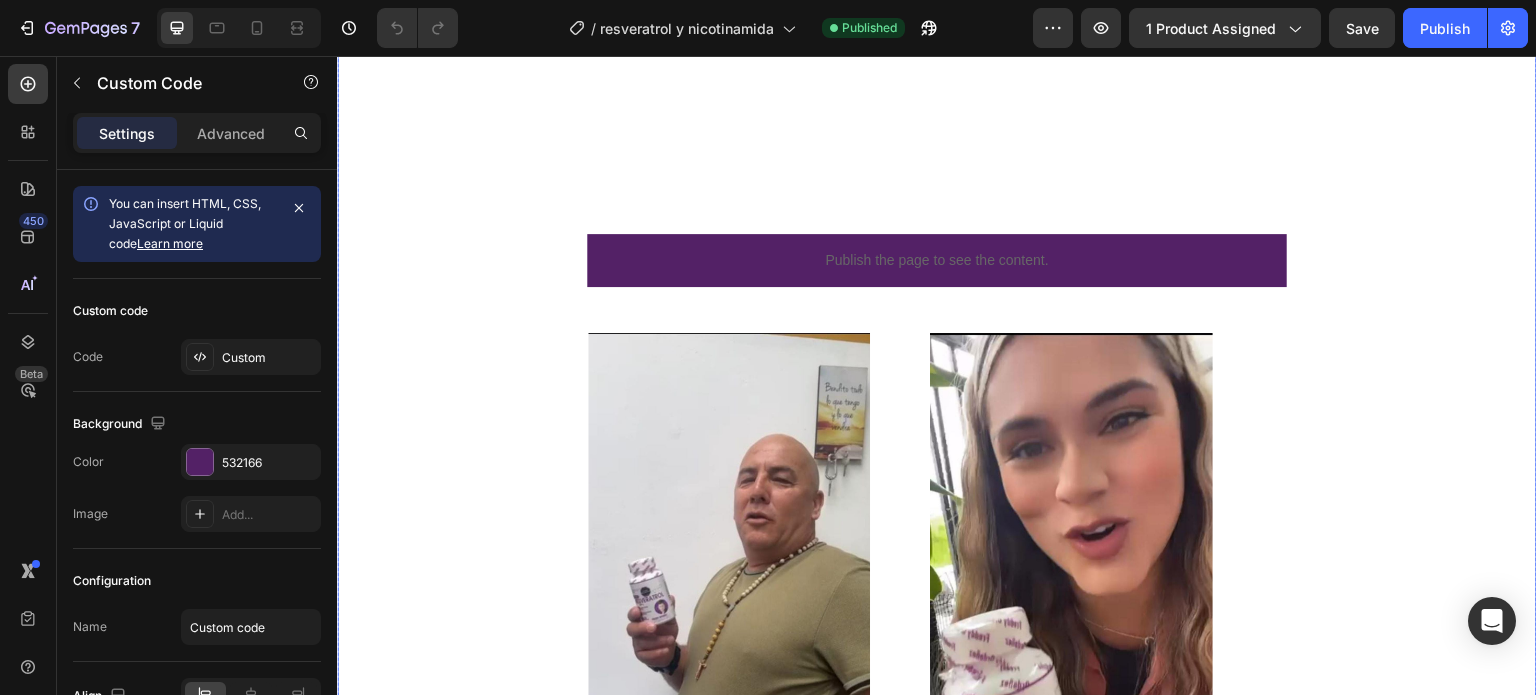 scroll, scrollTop: 0, scrollLeft: 0, axis: both 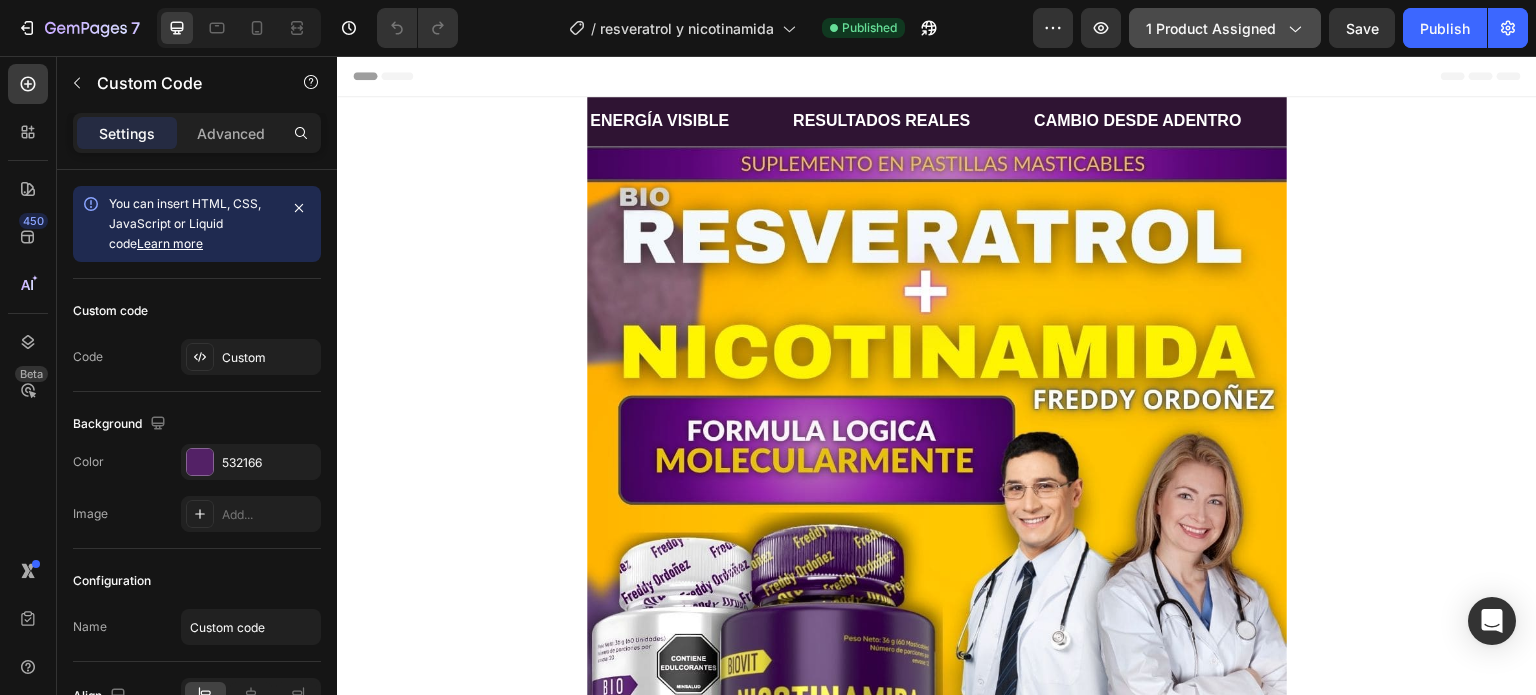 click on "1 product assigned" 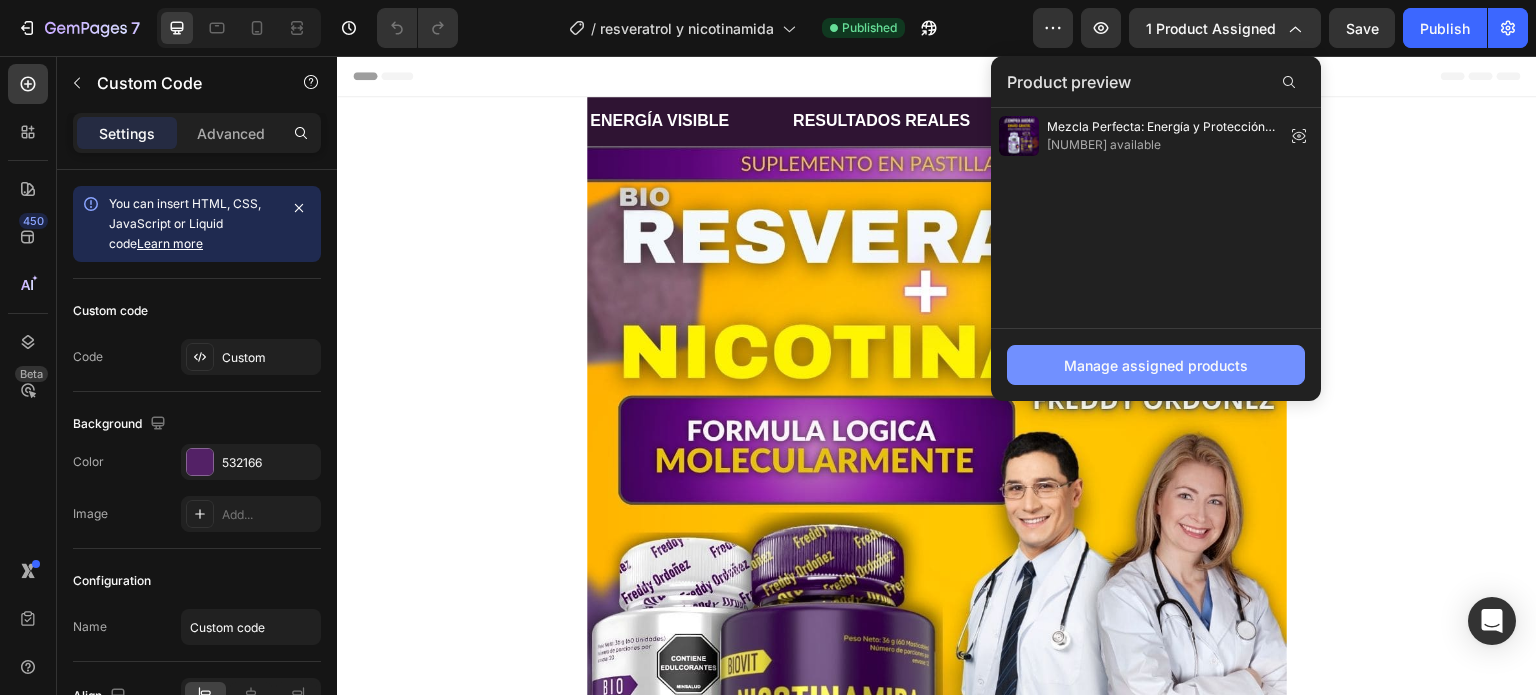 click on "Manage assigned products" at bounding box center (1156, 365) 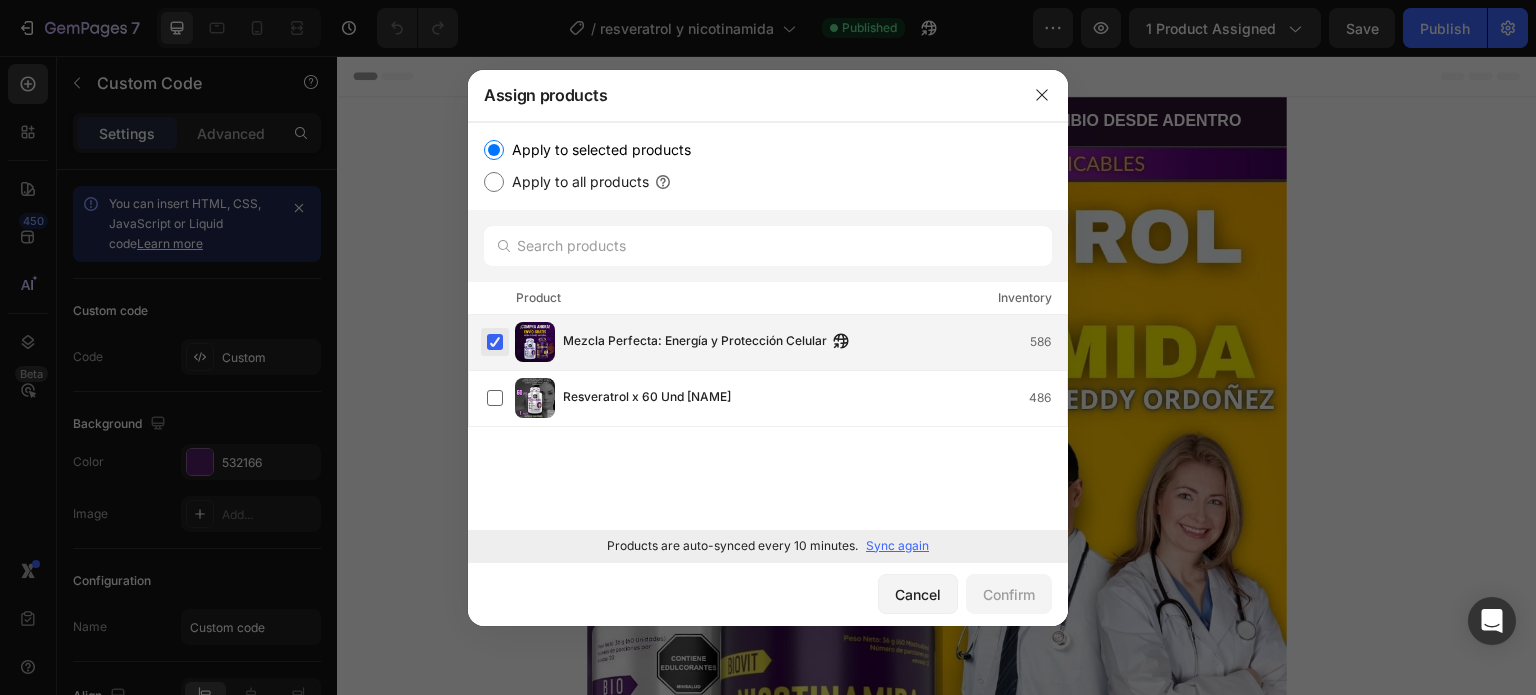 click at bounding box center [495, 342] 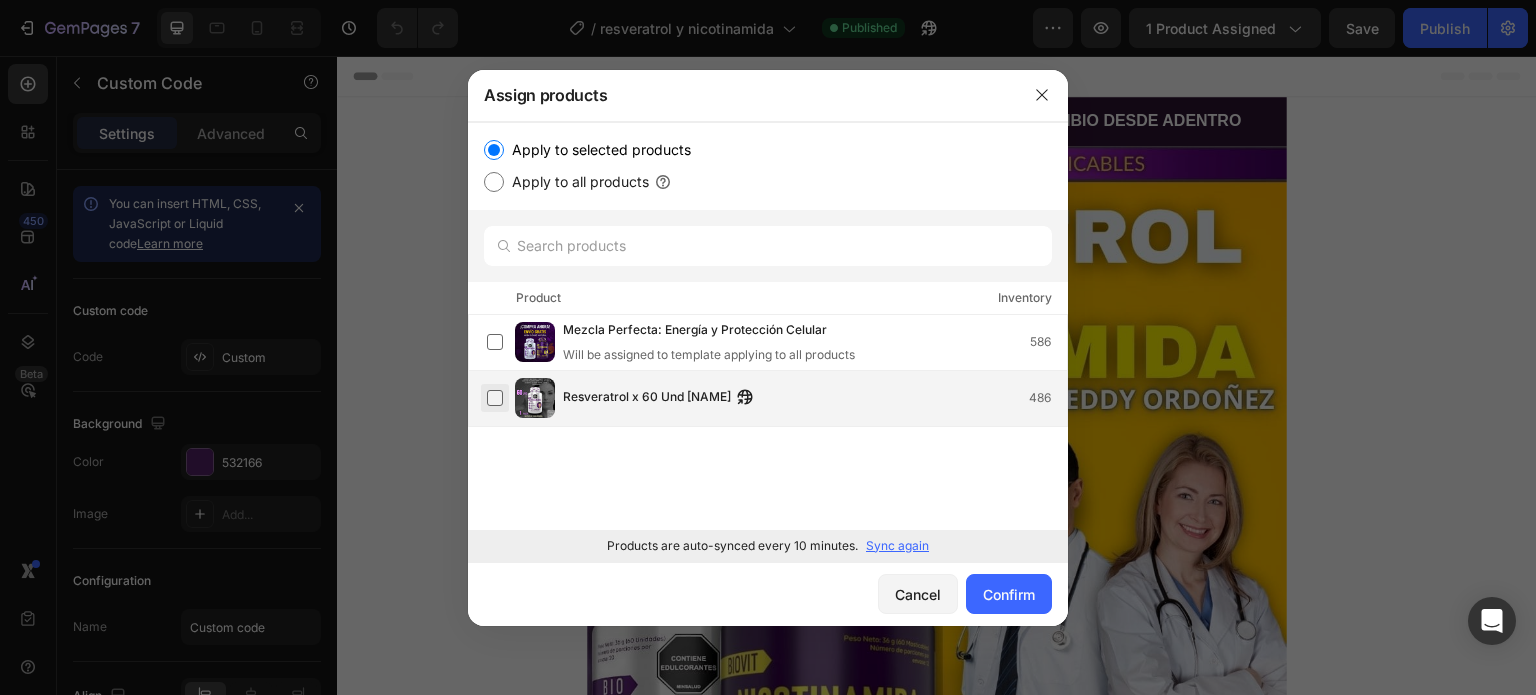 click at bounding box center [495, 398] 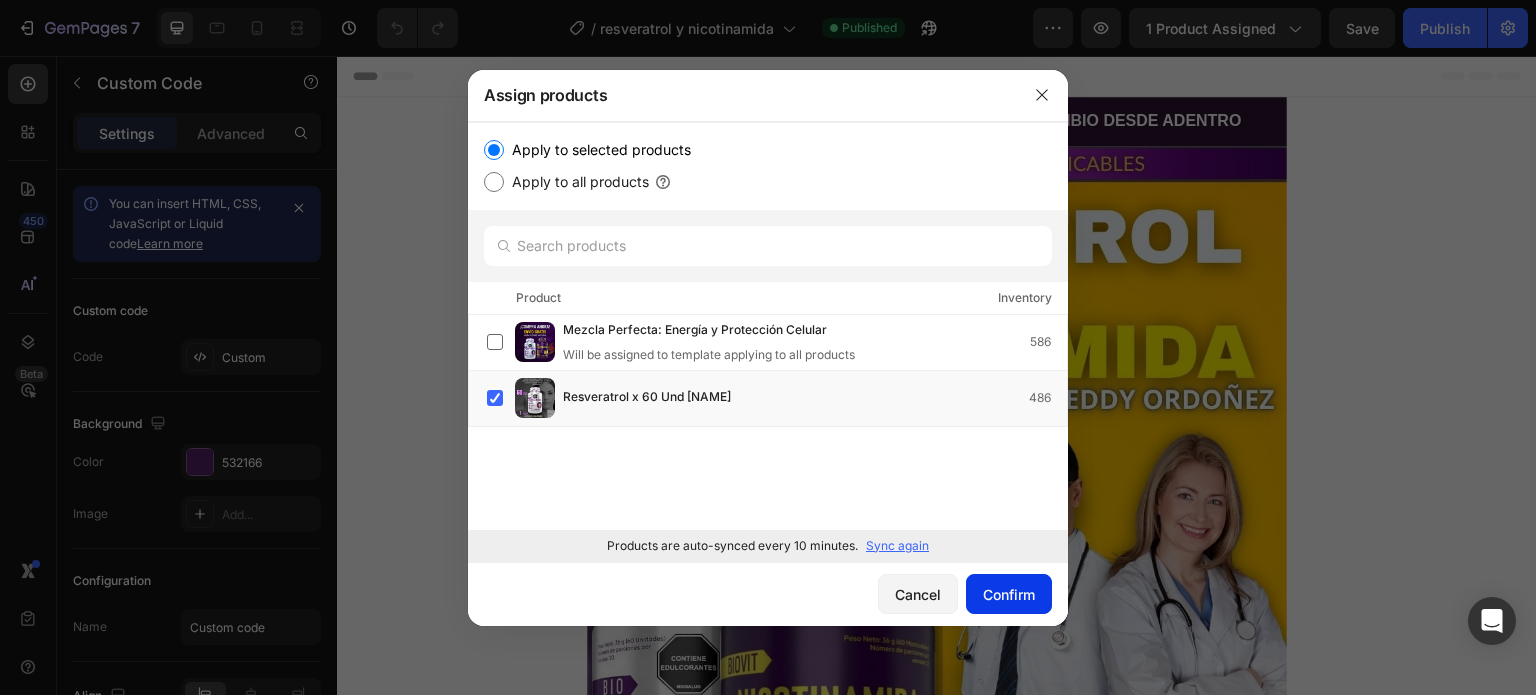 click on "Confirm" at bounding box center [1009, 594] 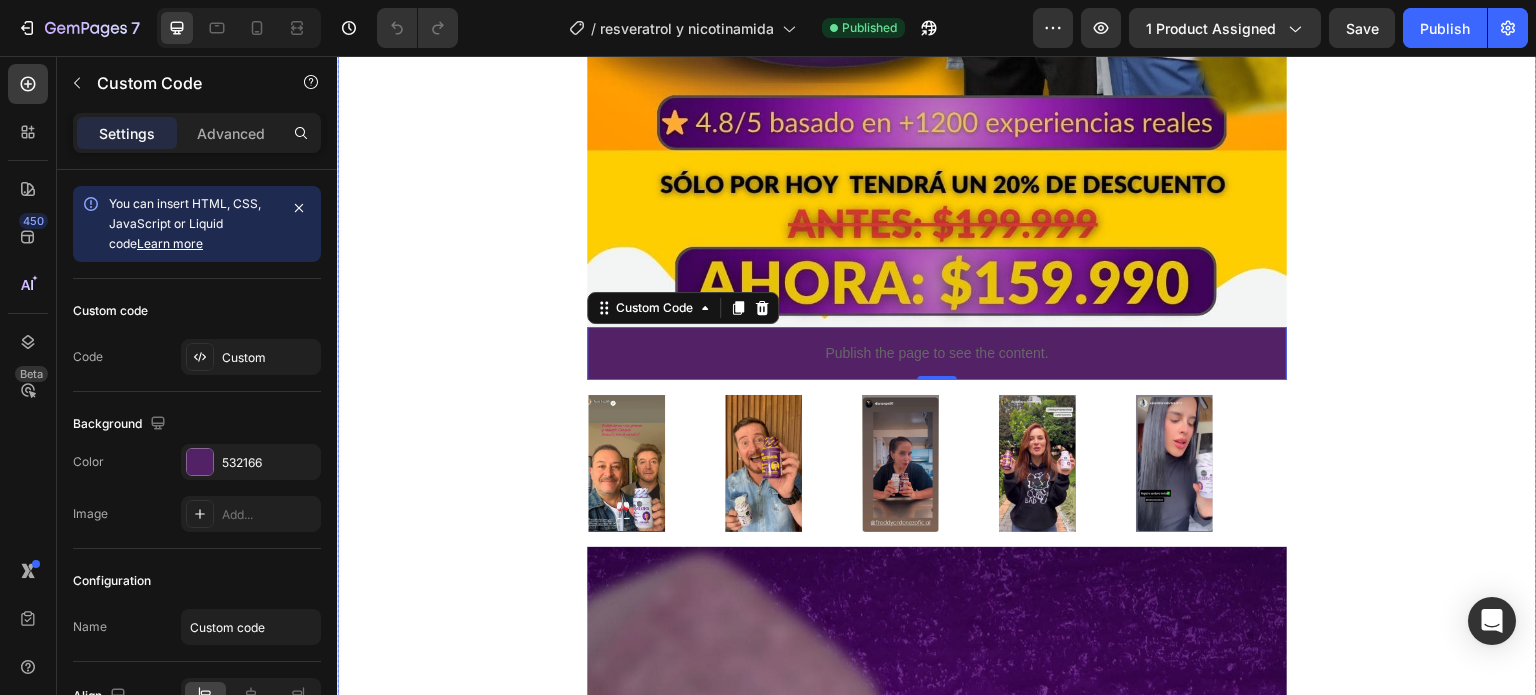 scroll, scrollTop: 863, scrollLeft: 0, axis: vertical 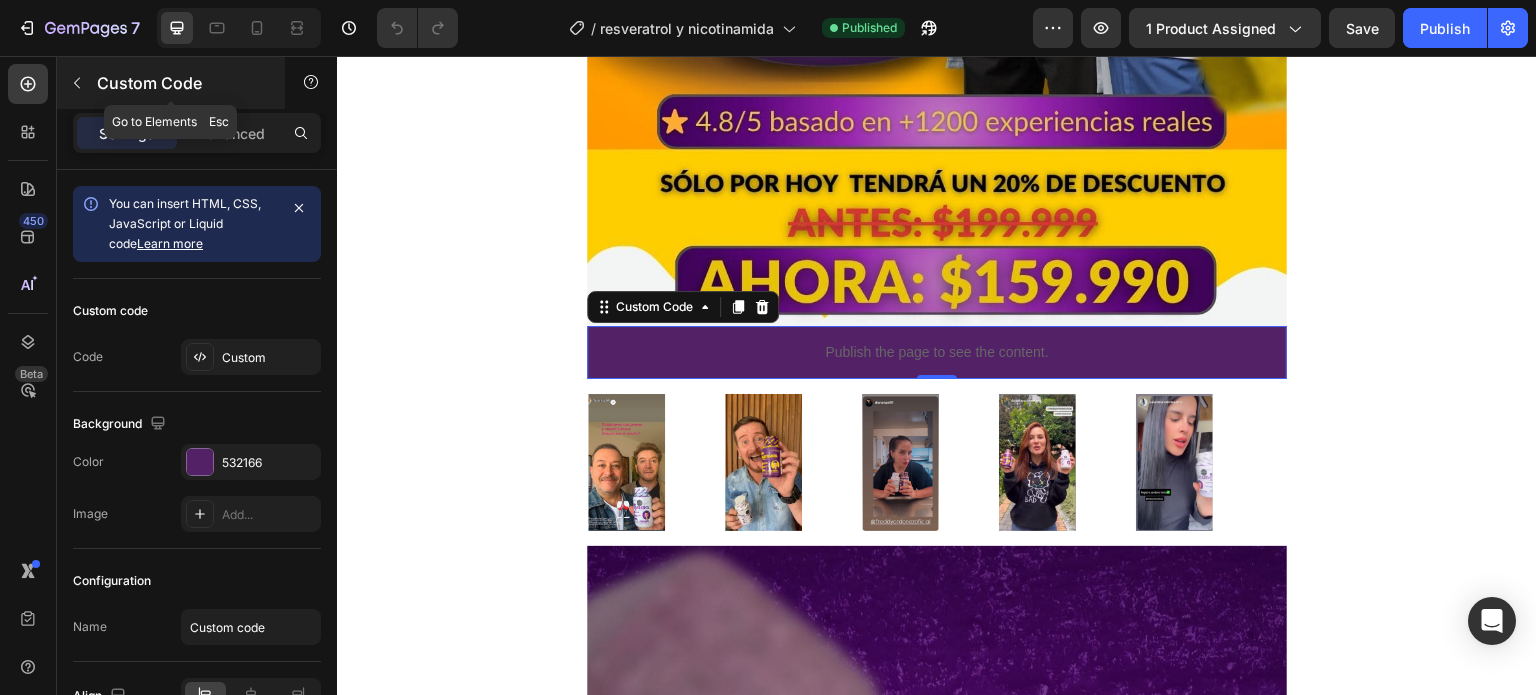 click 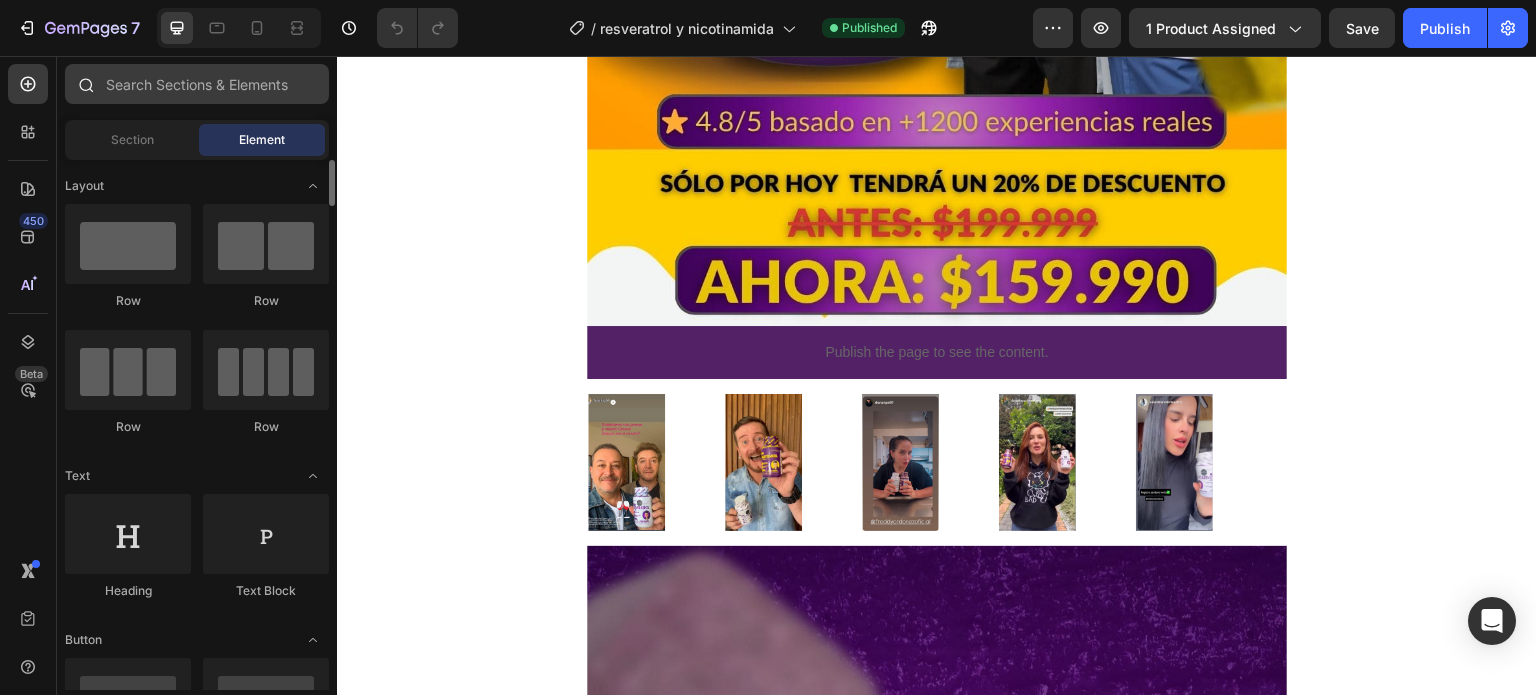 scroll, scrollTop: 0, scrollLeft: 0, axis: both 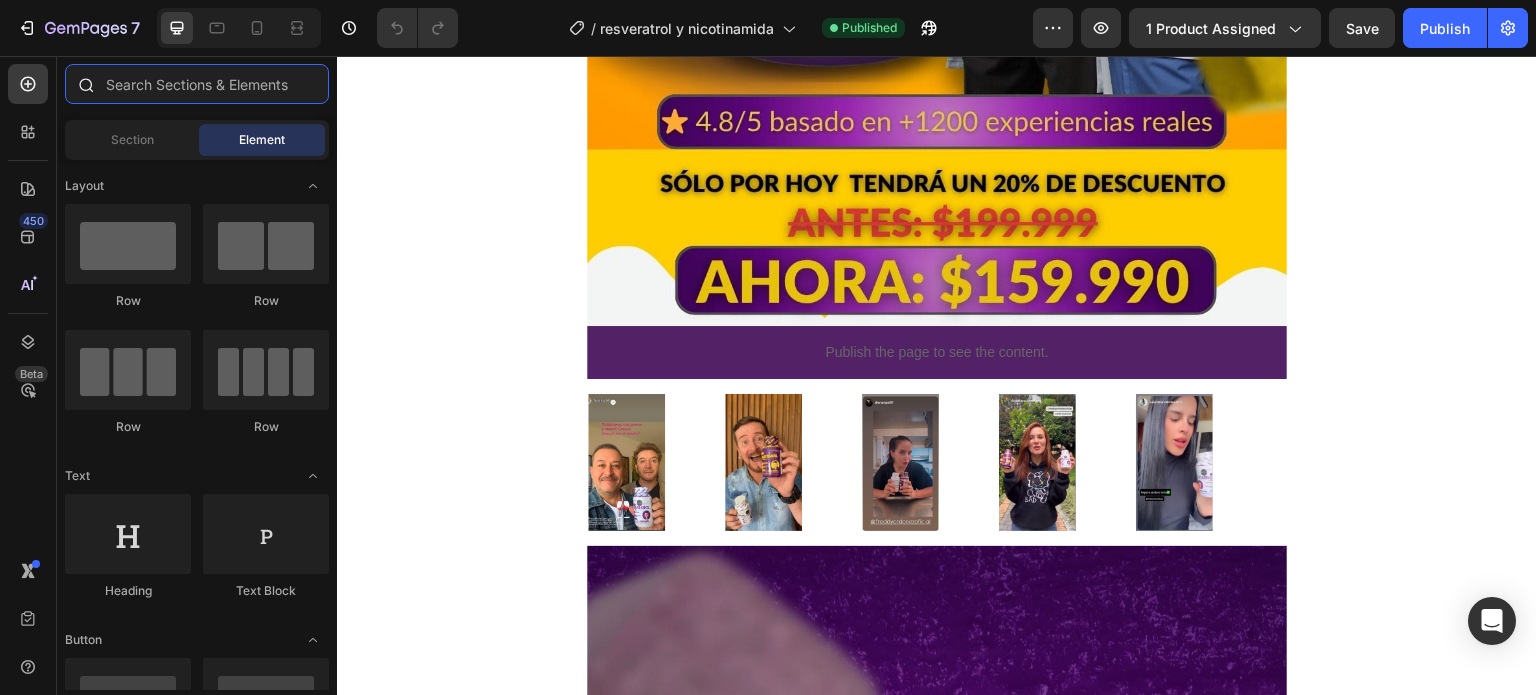 click at bounding box center [197, 84] 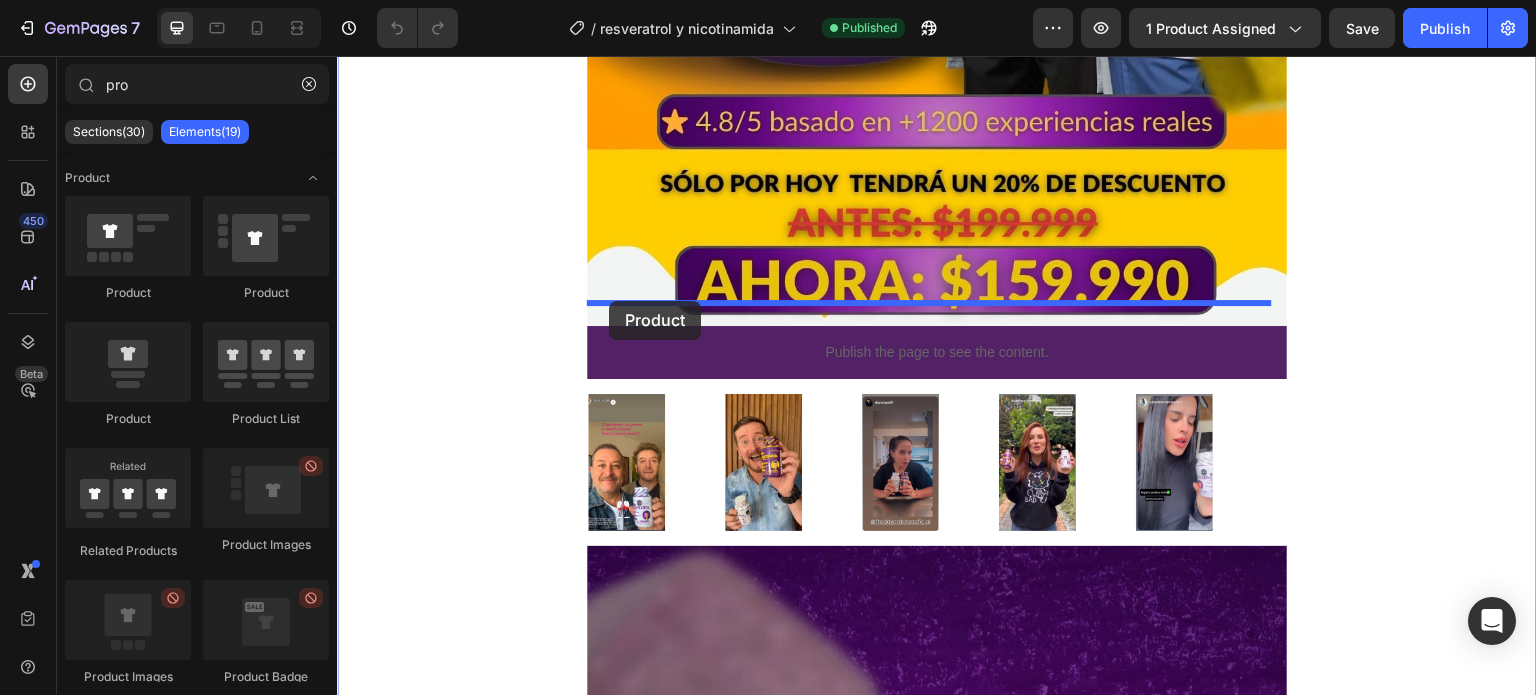 drag, startPoint x: 481, startPoint y: 431, endPoint x: 609, endPoint y: 301, distance: 182.43903 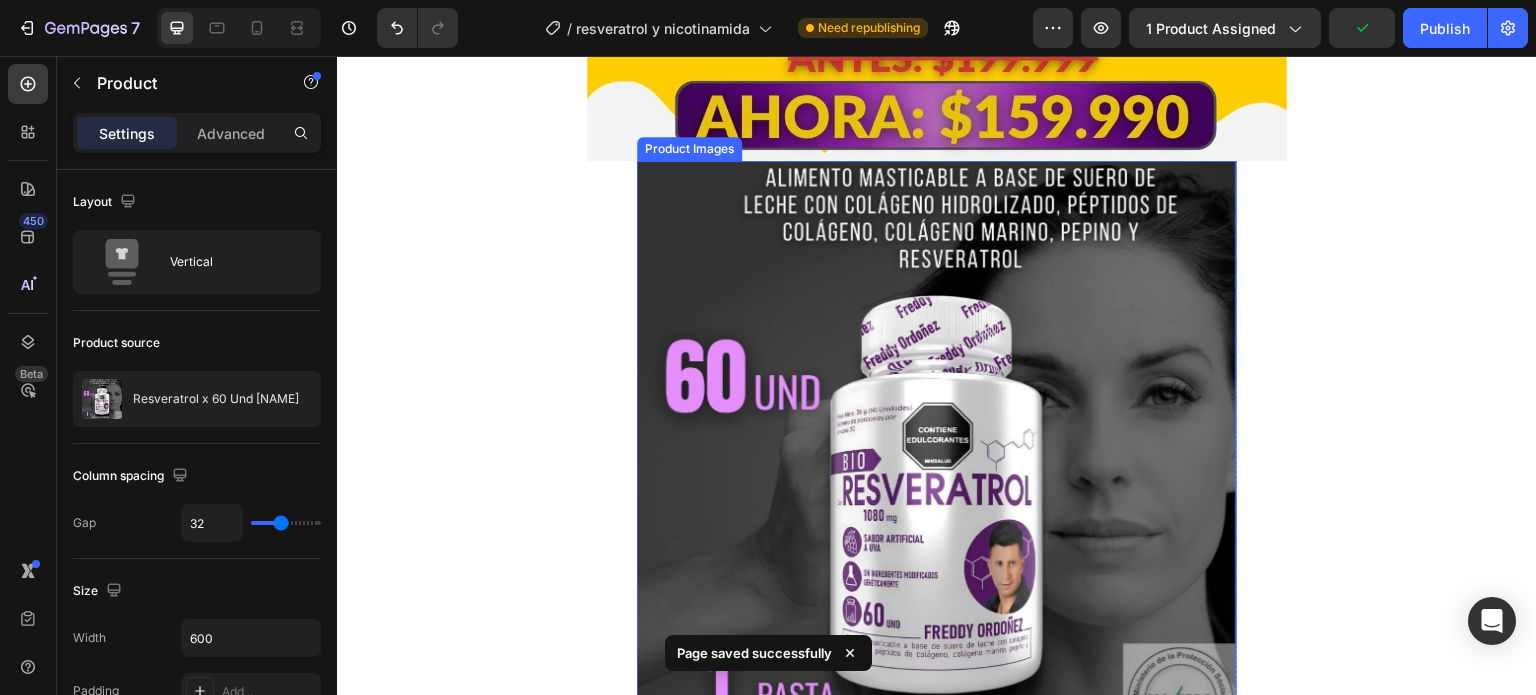 scroll, scrollTop: 1022, scrollLeft: 0, axis: vertical 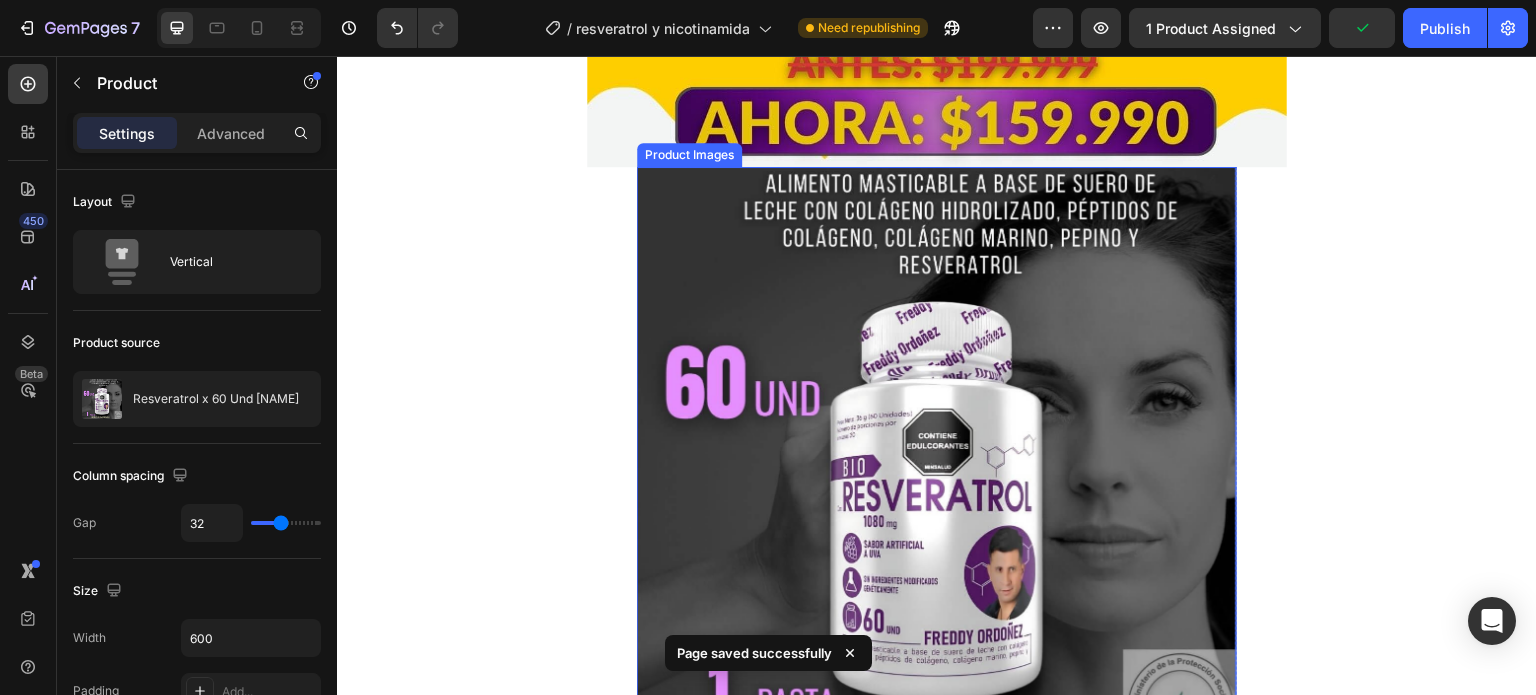 click at bounding box center [937, 467] 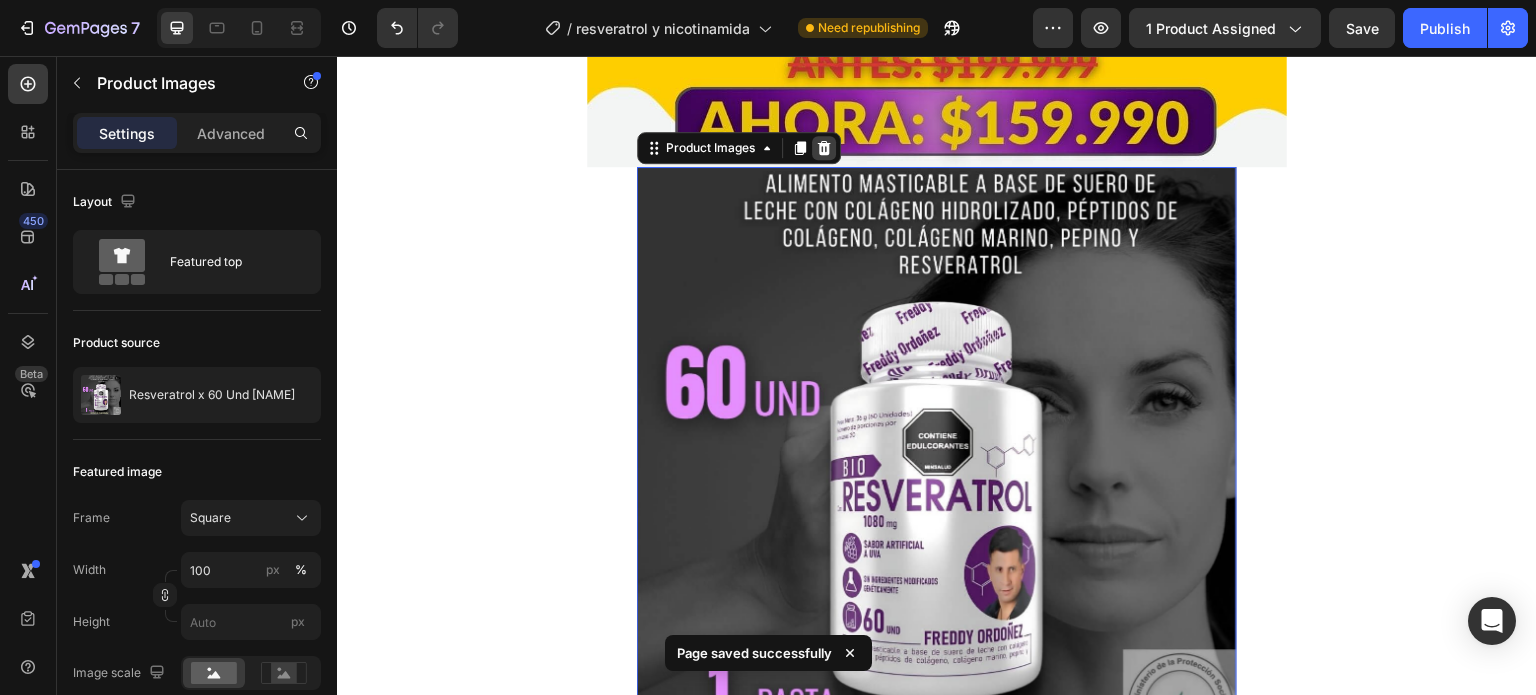 click 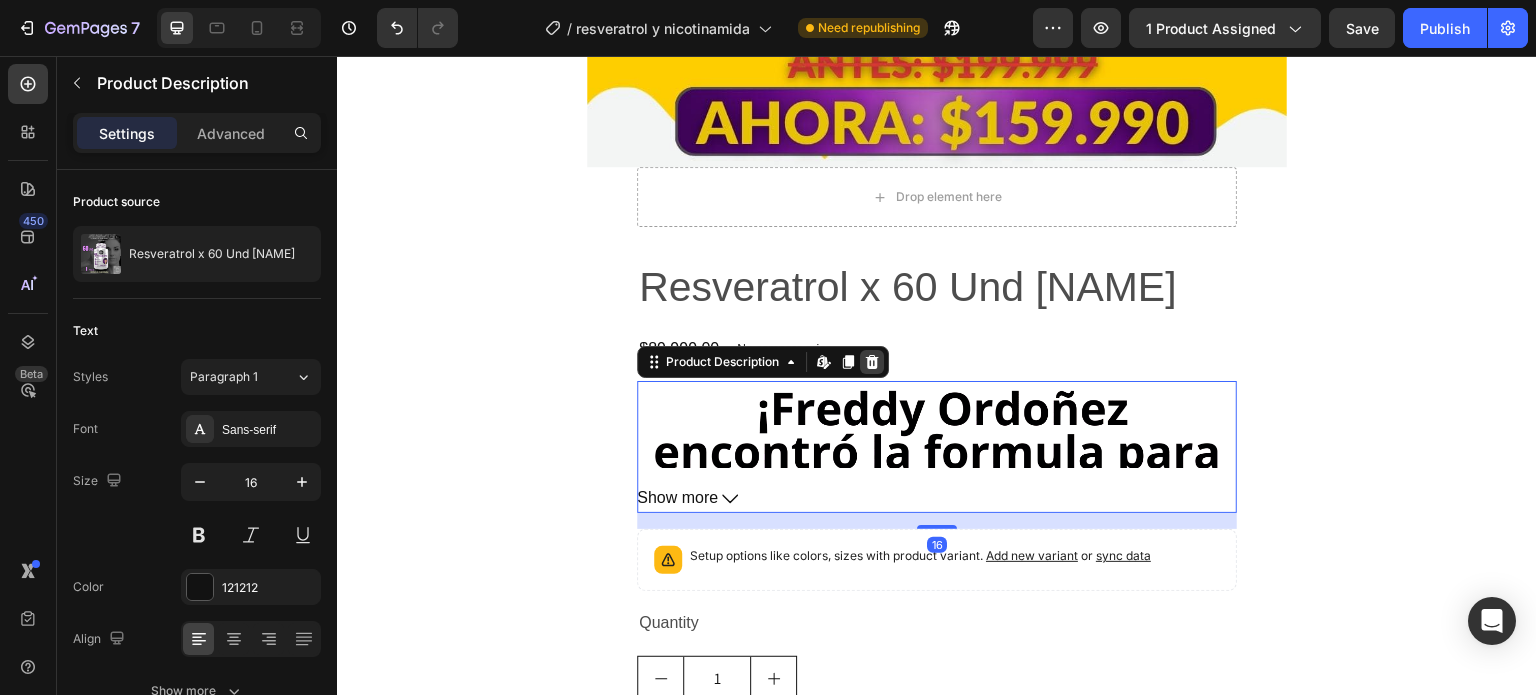 click 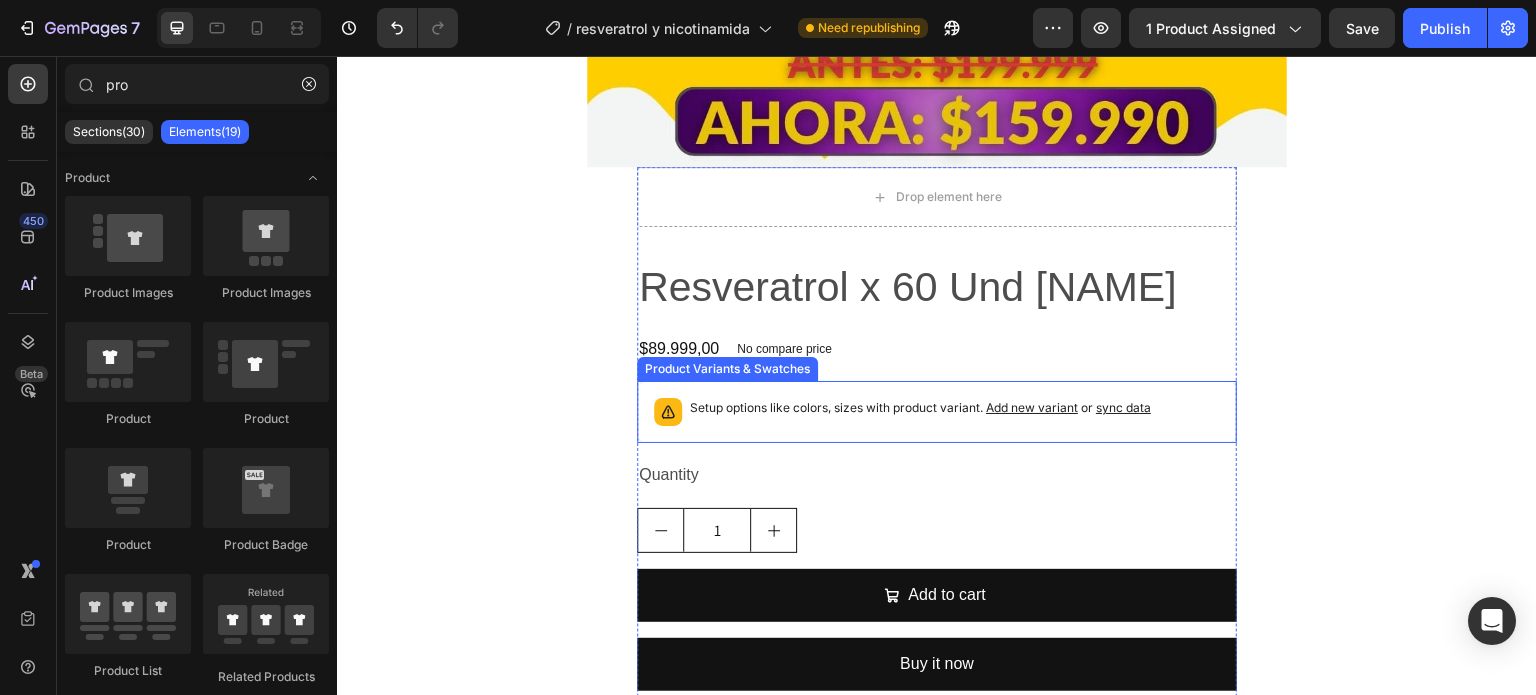 click on "Setup options like colors, sizes with product variant.       Add new variant   or   sync data" at bounding box center (920, 408) 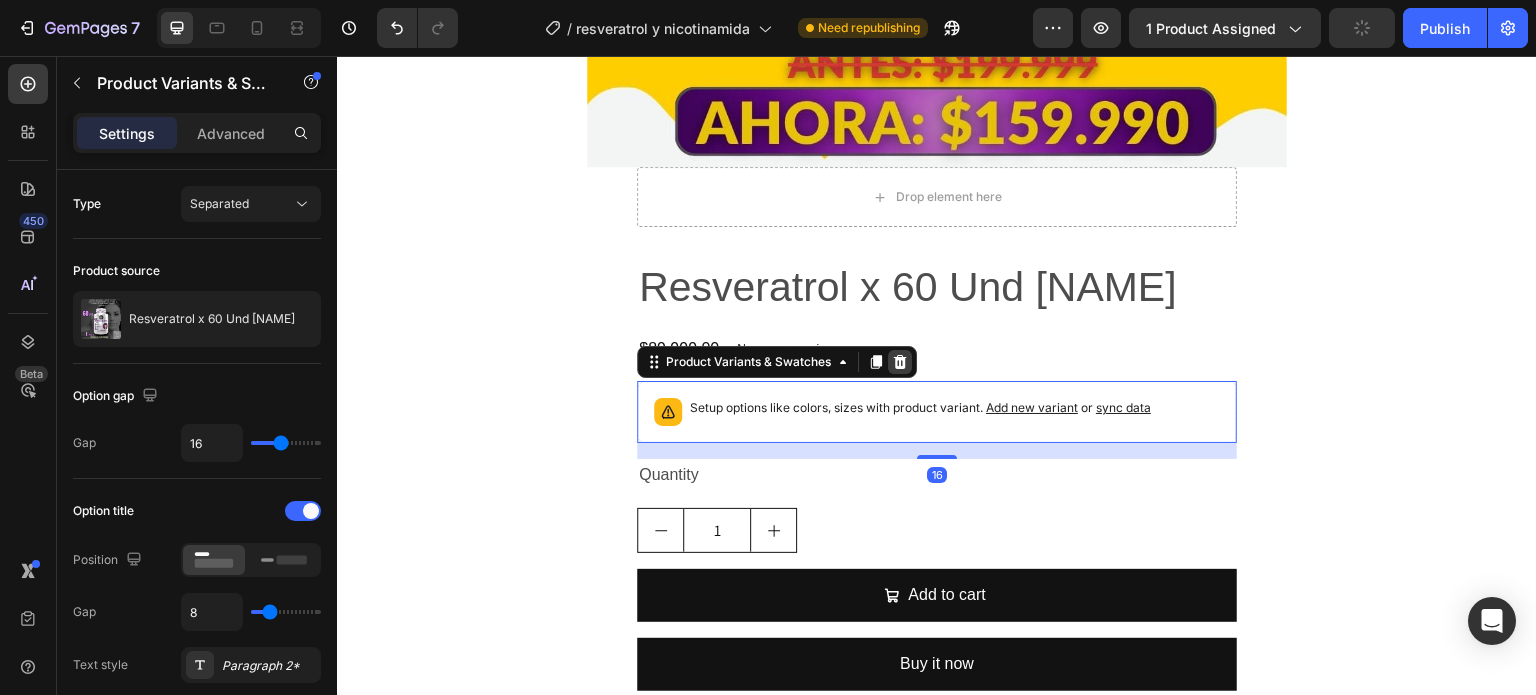 click 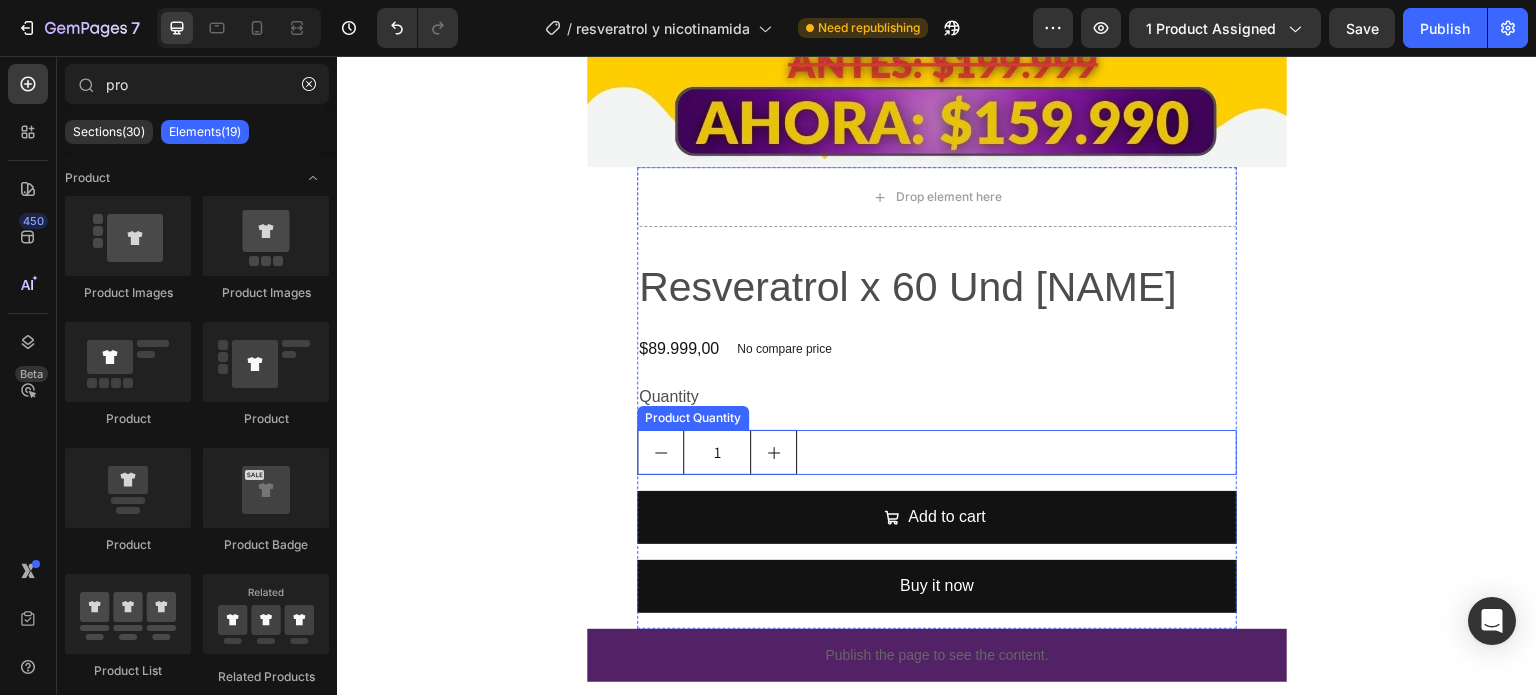 click on "1" at bounding box center (937, 452) 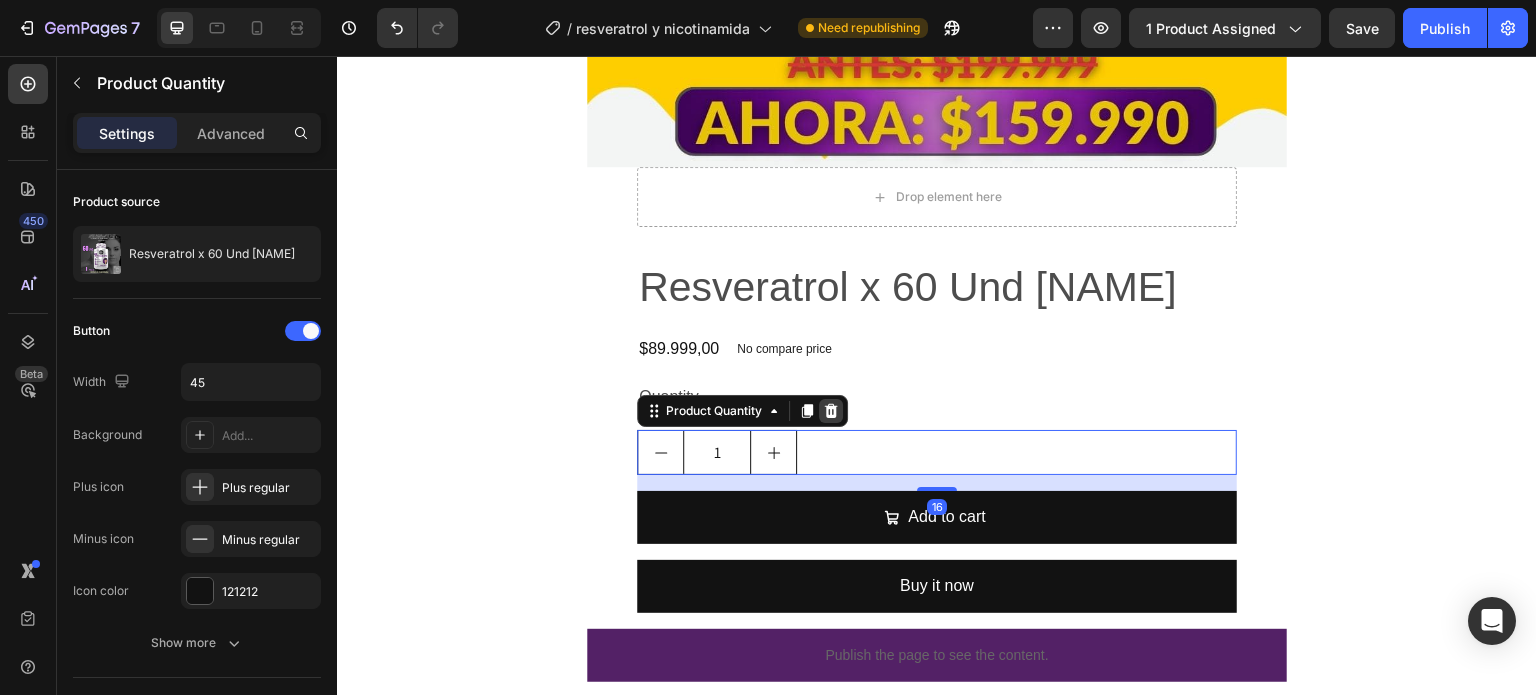 click 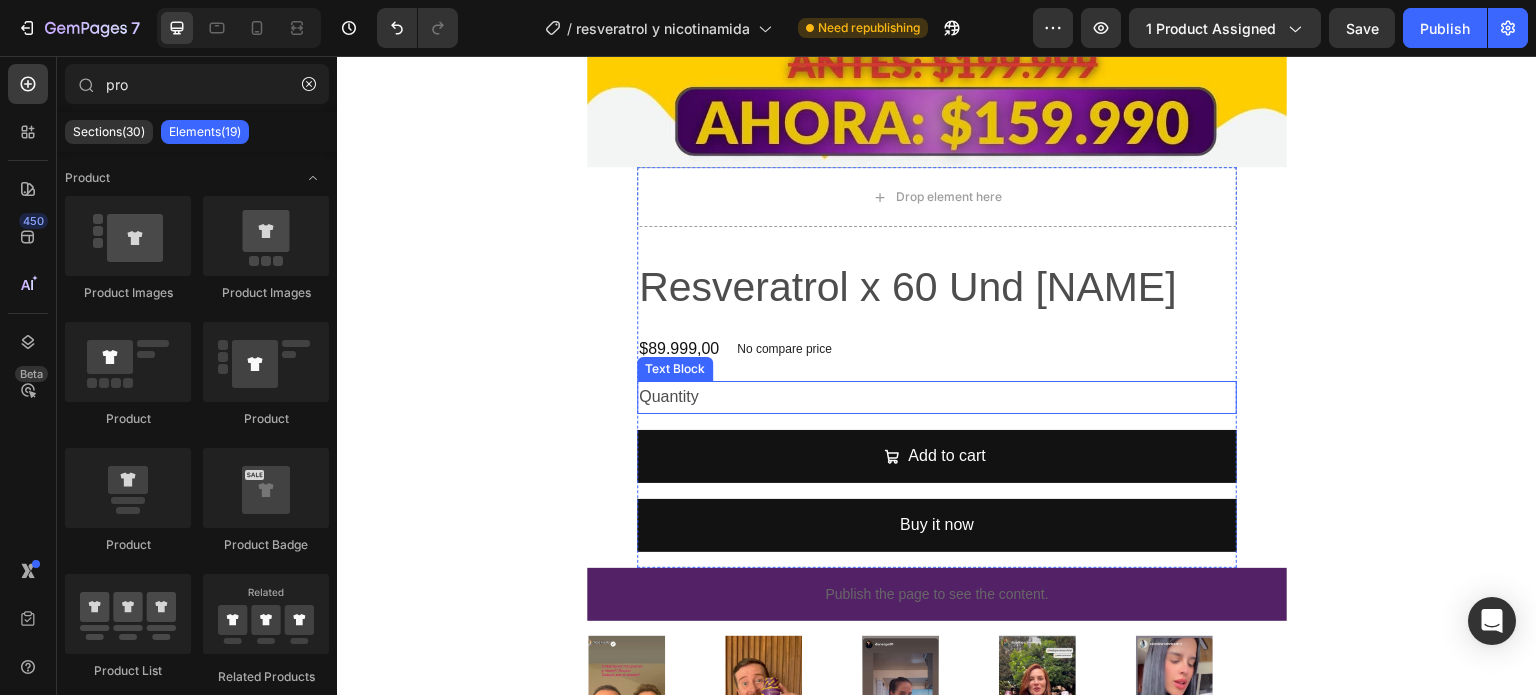 click on "Quantity" at bounding box center [937, 397] 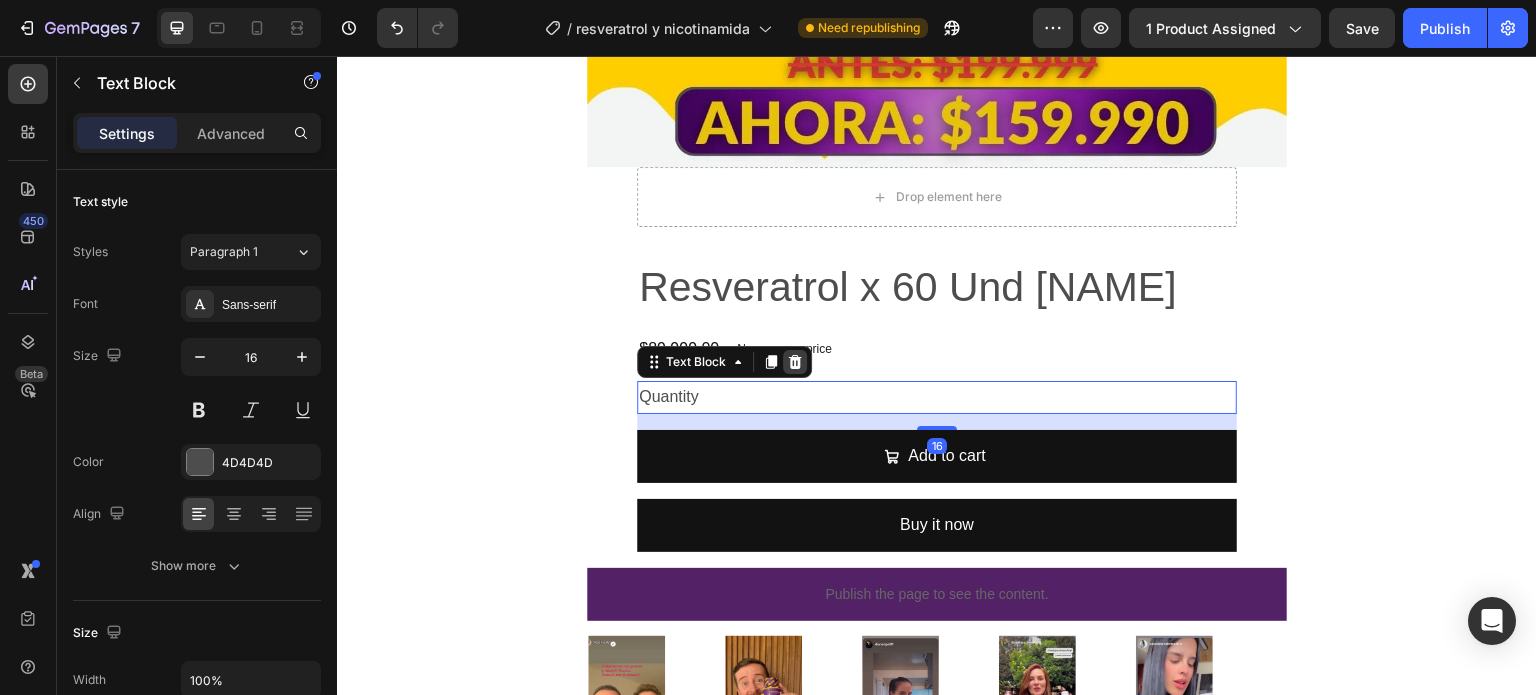 click 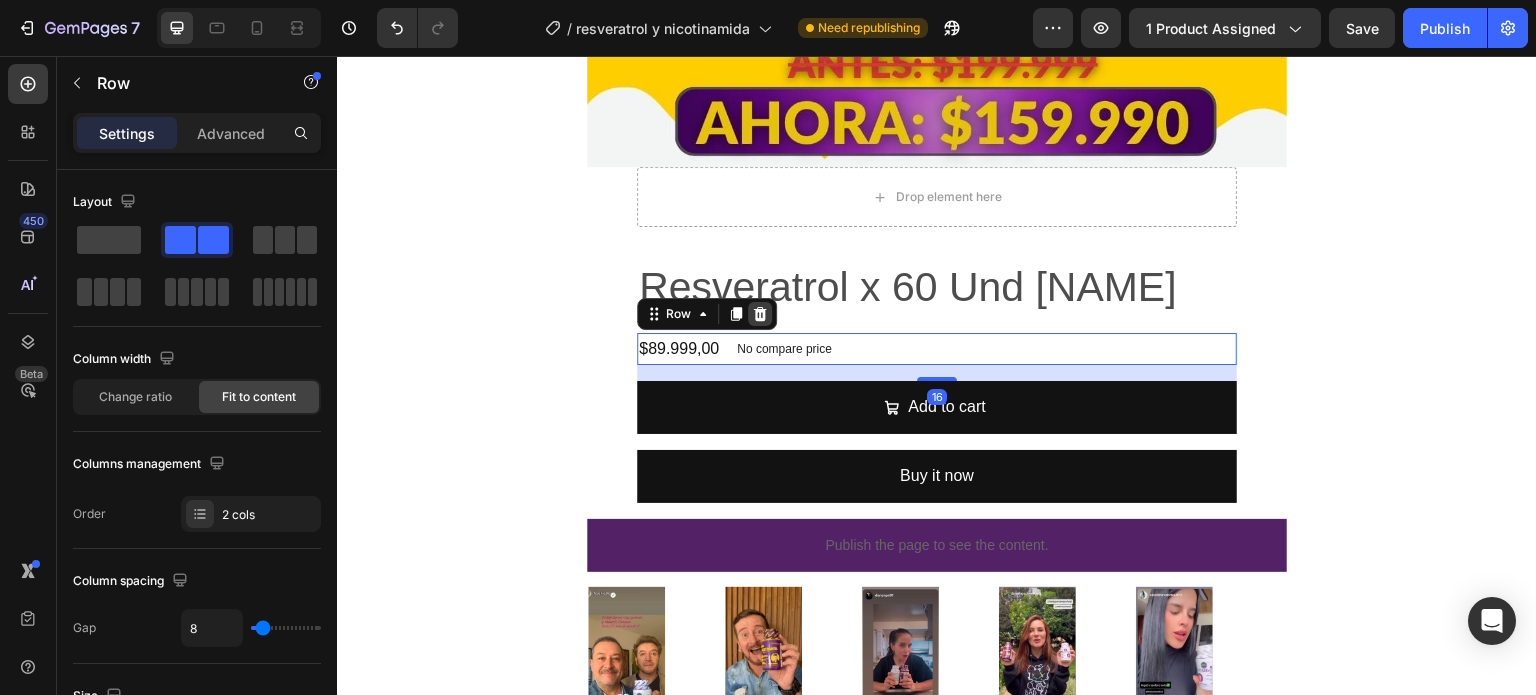 click 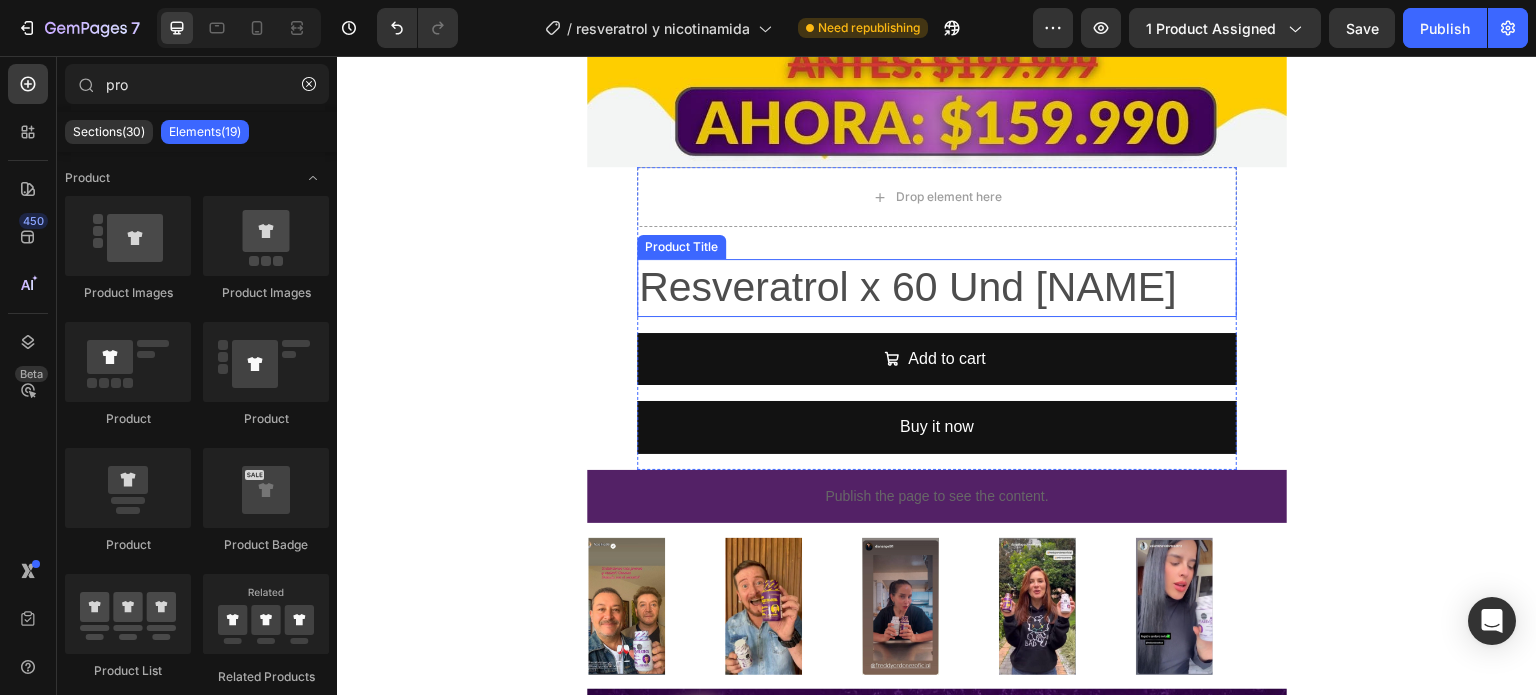 click on "Resveratrol x 60 Und [NAME]" at bounding box center [937, 287] 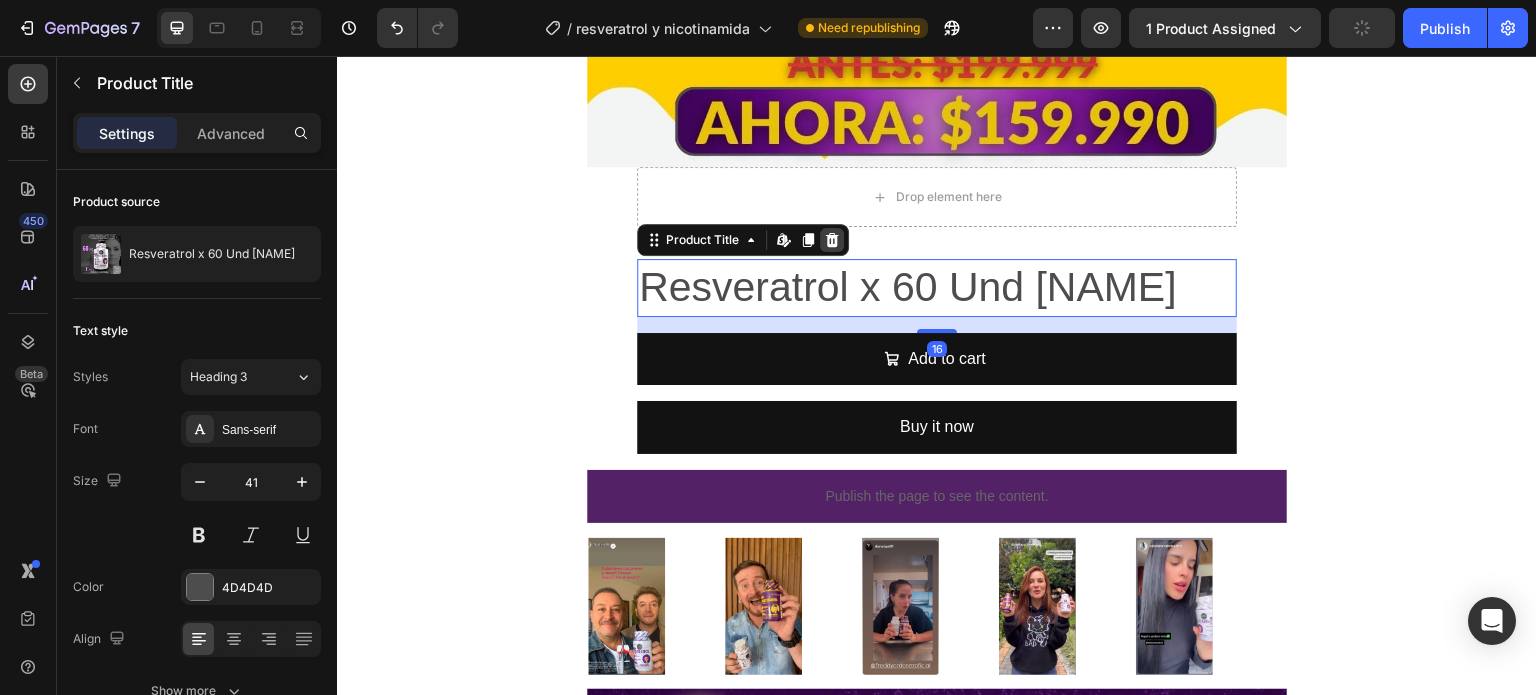 click 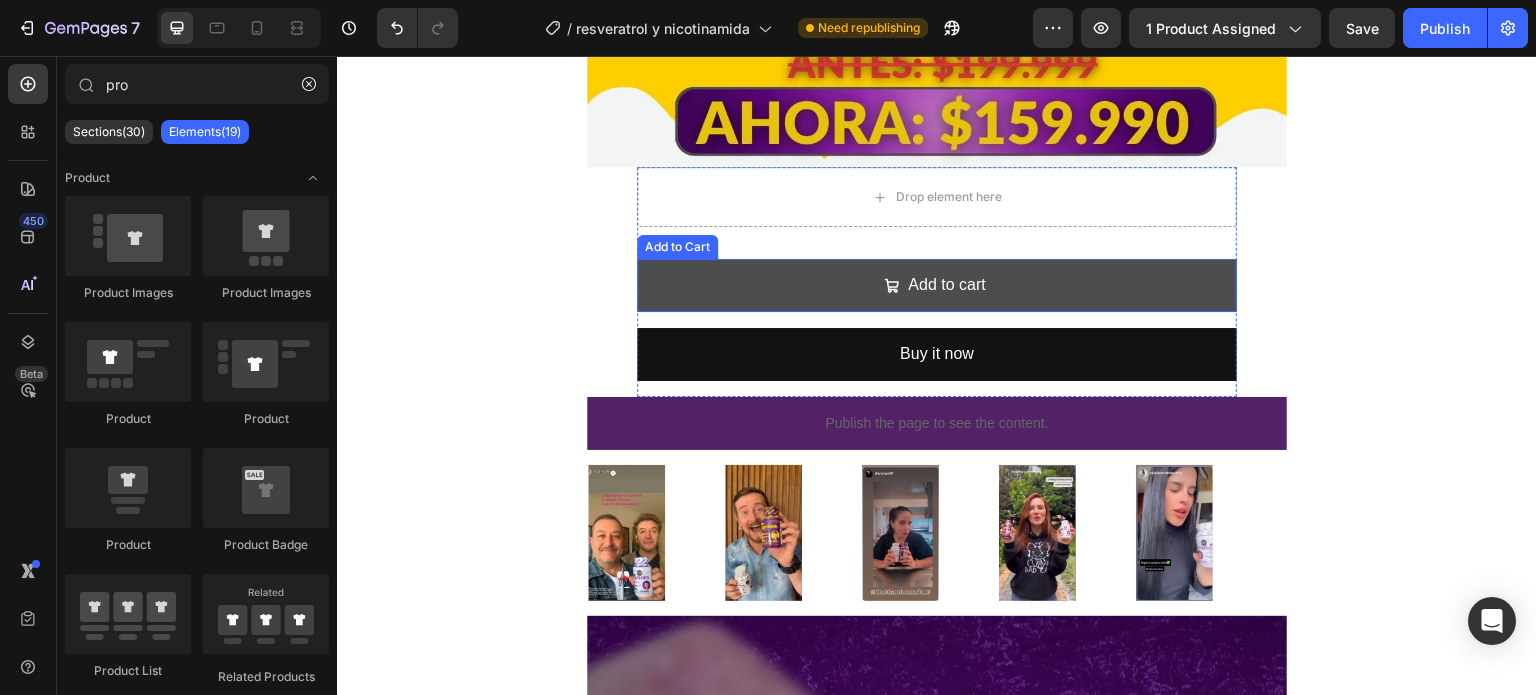 click on "Add to cart" at bounding box center [937, 285] 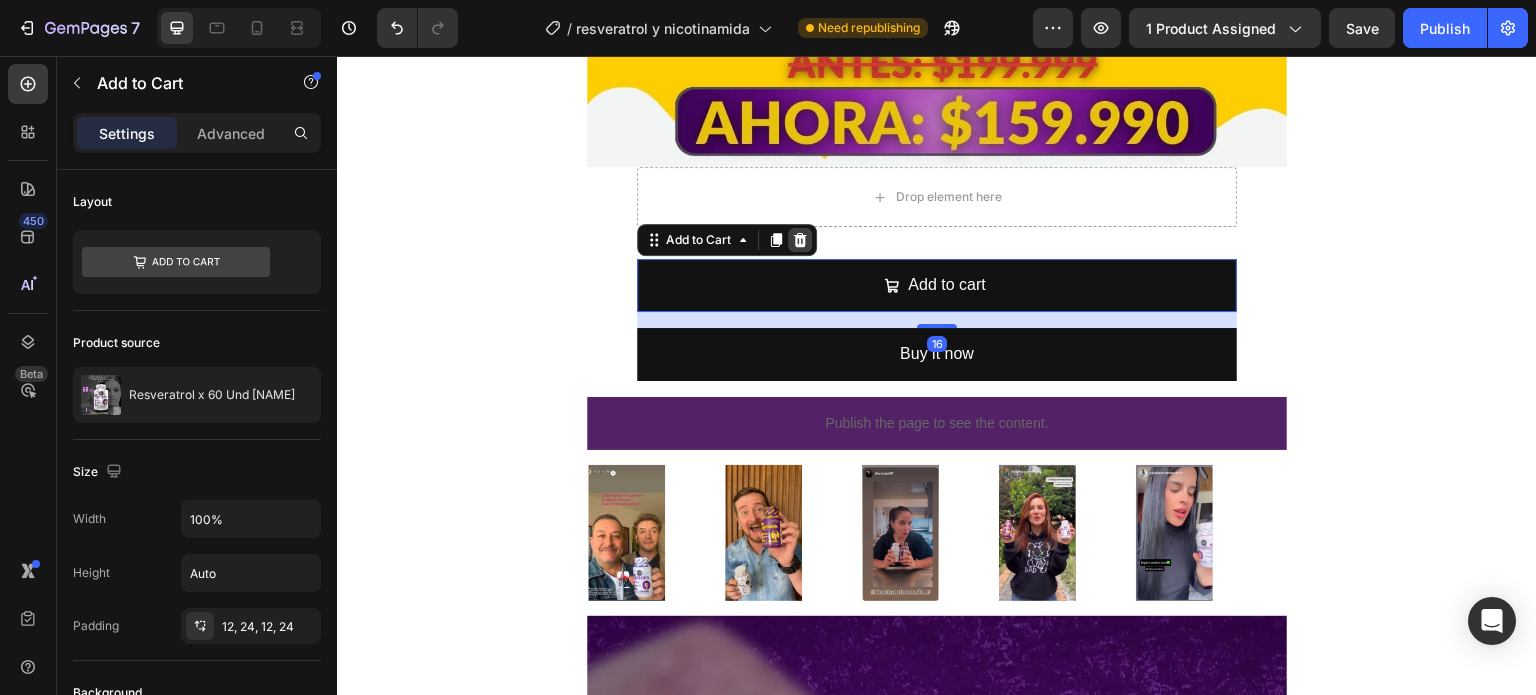 click 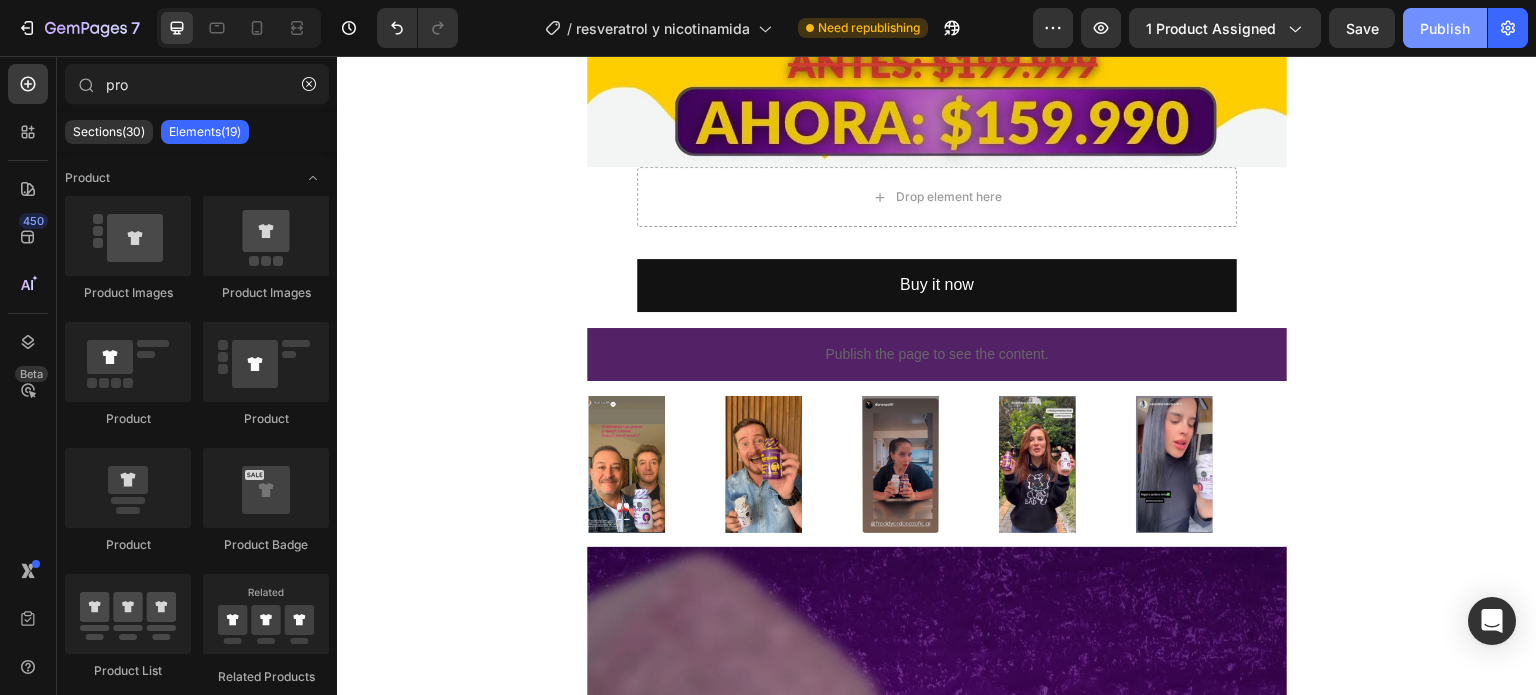 click on "Publish" at bounding box center (1445, 28) 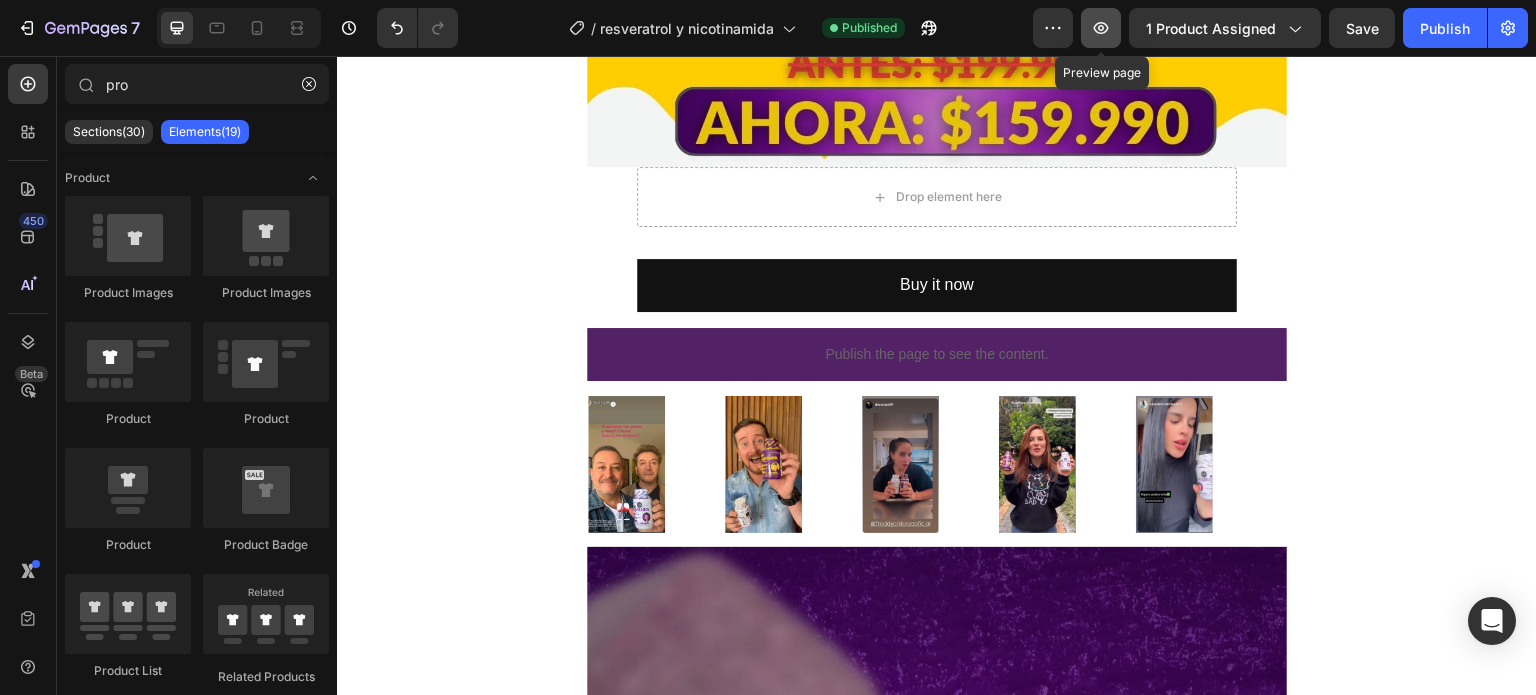 click 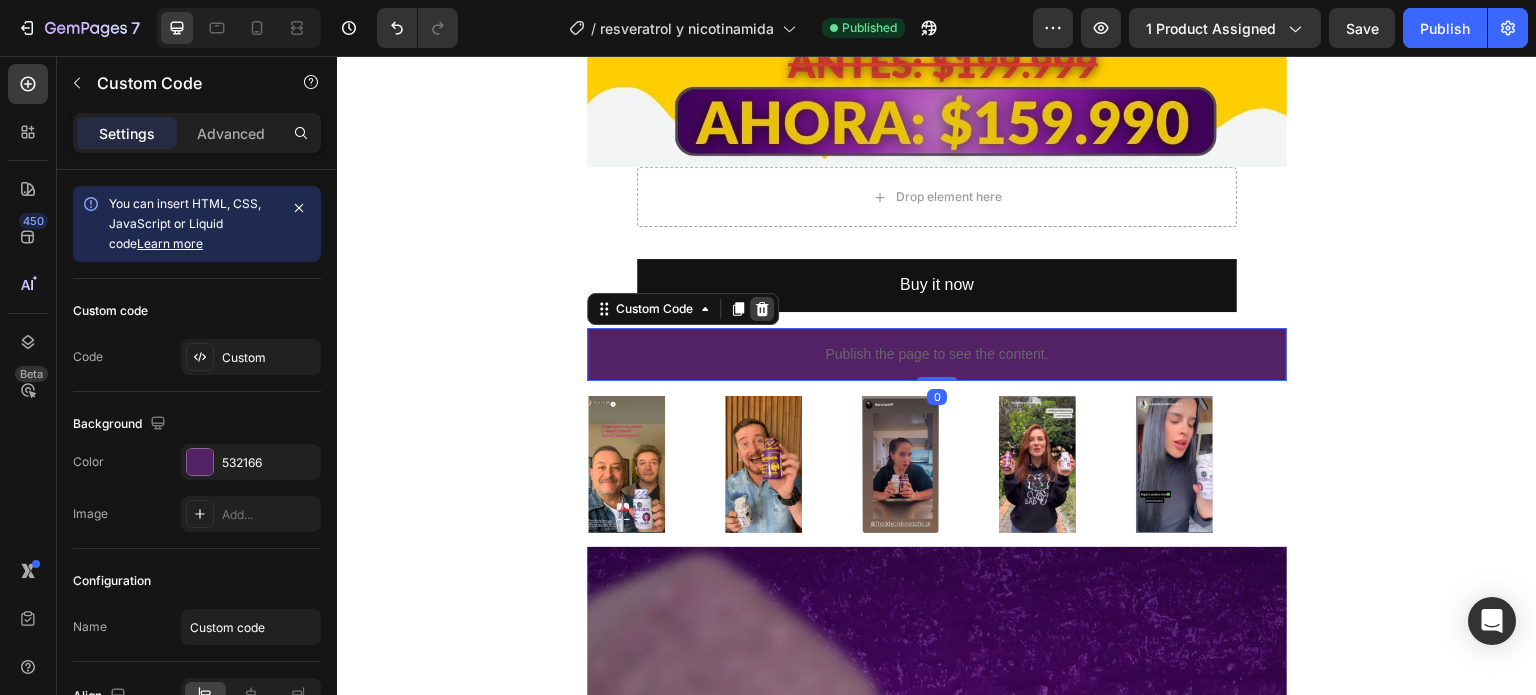 click 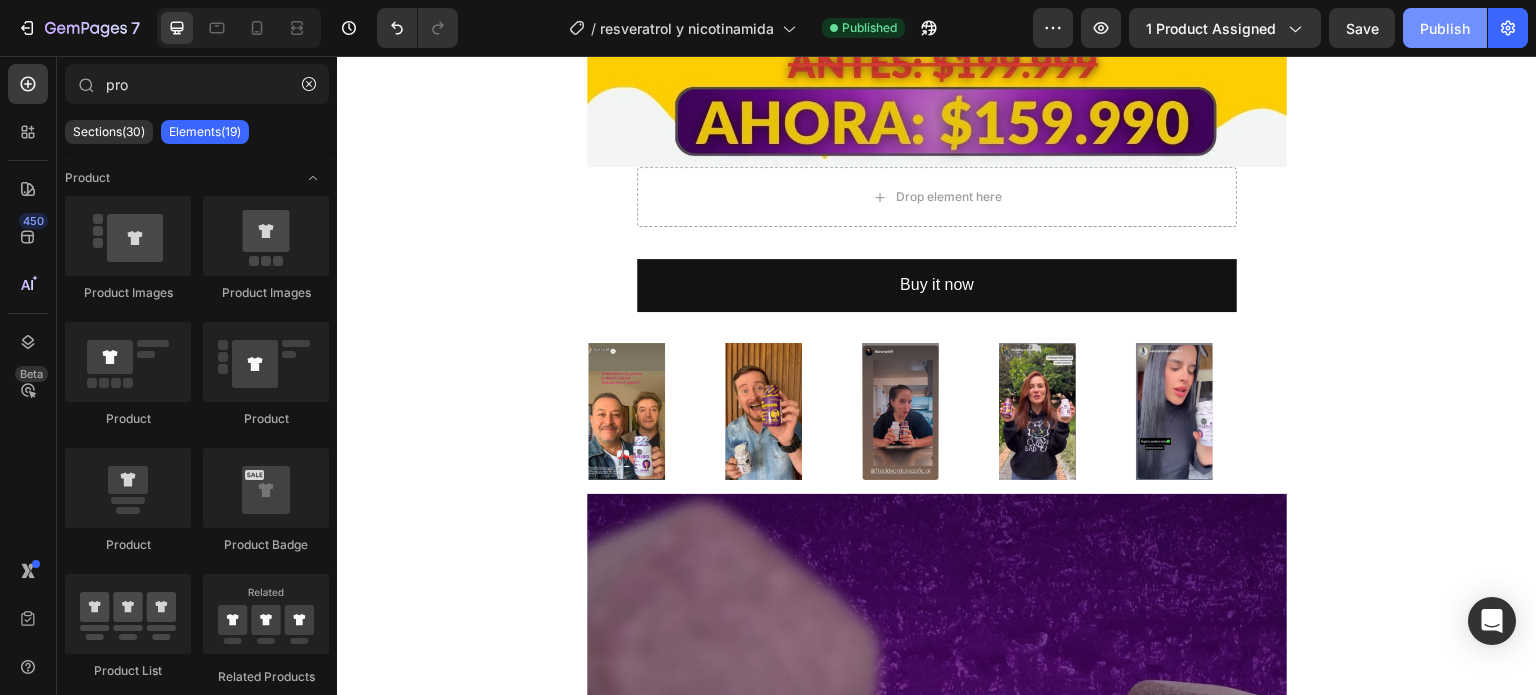 click on "Publish" at bounding box center (1445, 28) 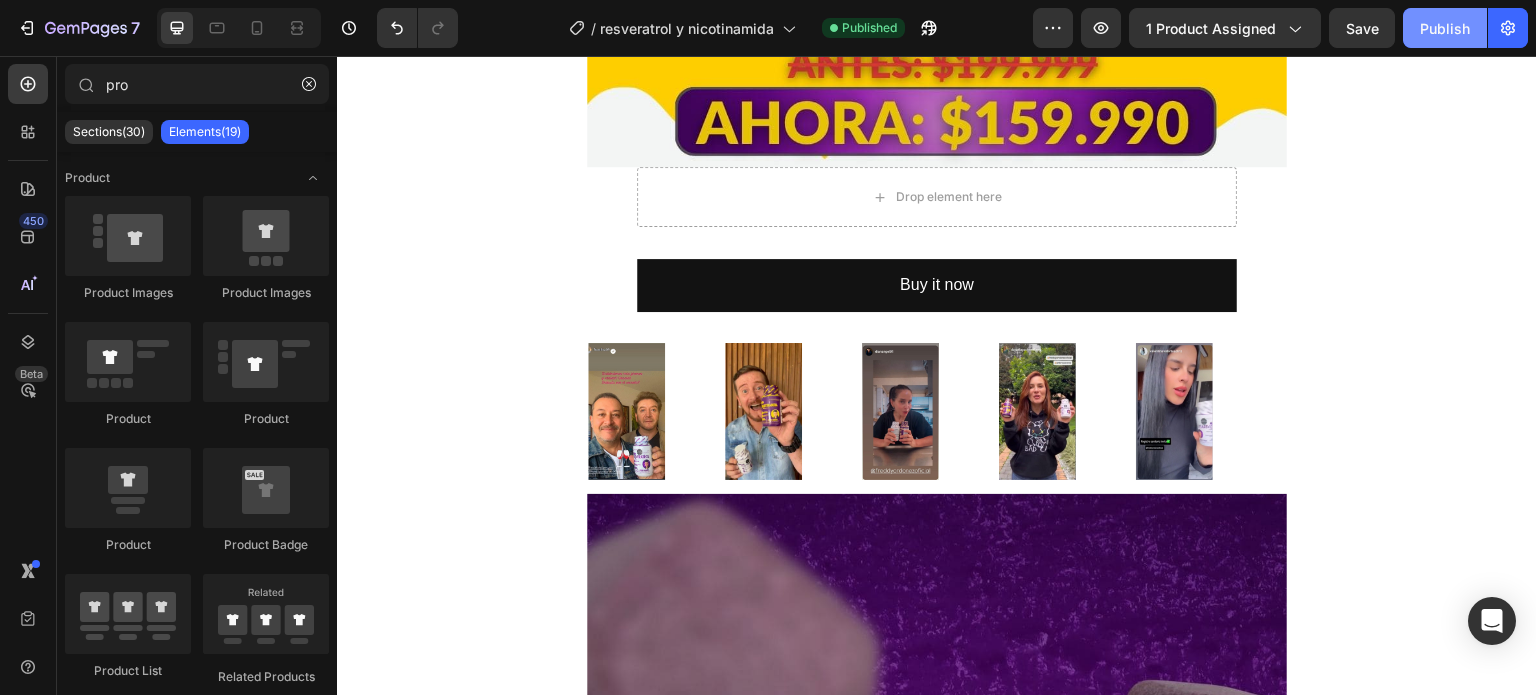 click on "Publish" at bounding box center [1445, 28] 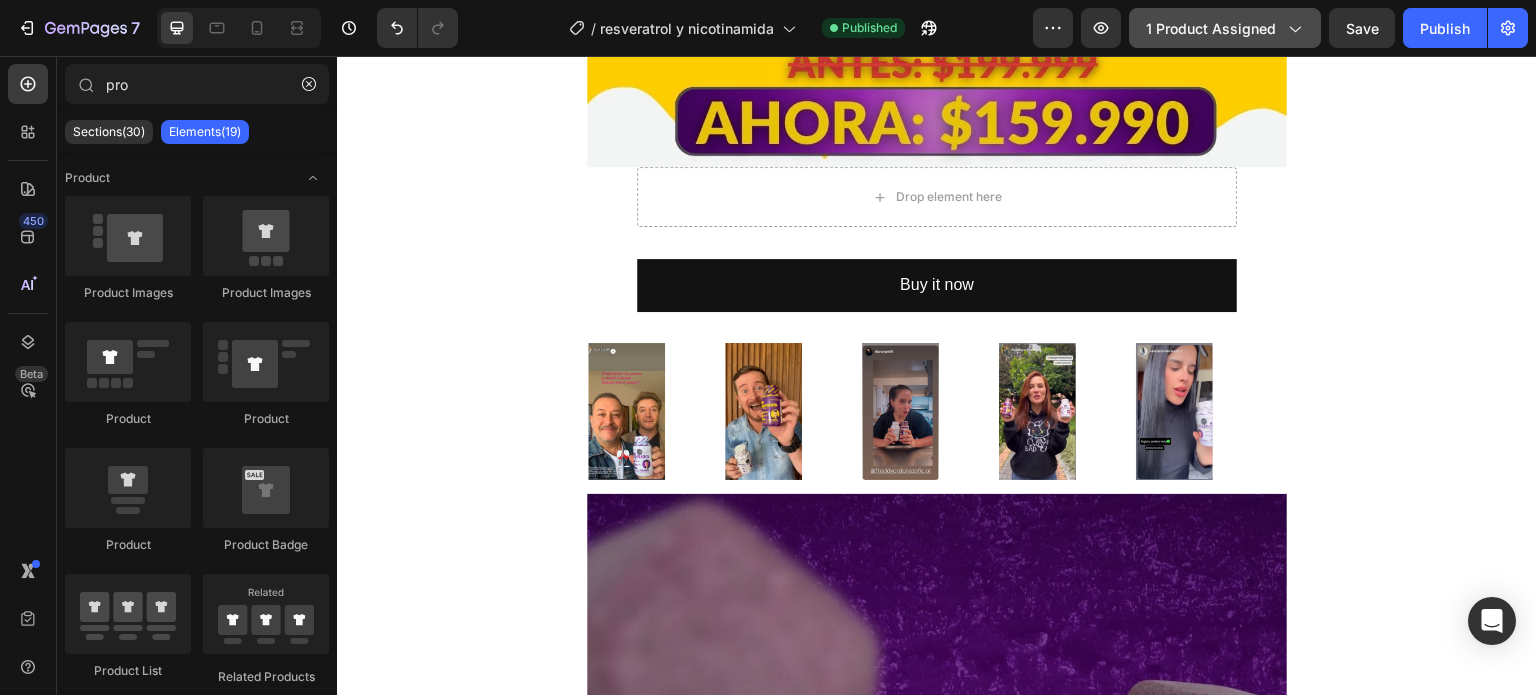 click on "1 product assigned" 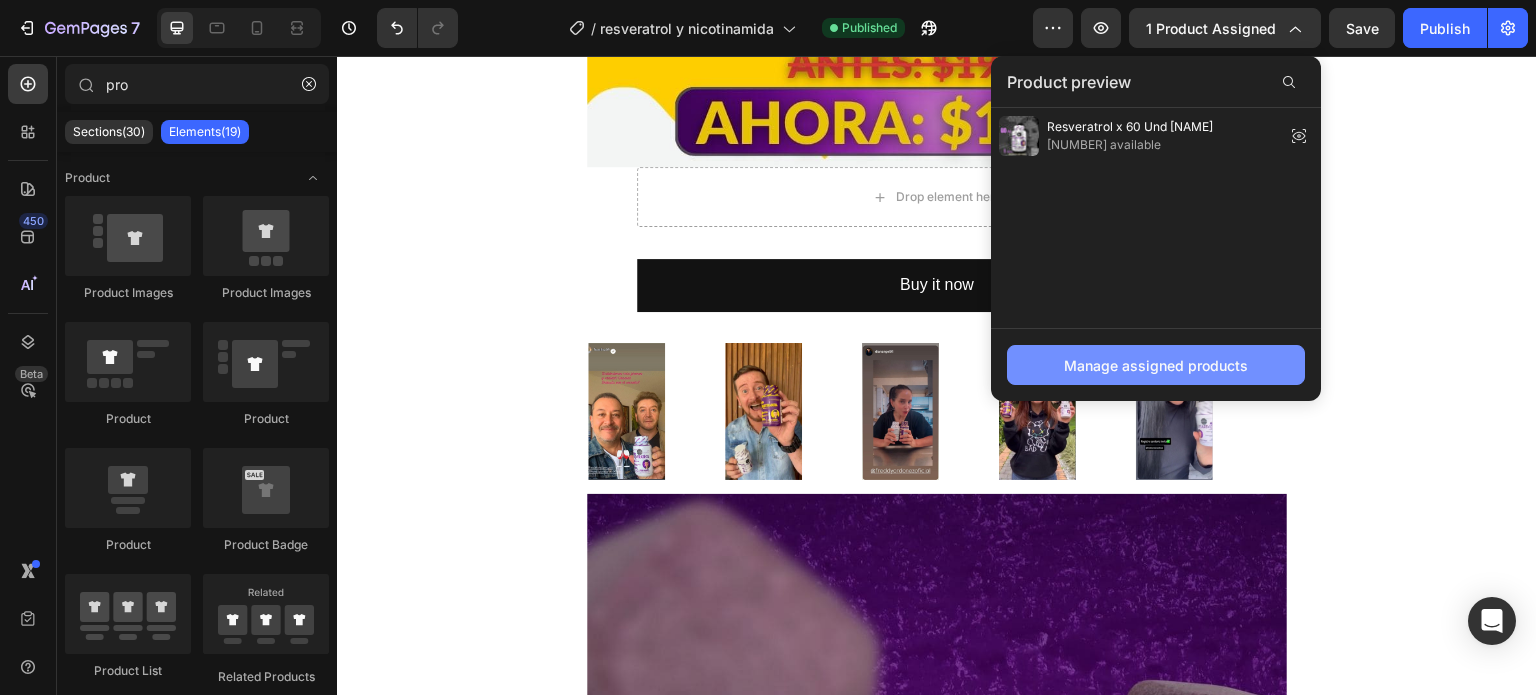 click on "Manage assigned products" at bounding box center (1156, 365) 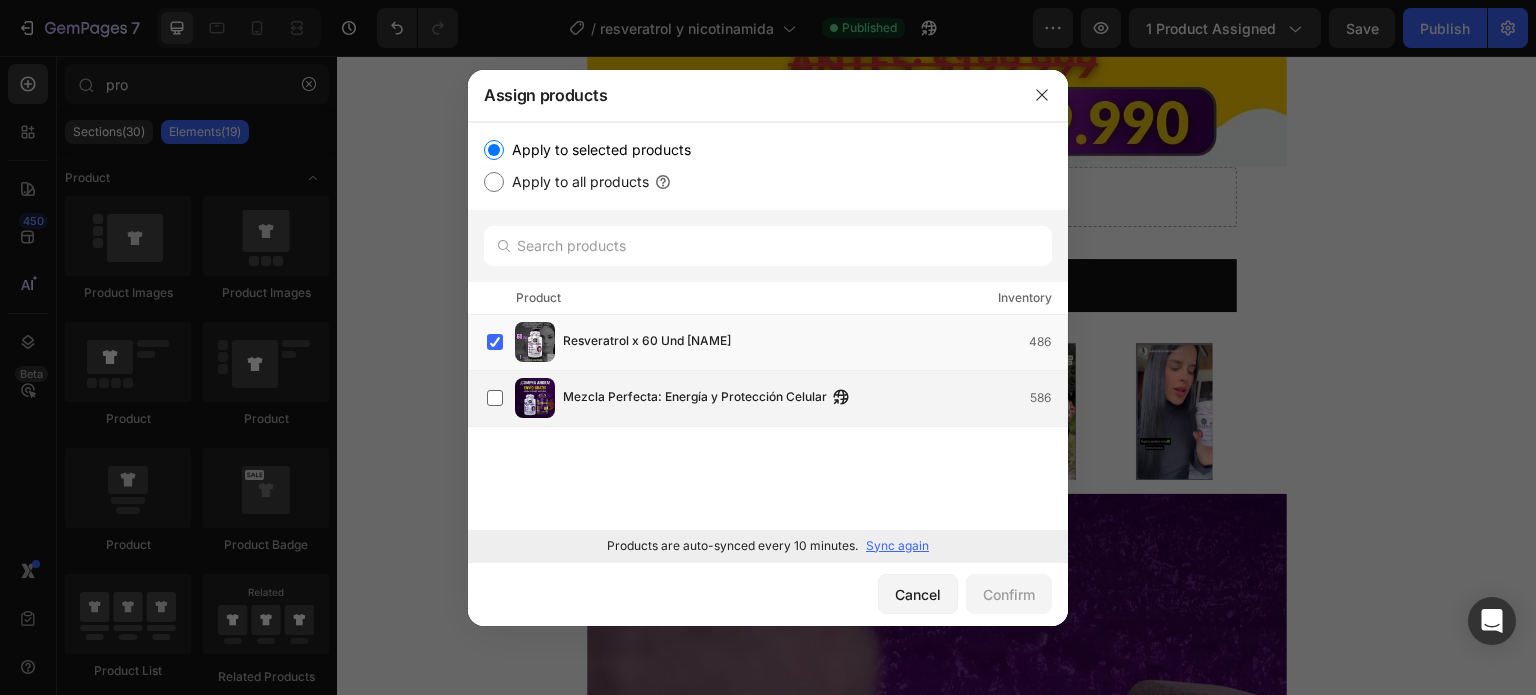click on "Mezcla Perfecta: Energía y Protección Celular" at bounding box center [695, 398] 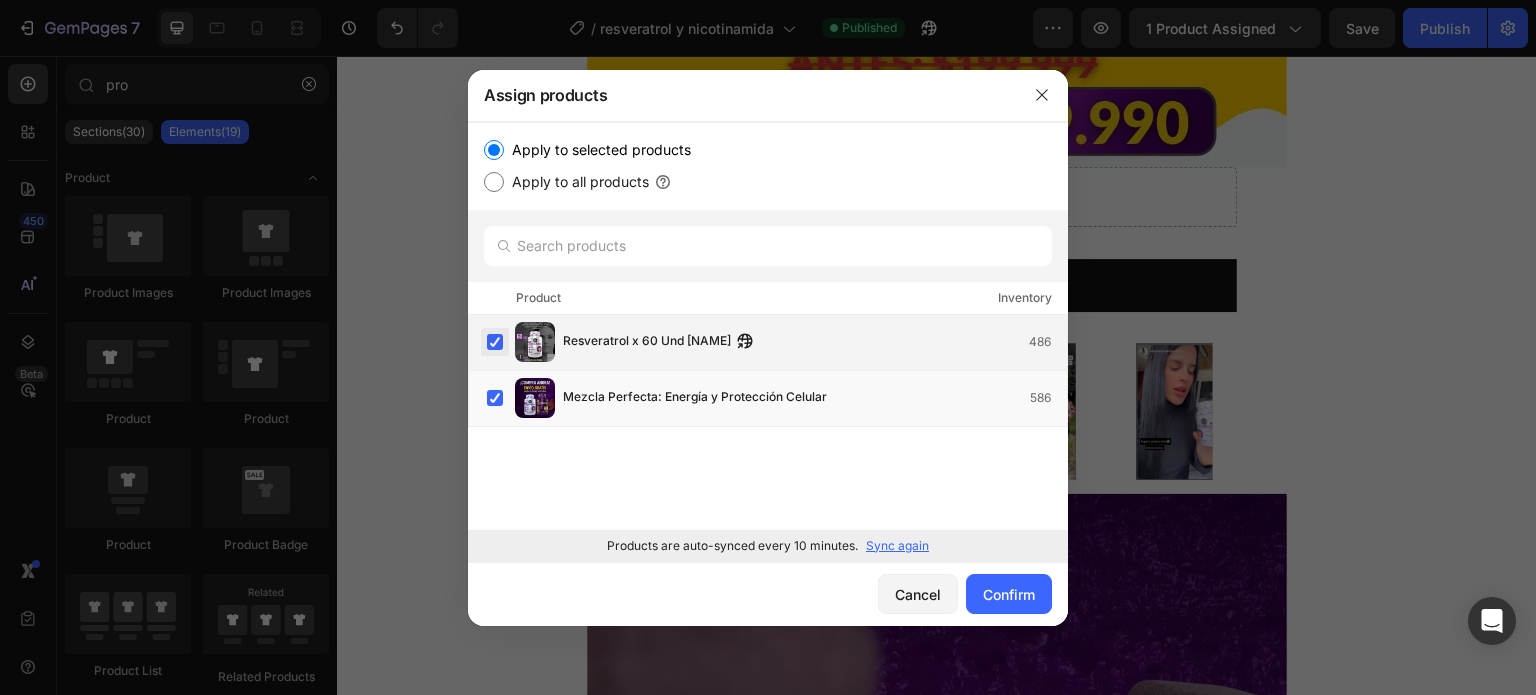 click at bounding box center (495, 342) 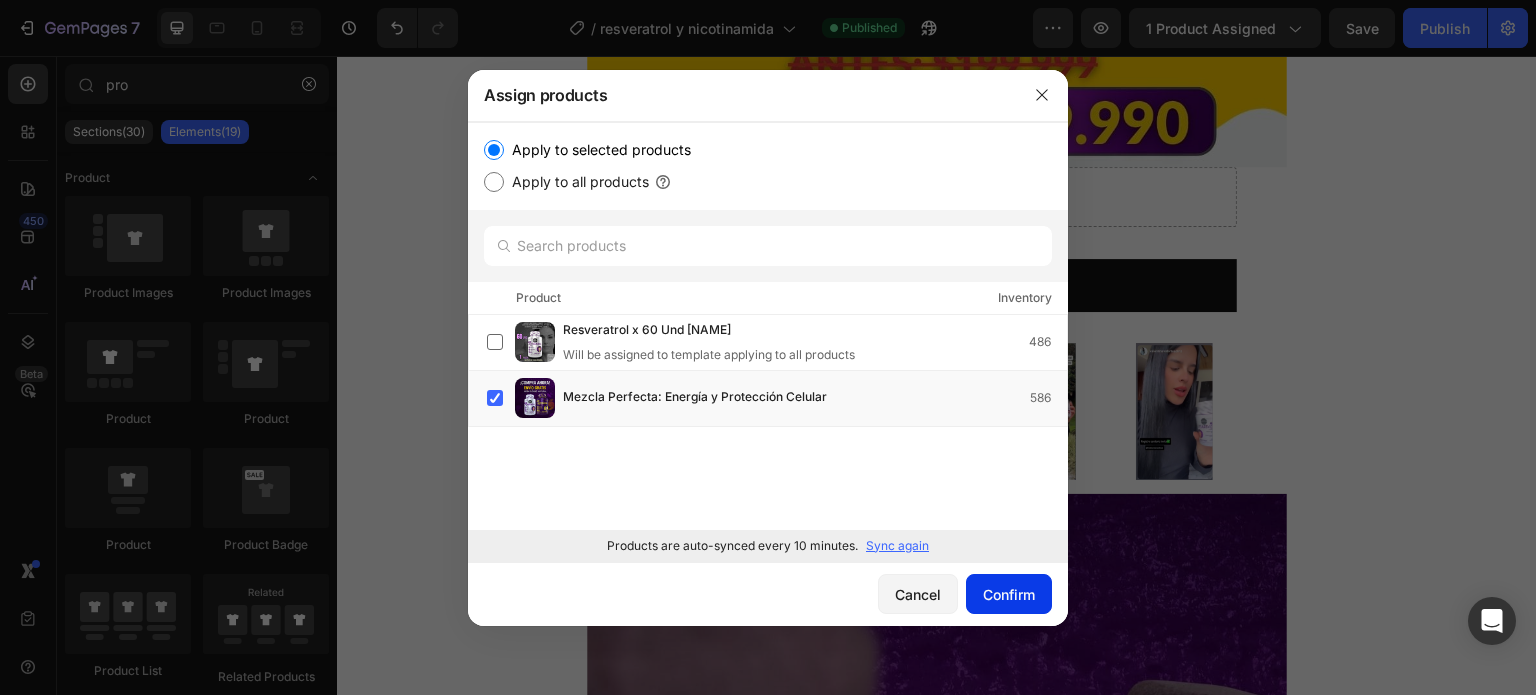 click on "Confirm" at bounding box center [1009, 594] 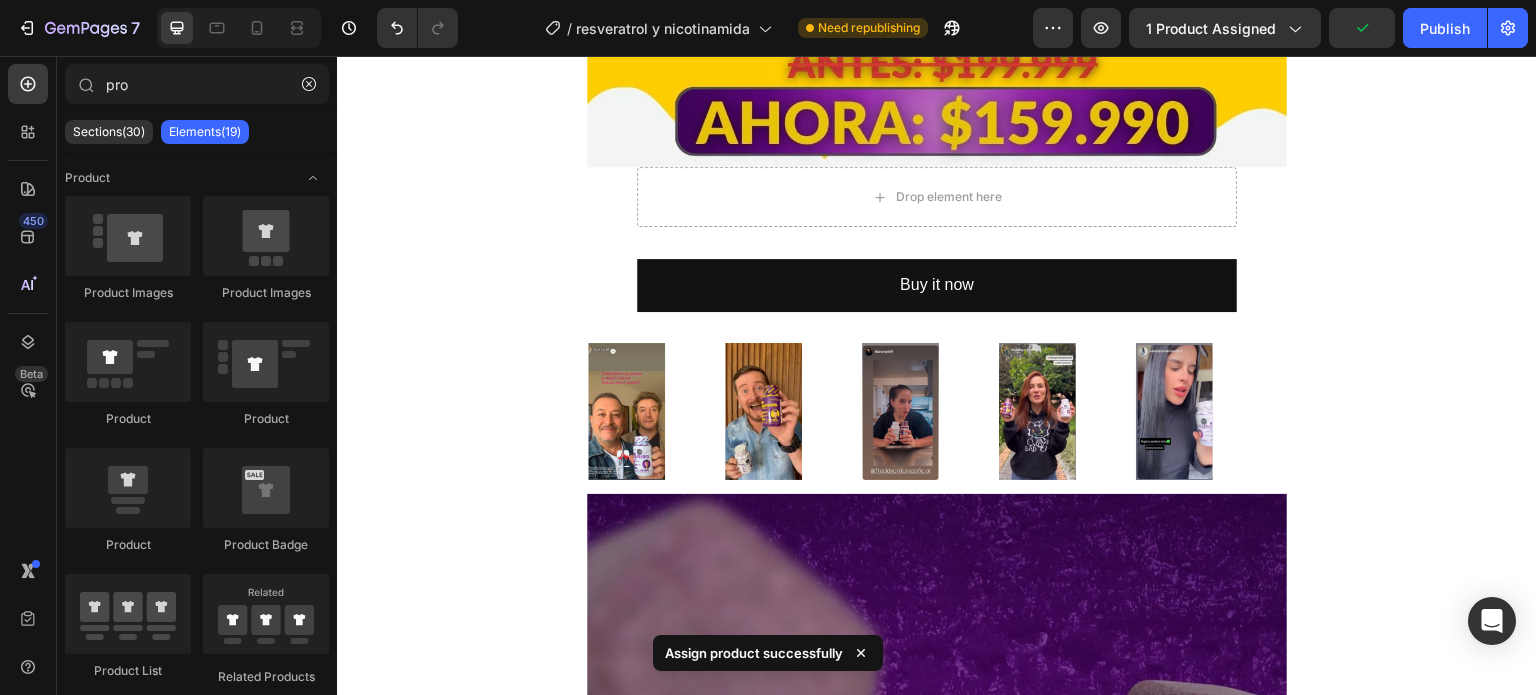 click on "Preview 1 product assigned  Publish" at bounding box center (1280, 28) 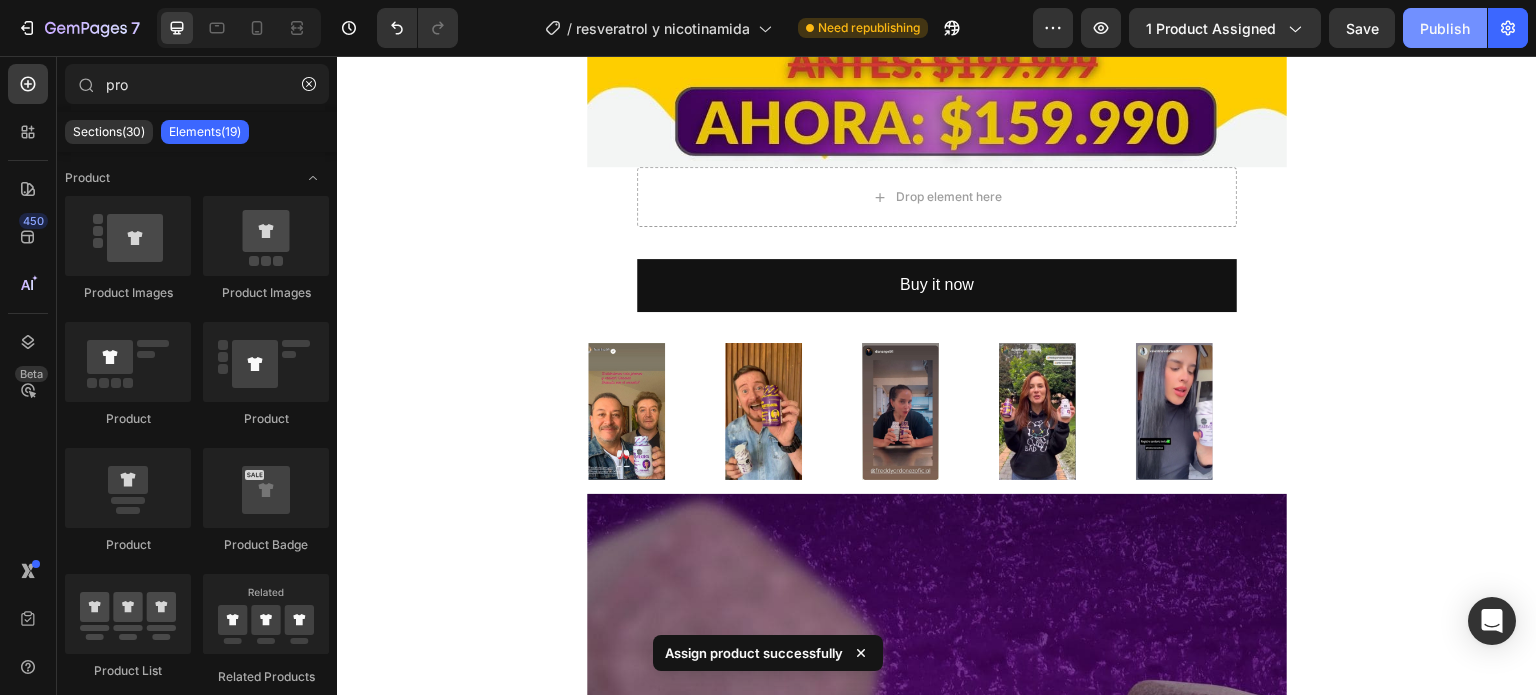 click on "Publish" at bounding box center [1445, 28] 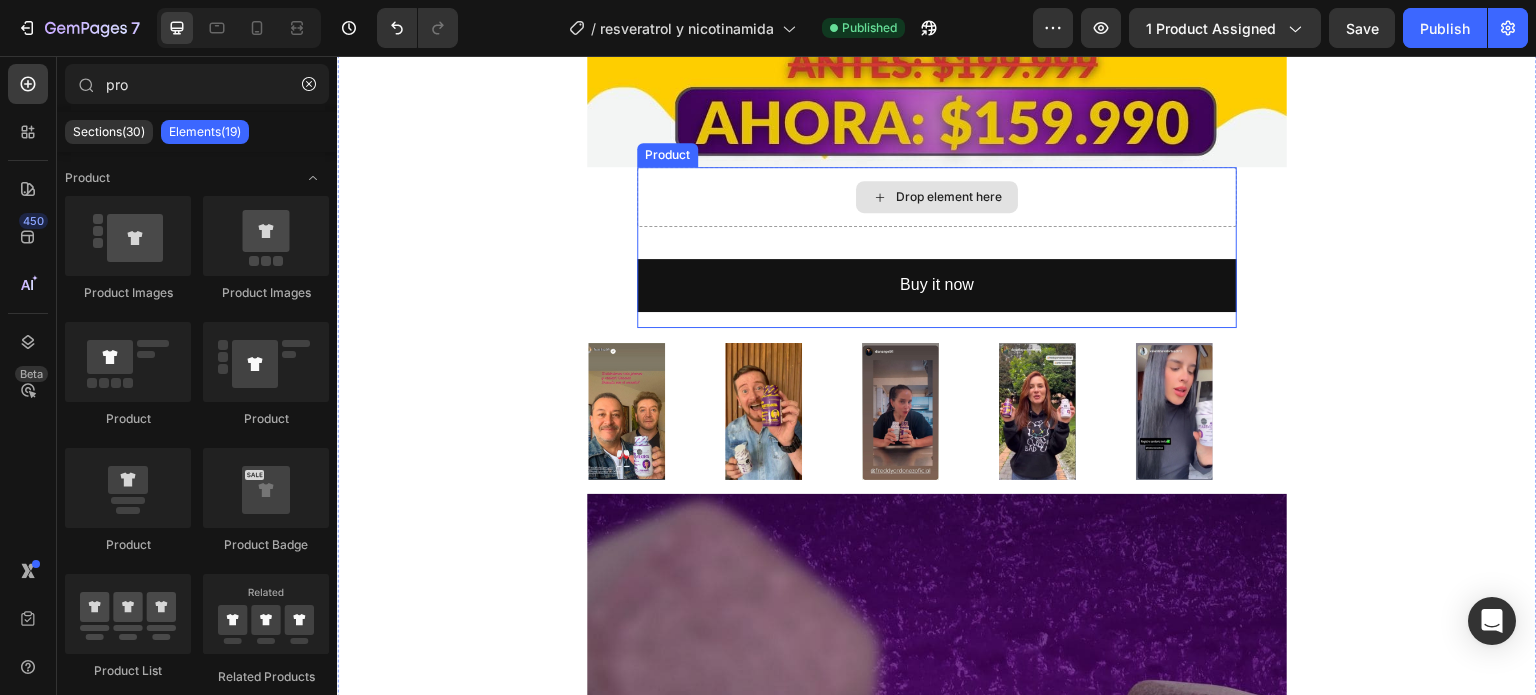 click on "Drop element here" at bounding box center (937, 197) 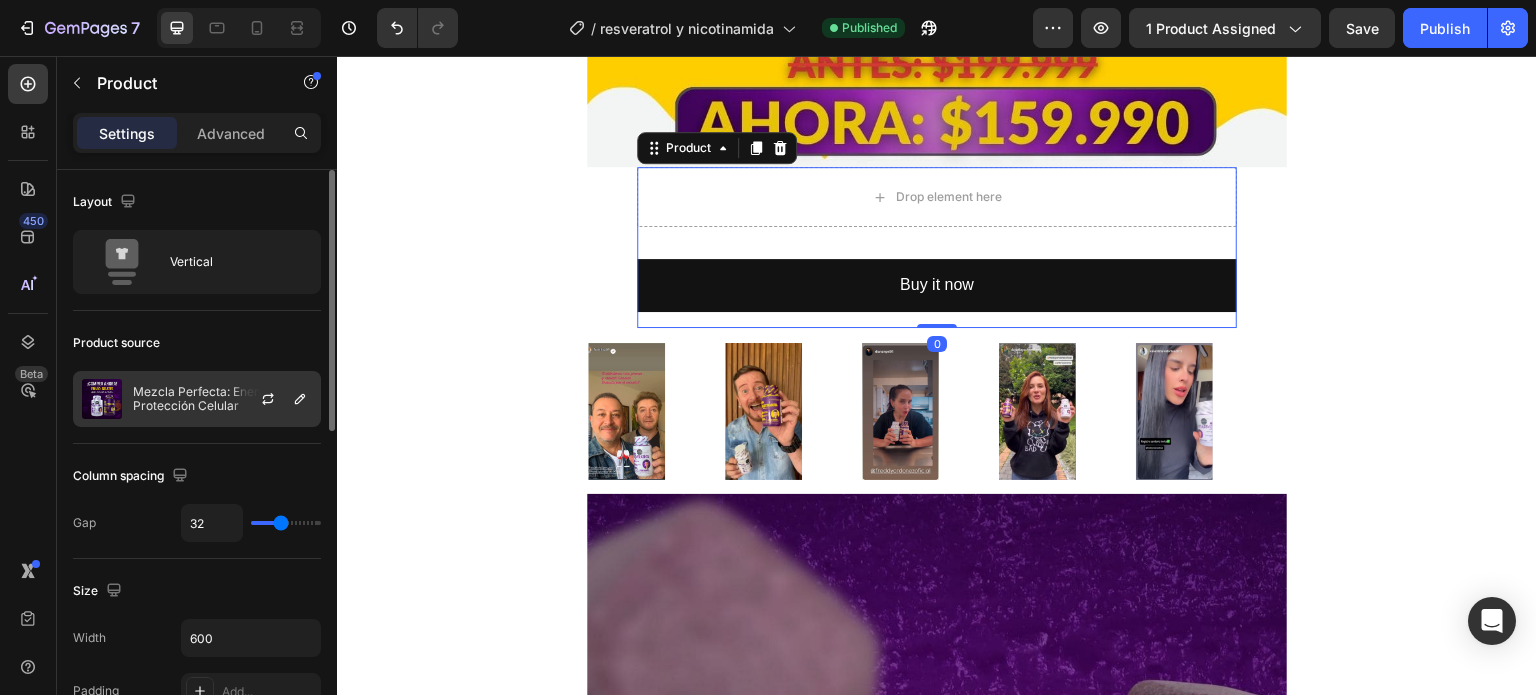 click on "Mezcla Perfecta: Energía y Protección Celular" at bounding box center (222, 399) 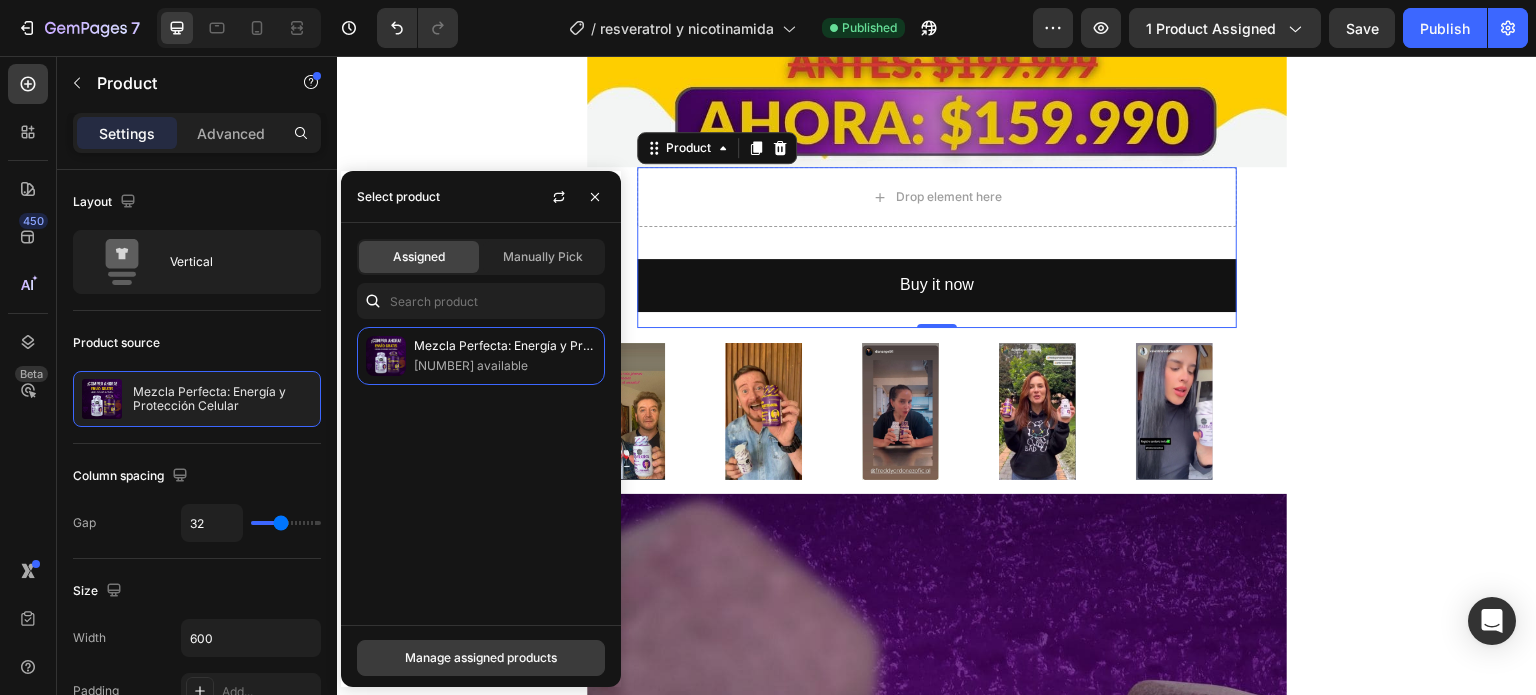 click on "Manage assigned products" at bounding box center [481, 658] 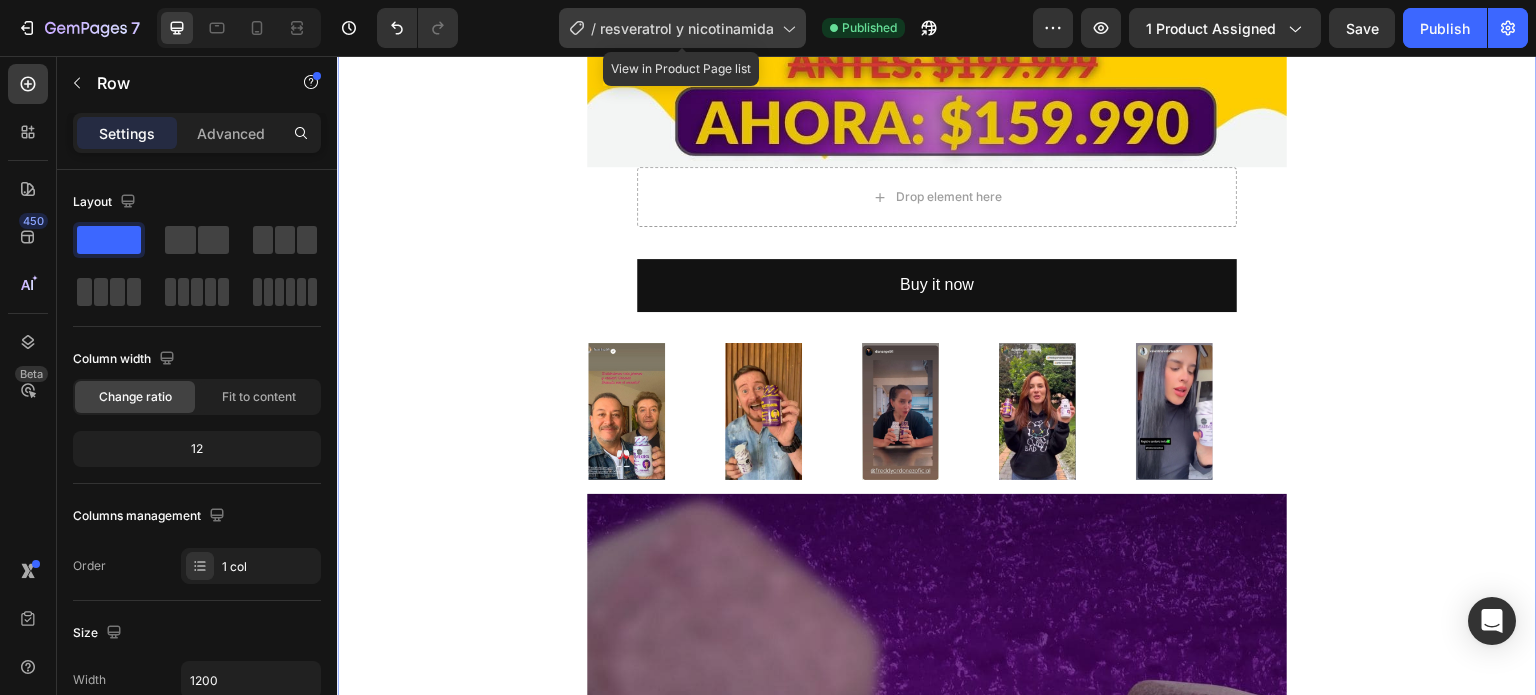 click on "resveratrol y nicotinamida" at bounding box center [687, 28] 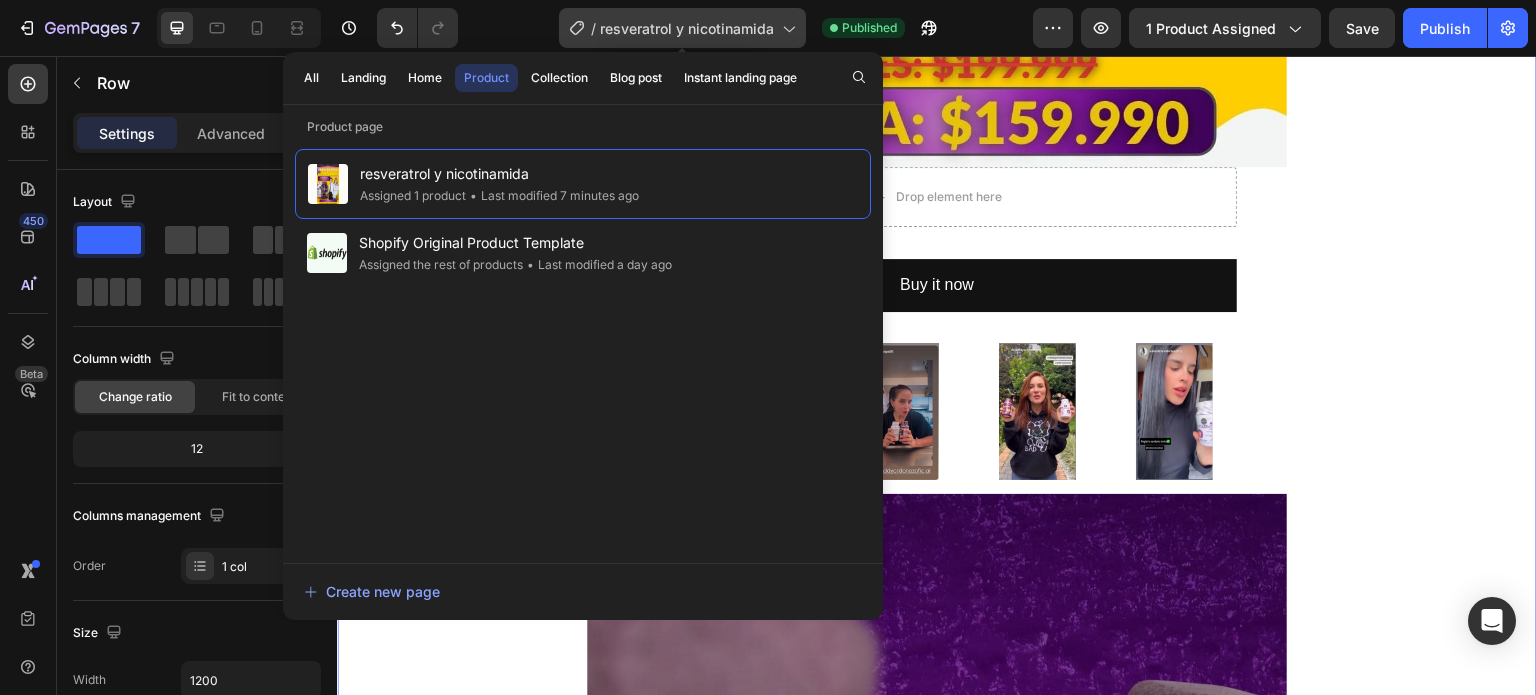 click on "resveratrol y nicotinamida" at bounding box center [687, 28] 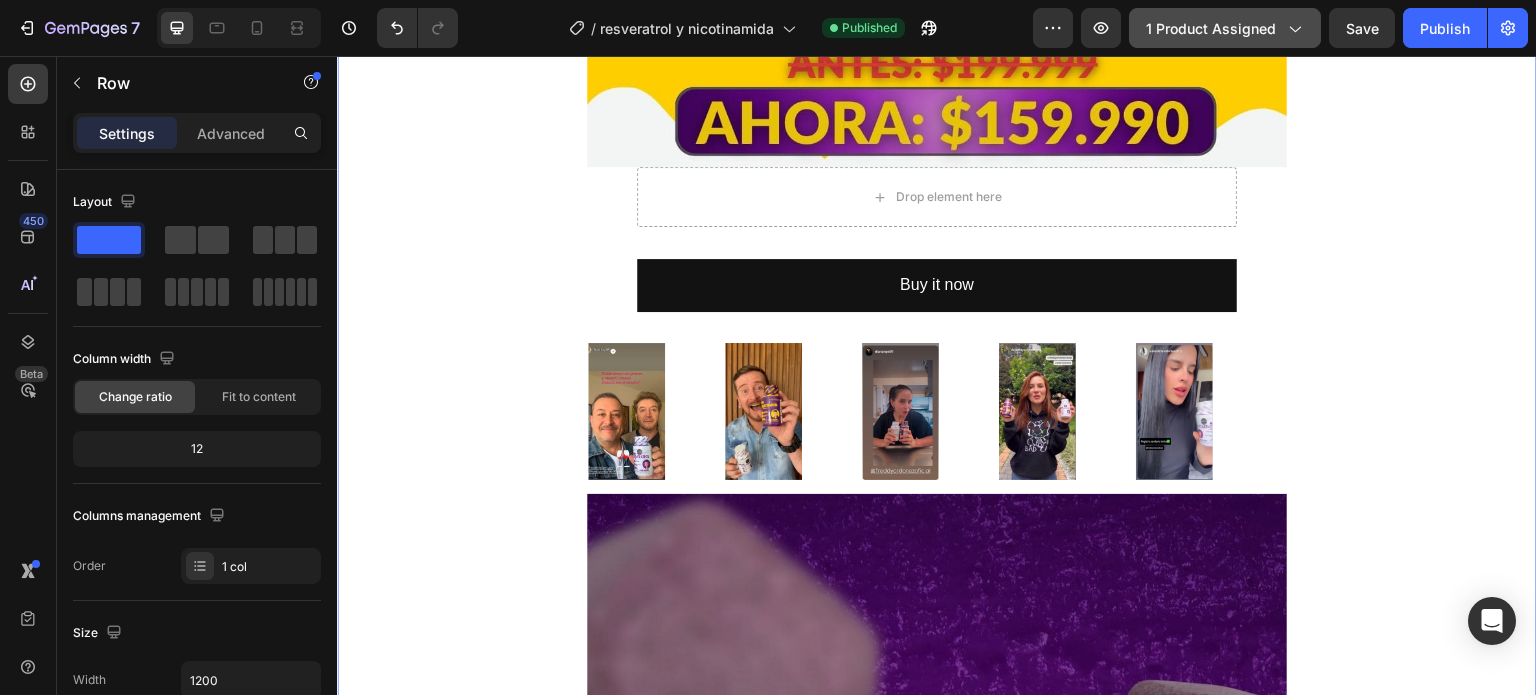 click on "1 product assigned" 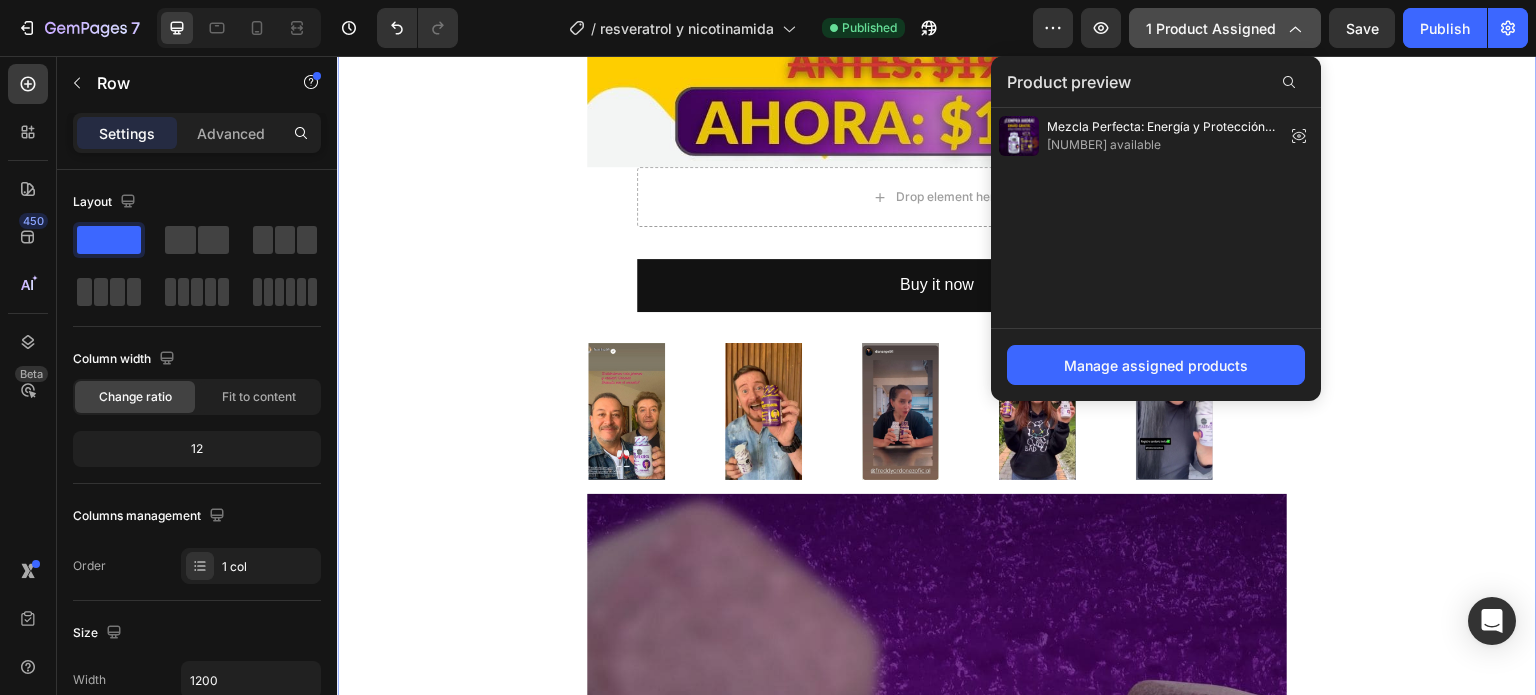 click on "1 product assigned" 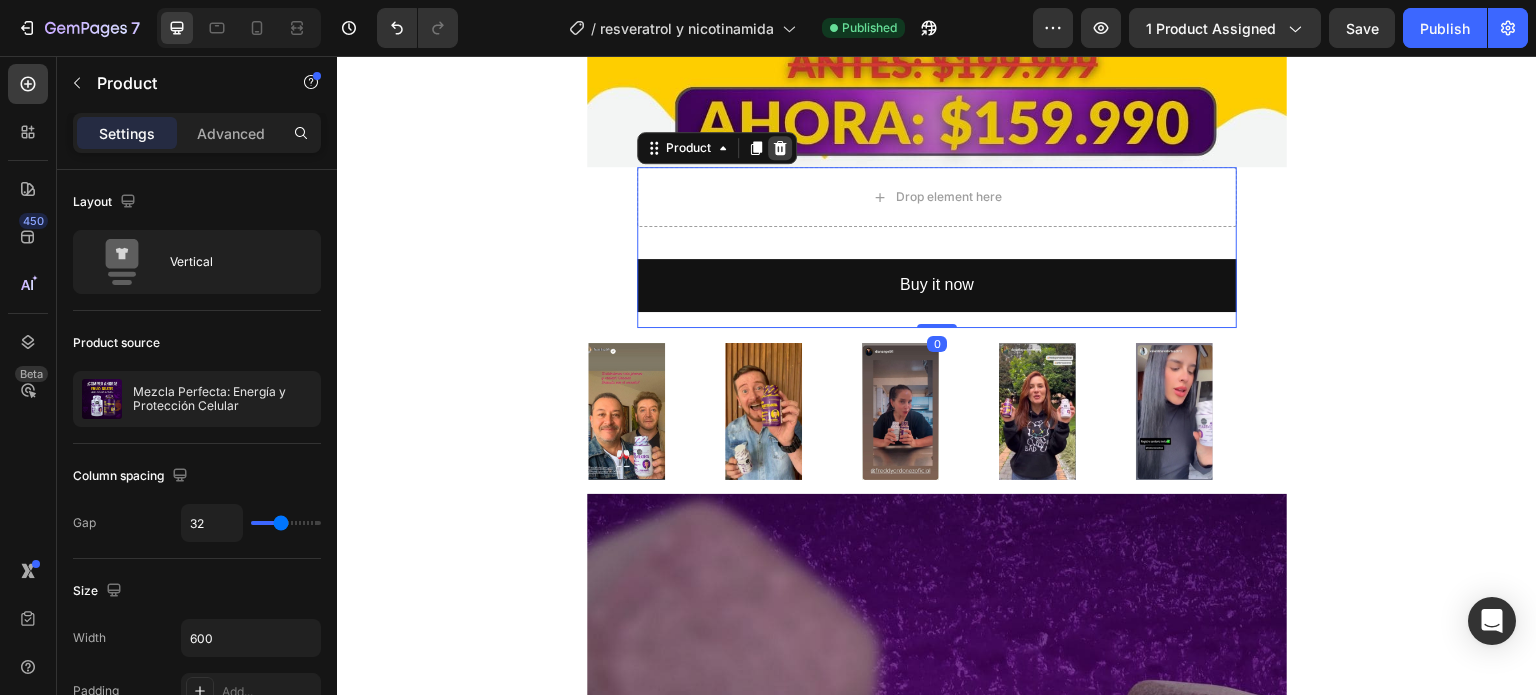 click at bounding box center (780, 148) 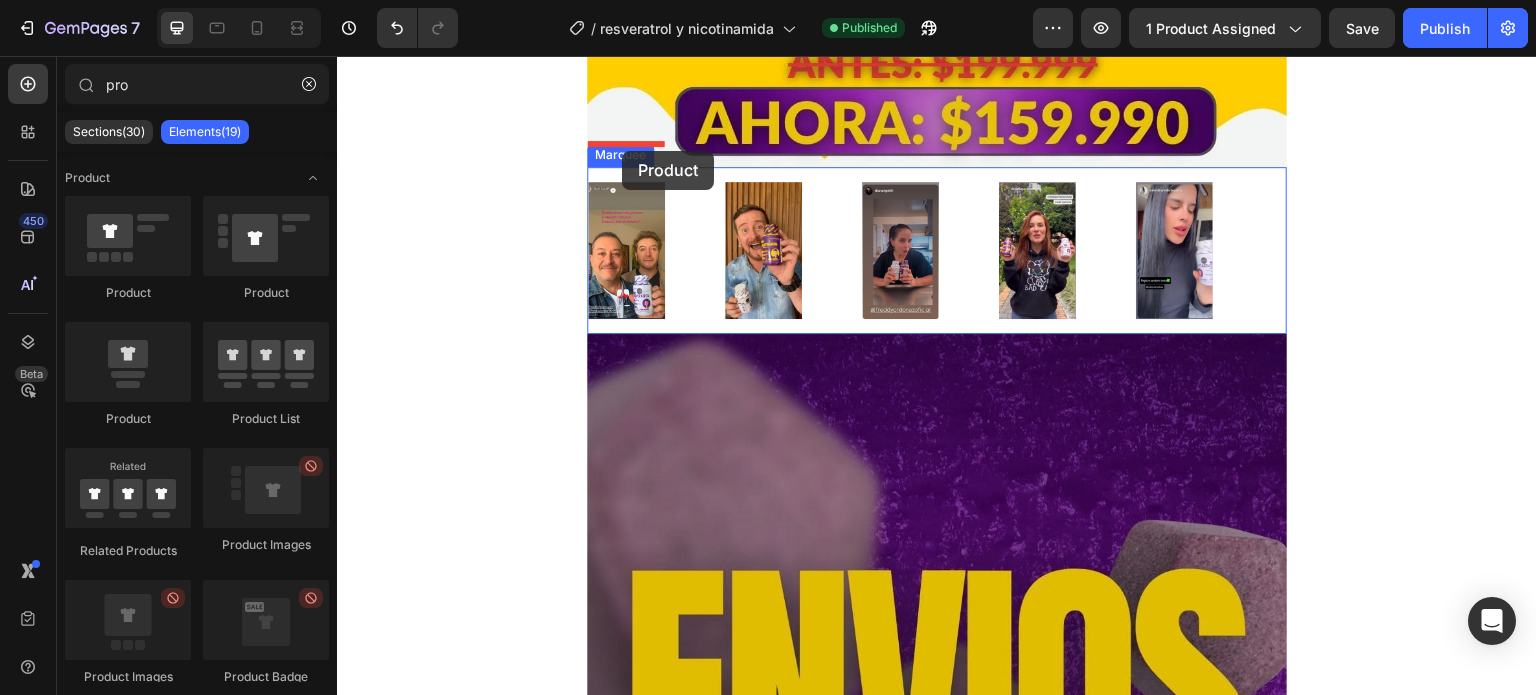 drag, startPoint x: 472, startPoint y: 424, endPoint x: 622, endPoint y: 151, distance: 311.49478 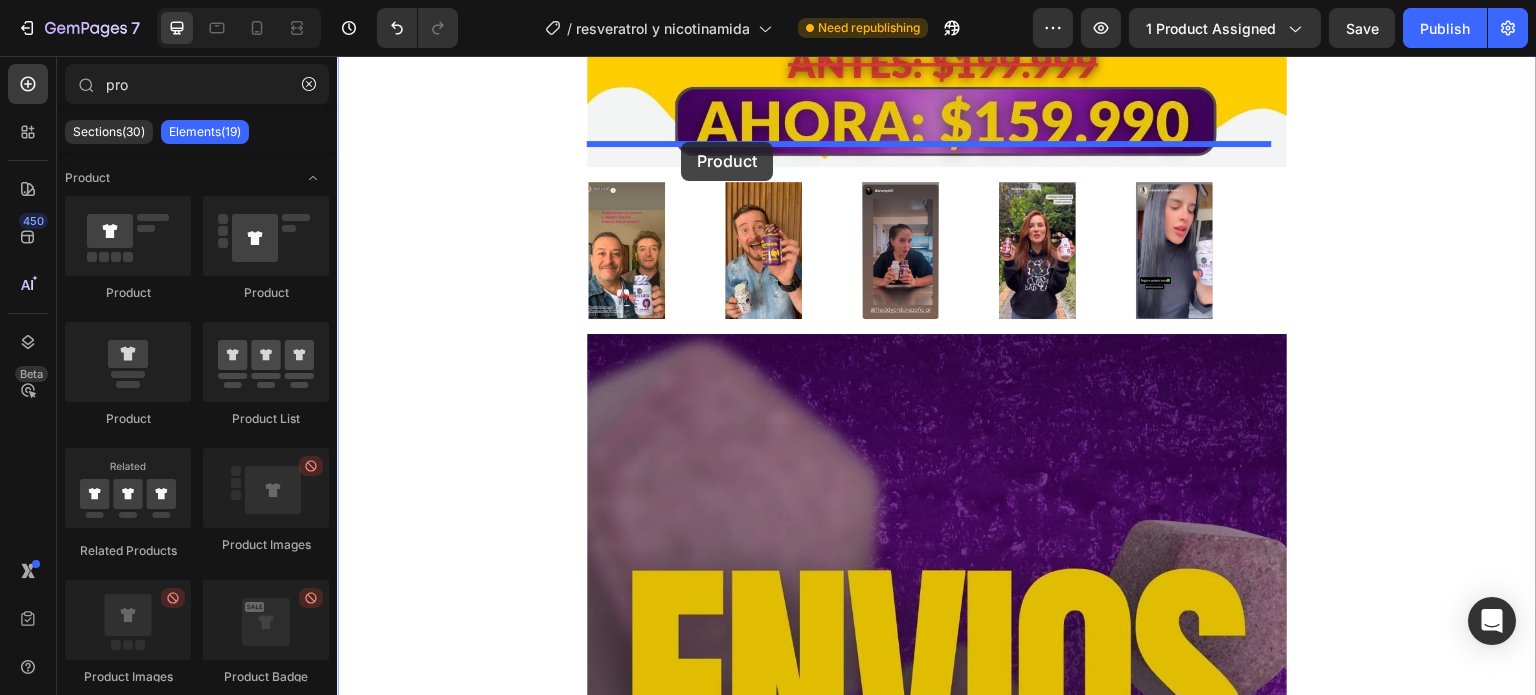 drag, startPoint x: 459, startPoint y: 451, endPoint x: 681, endPoint y: 142, distance: 380.47995 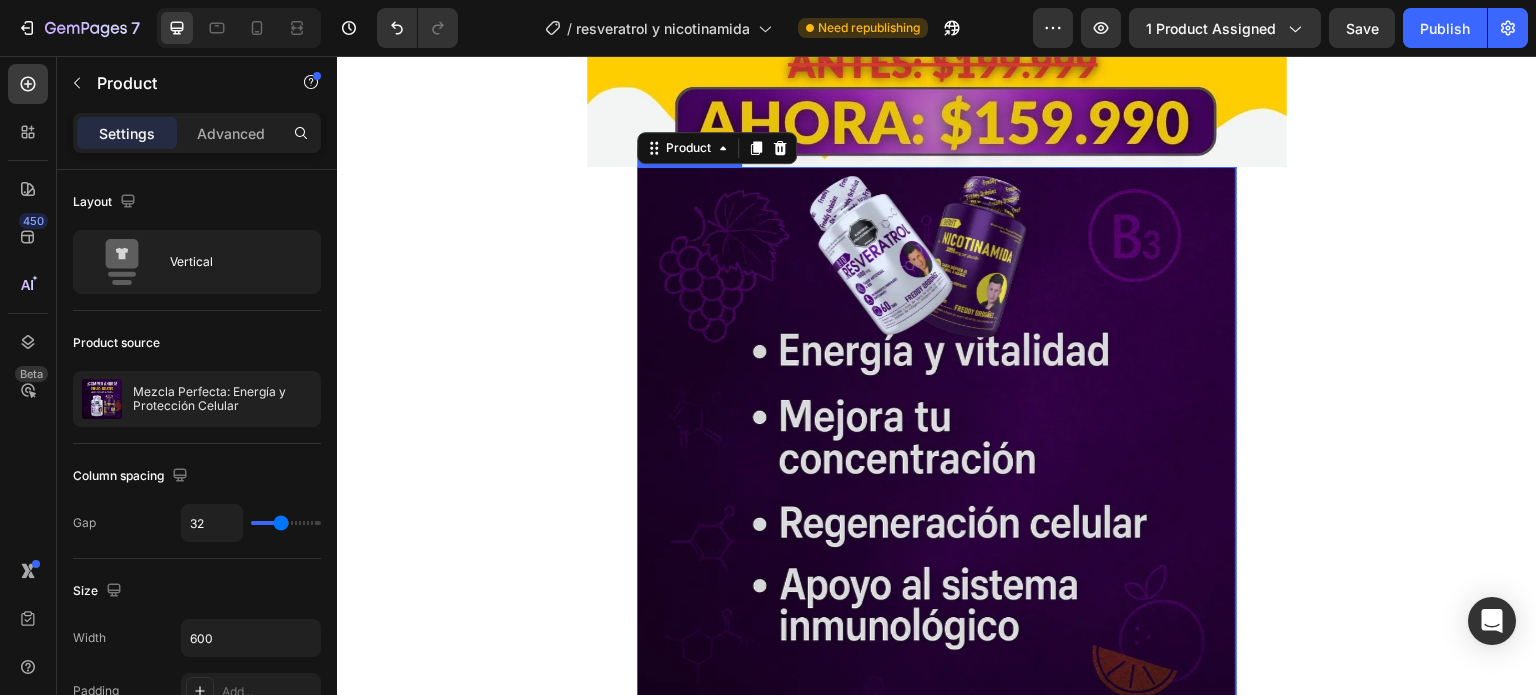 scroll, scrollTop: 1190, scrollLeft: 0, axis: vertical 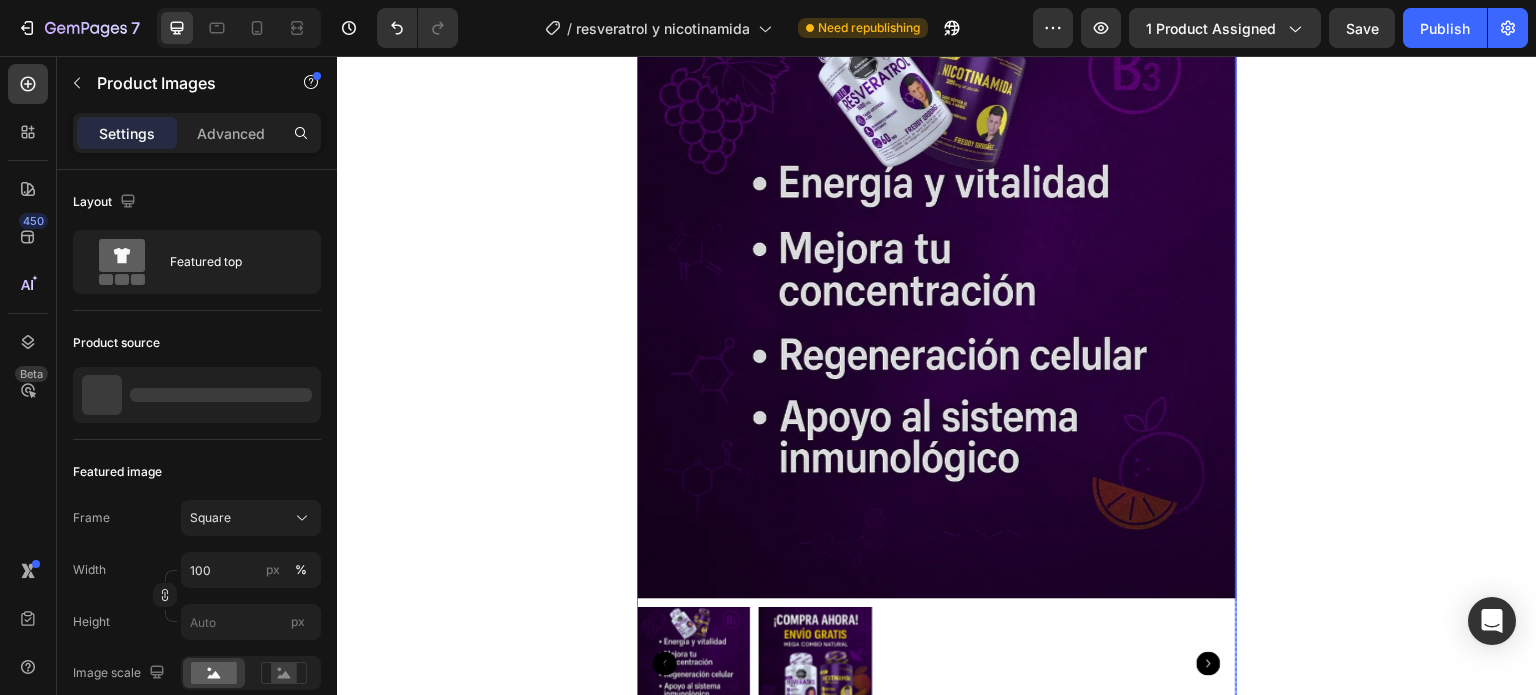click at bounding box center (937, 299) 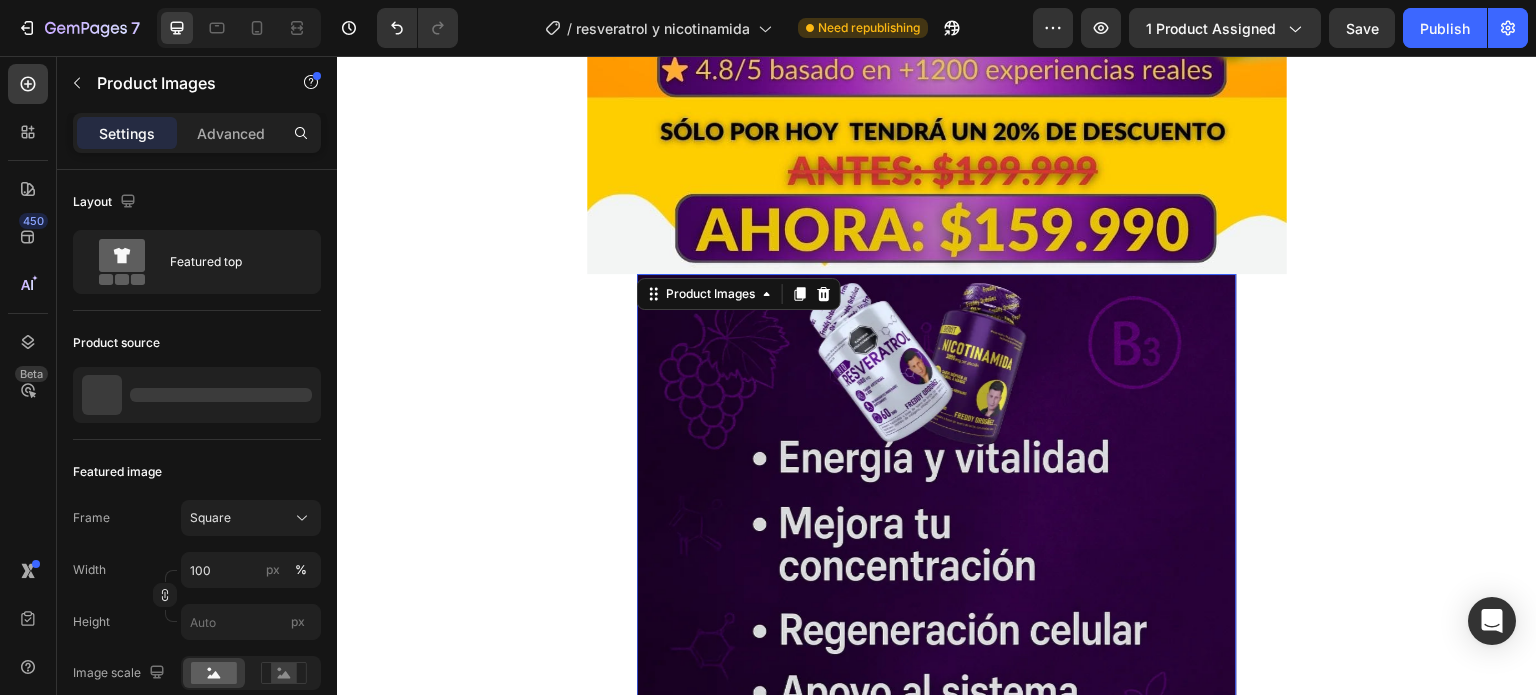 scroll, scrollTop: 914, scrollLeft: 0, axis: vertical 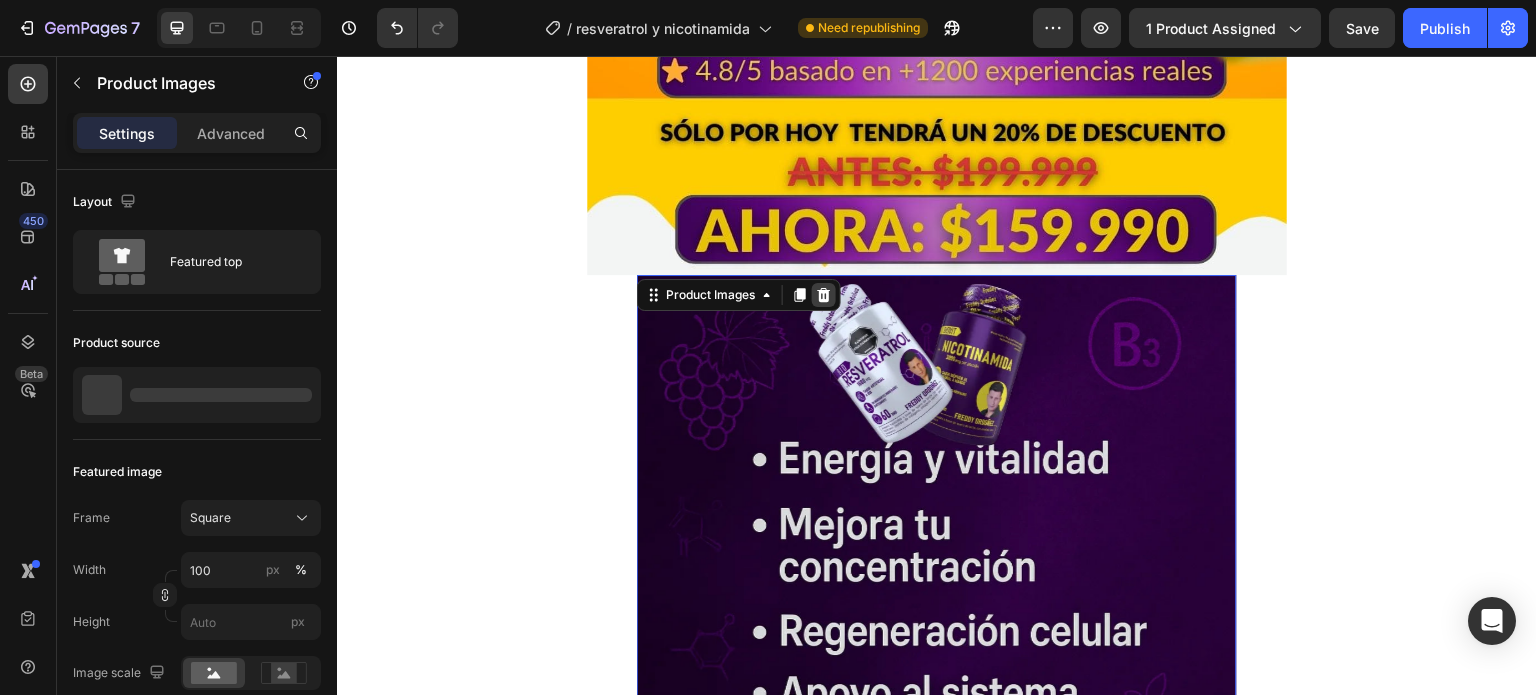 click 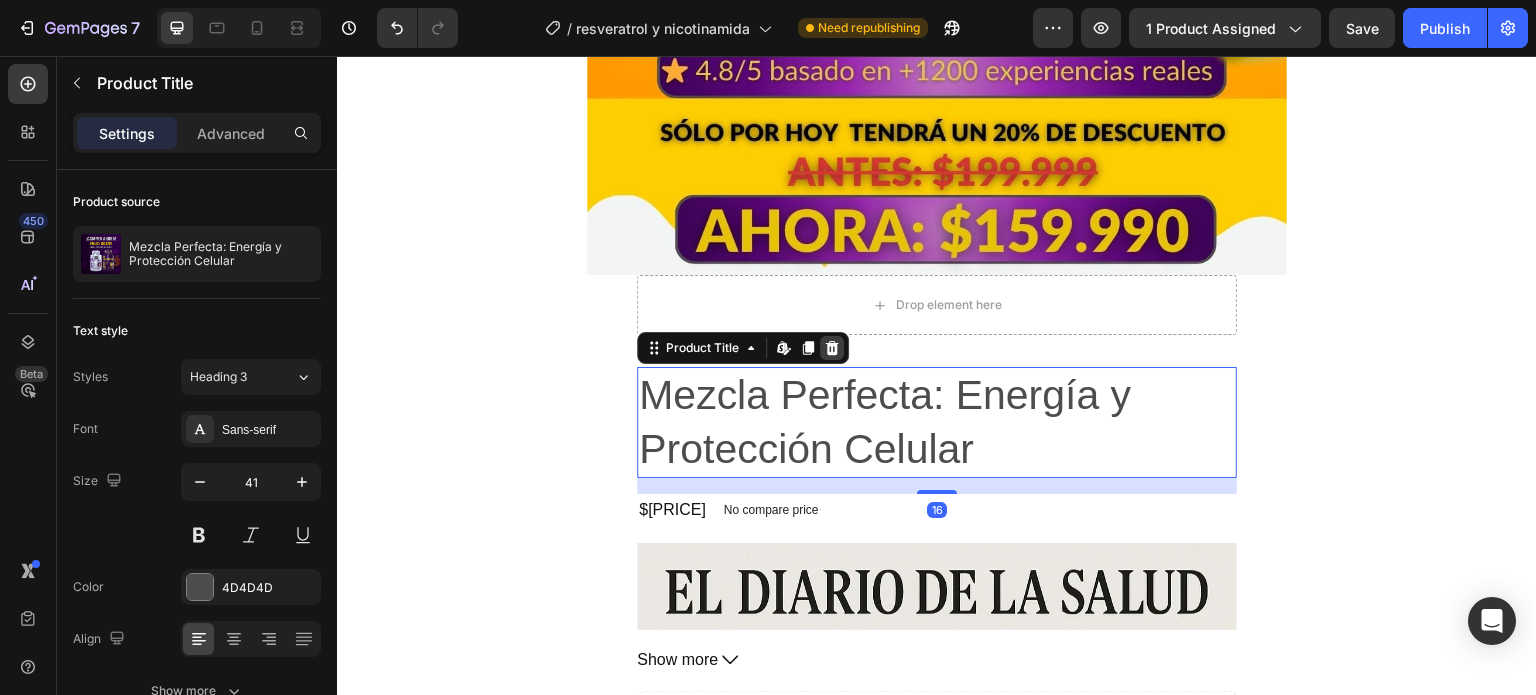 click 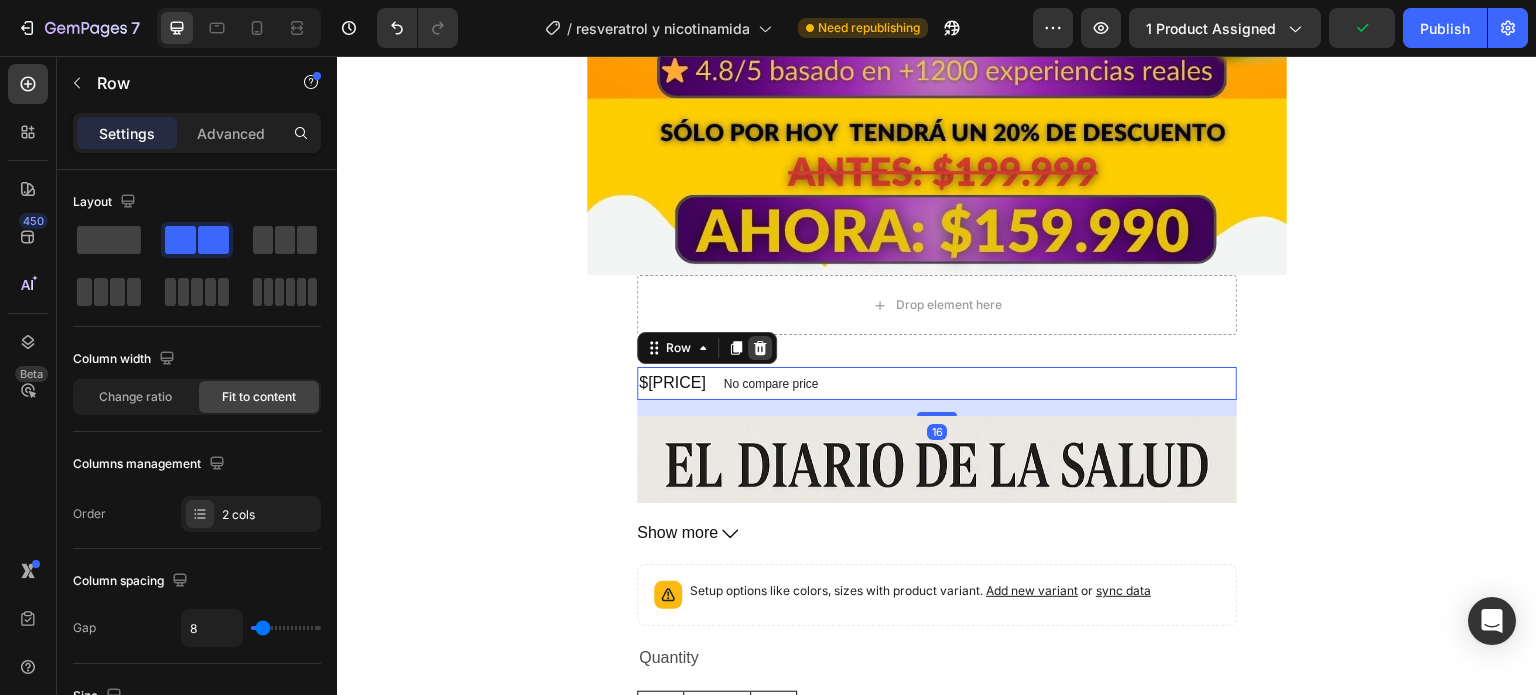 click 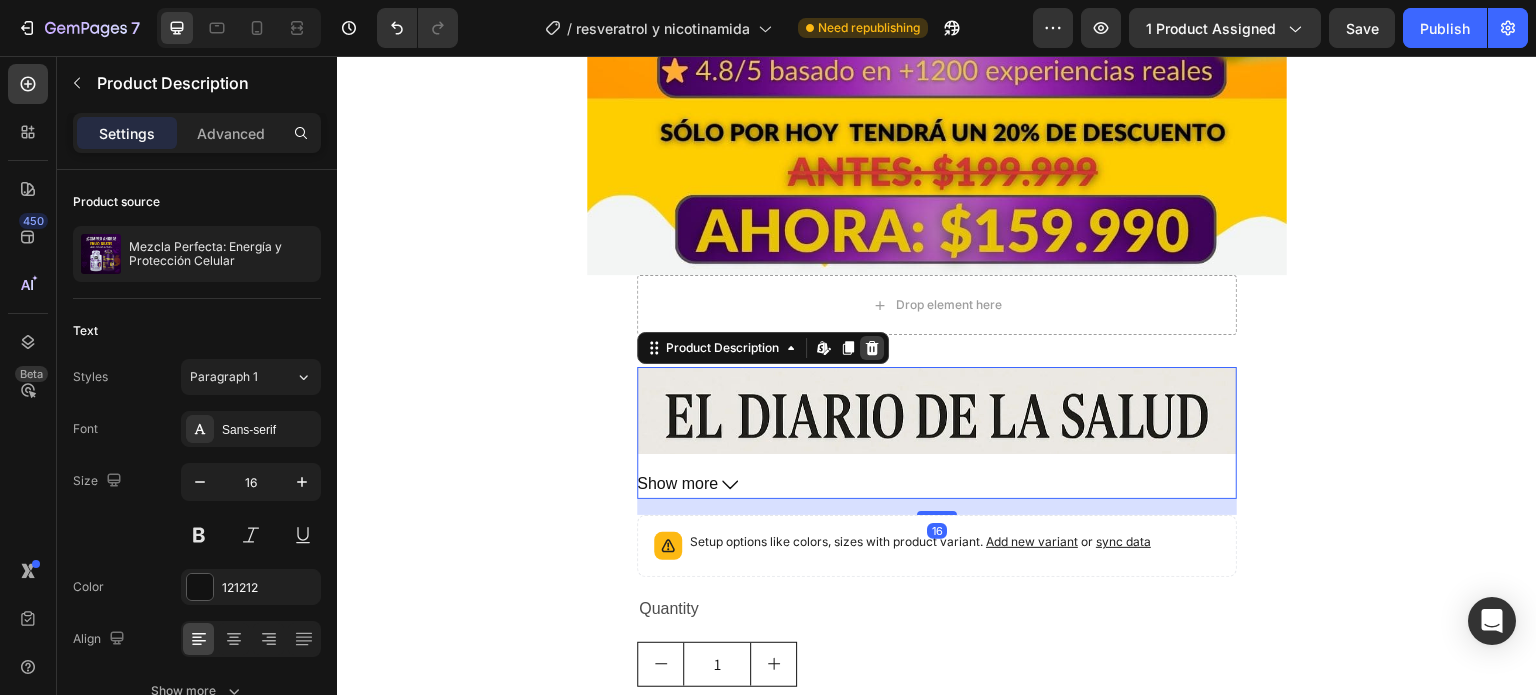 click 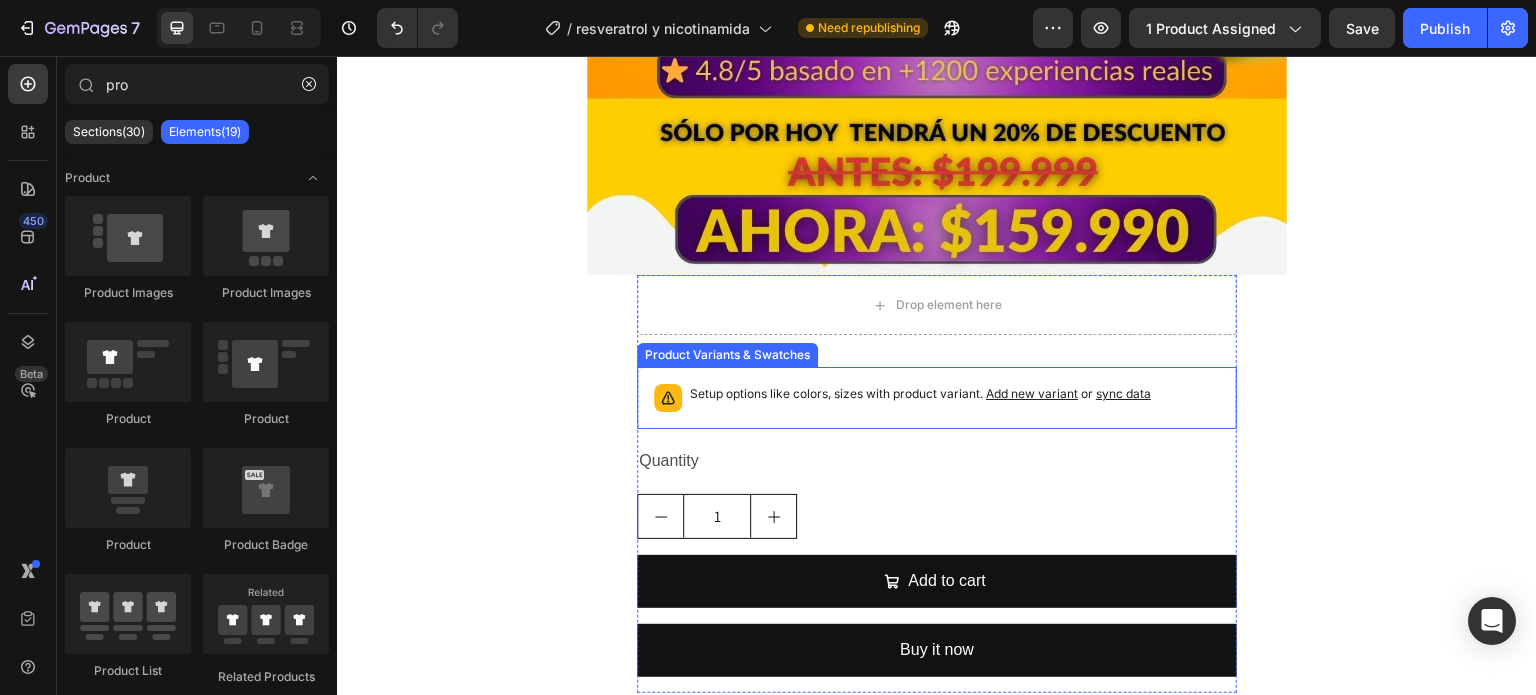 click on "Setup options like colors, sizes with product variant.       Add new variant   or   sync data" at bounding box center [937, 398] 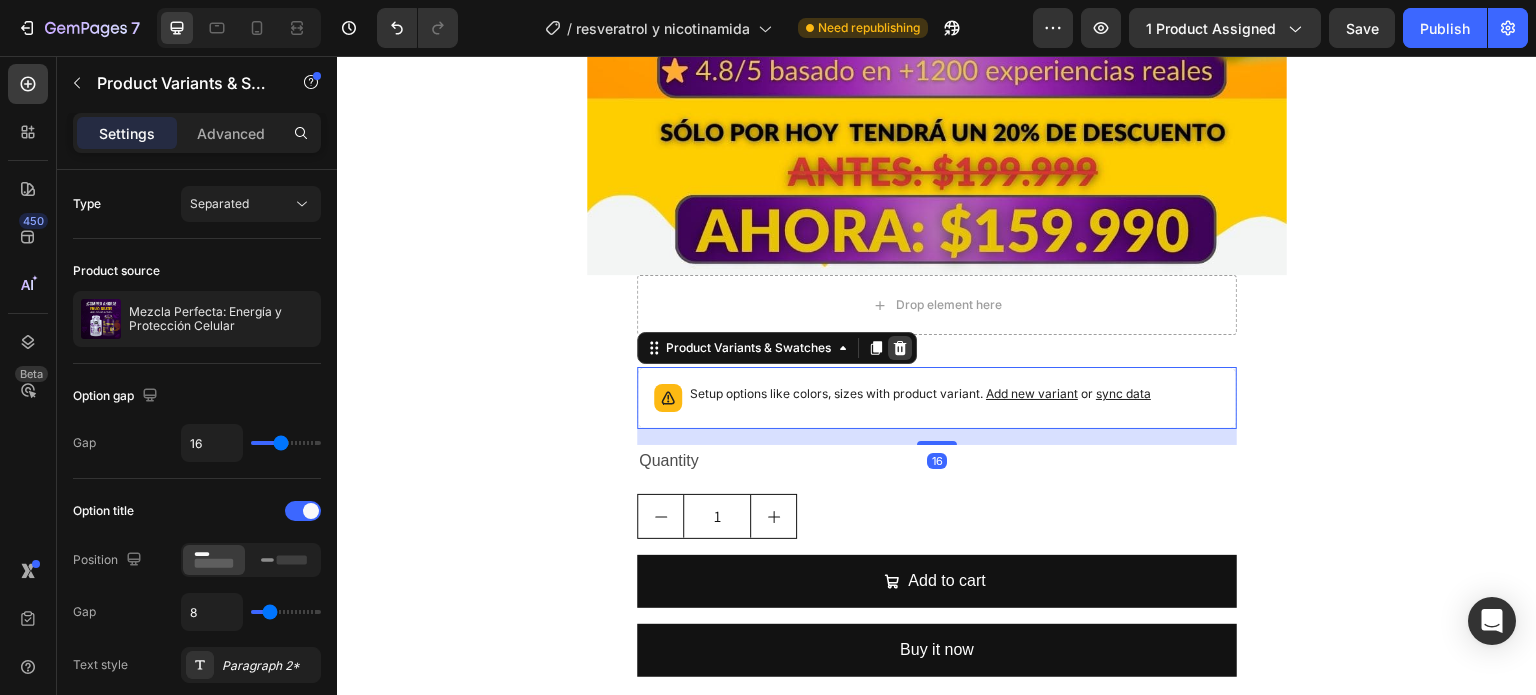 click 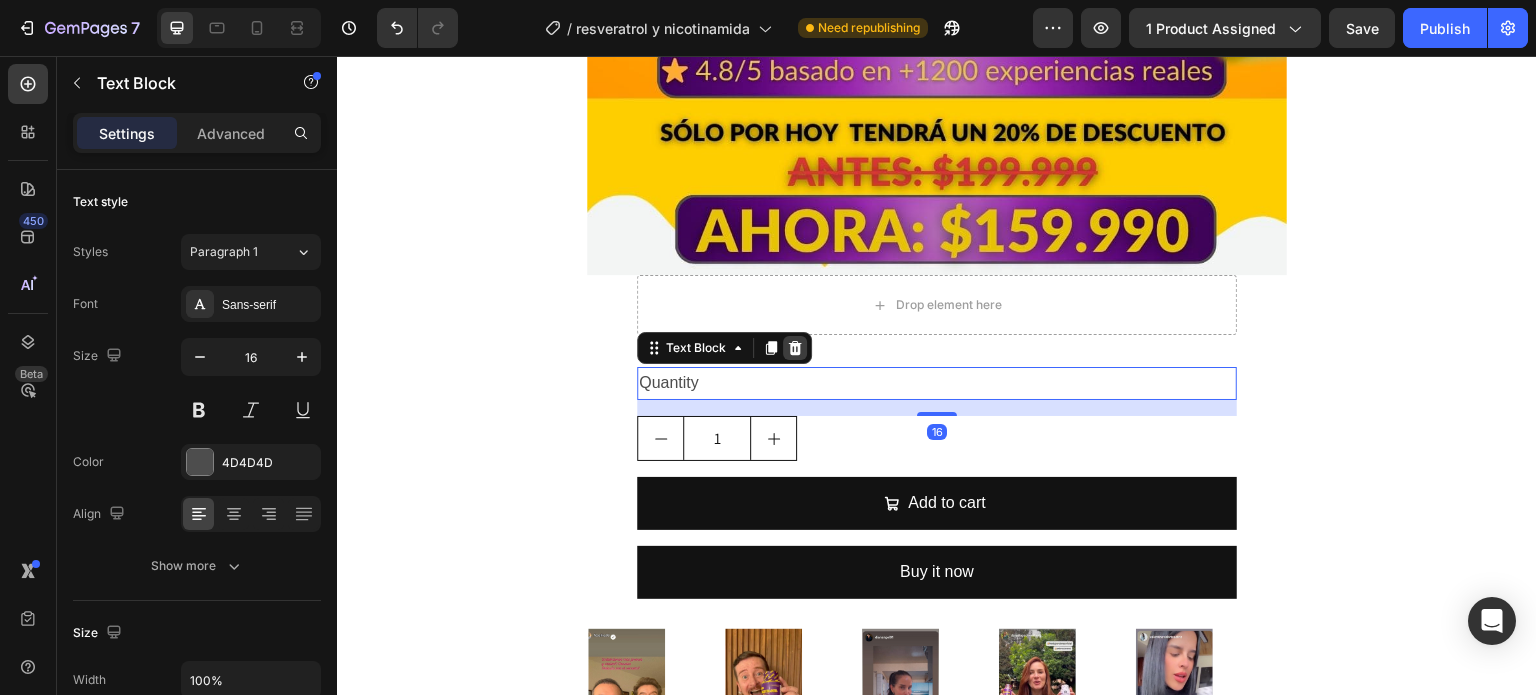 click 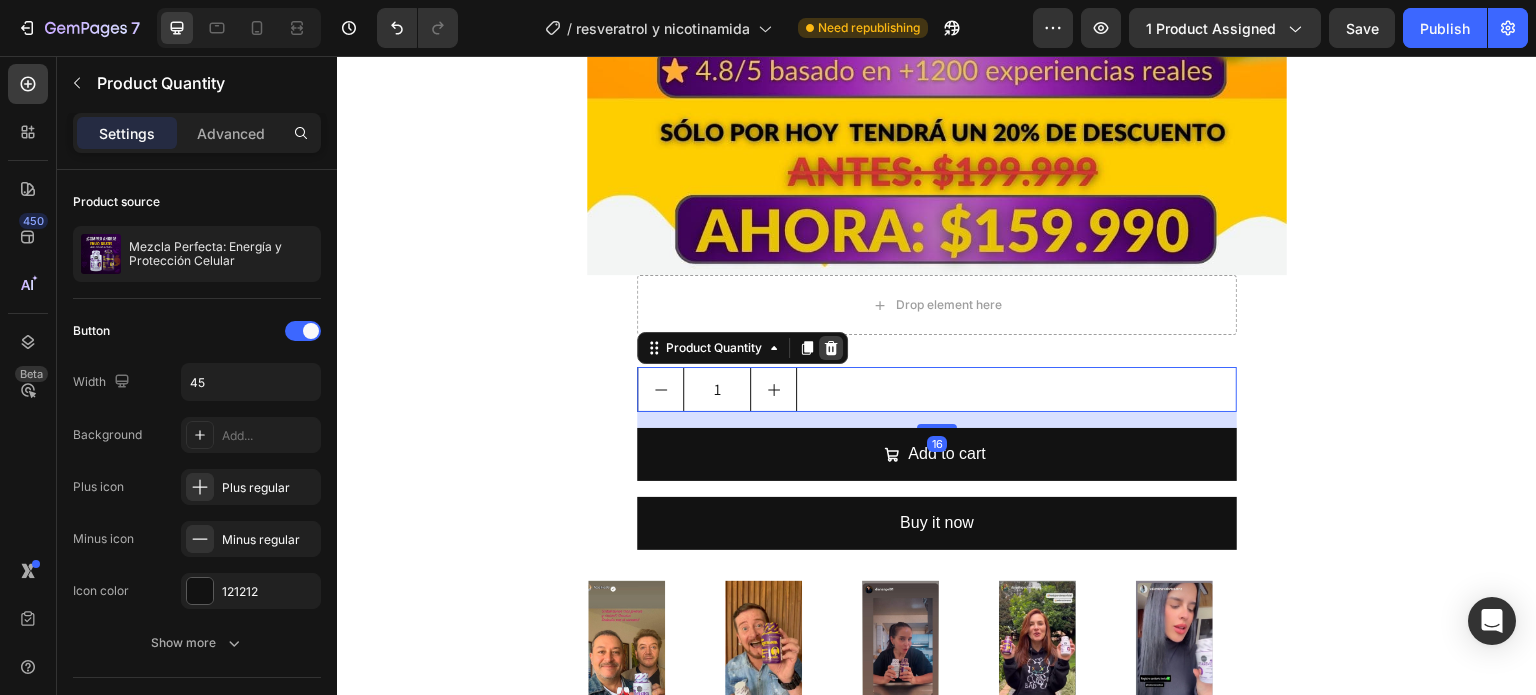 click 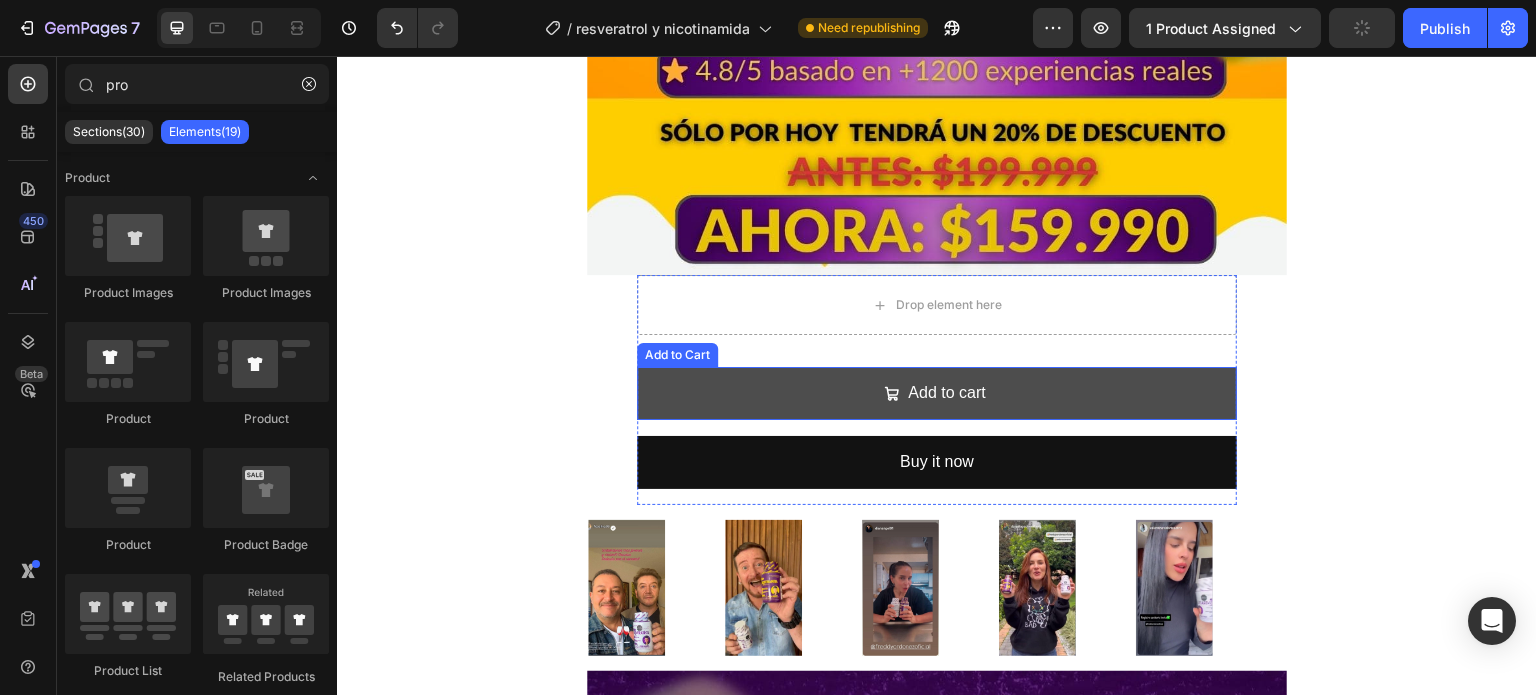 click on "Add to cart" at bounding box center [937, 393] 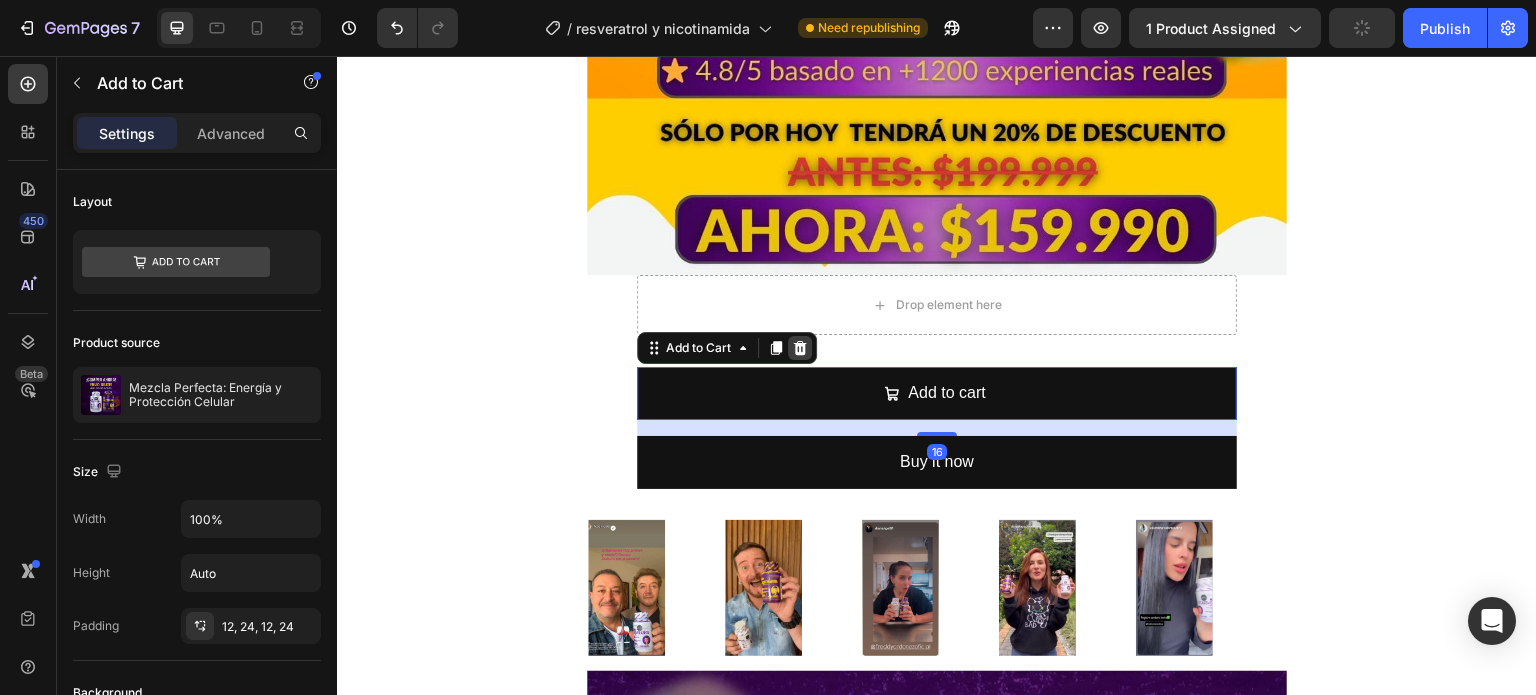 click 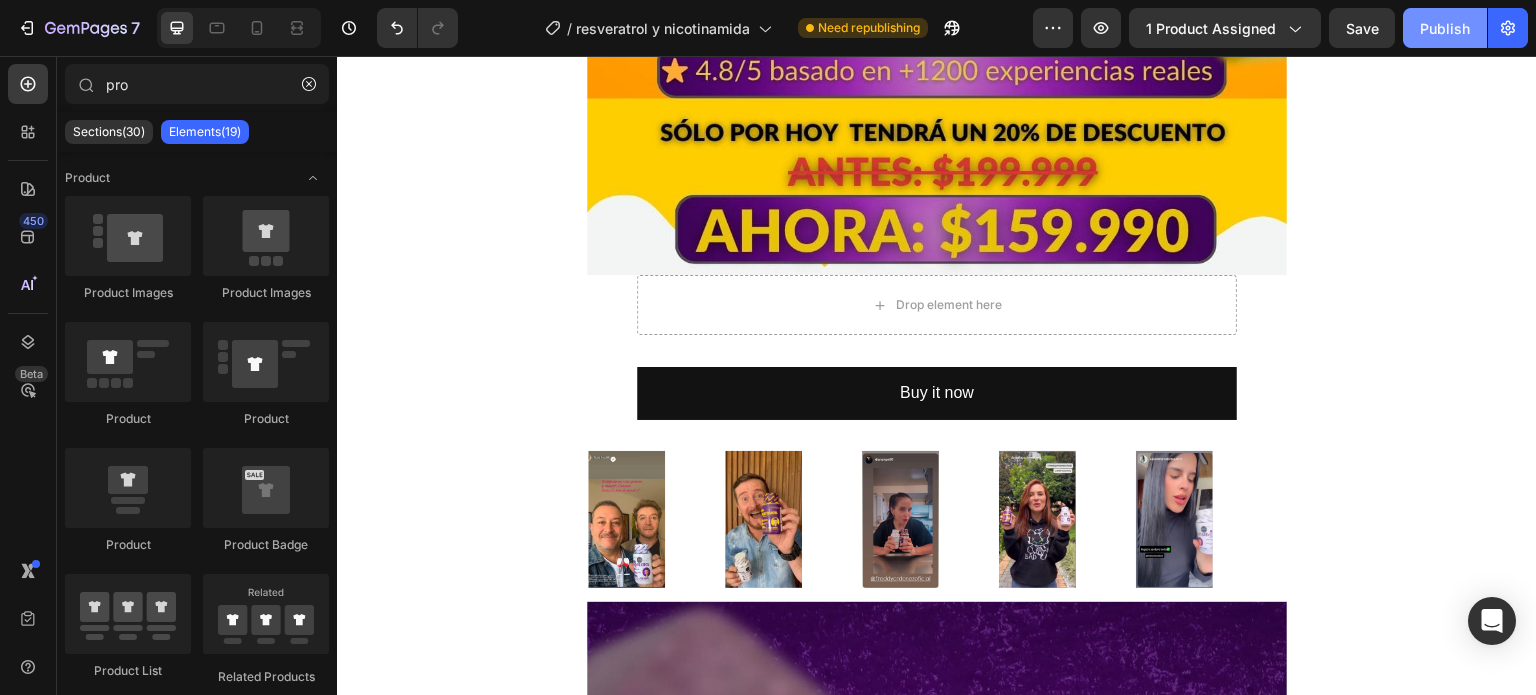 click on "Publish" at bounding box center [1445, 28] 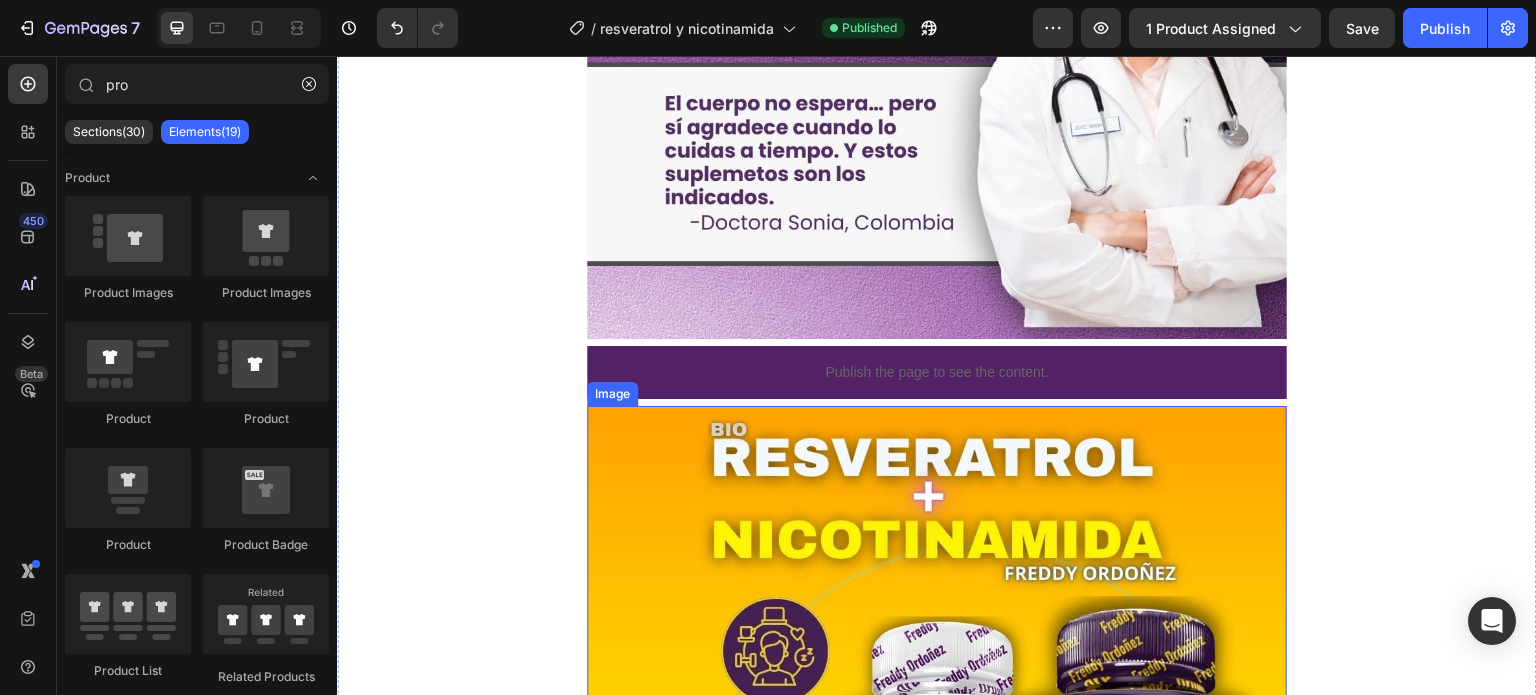 scroll, scrollTop: 5960, scrollLeft: 0, axis: vertical 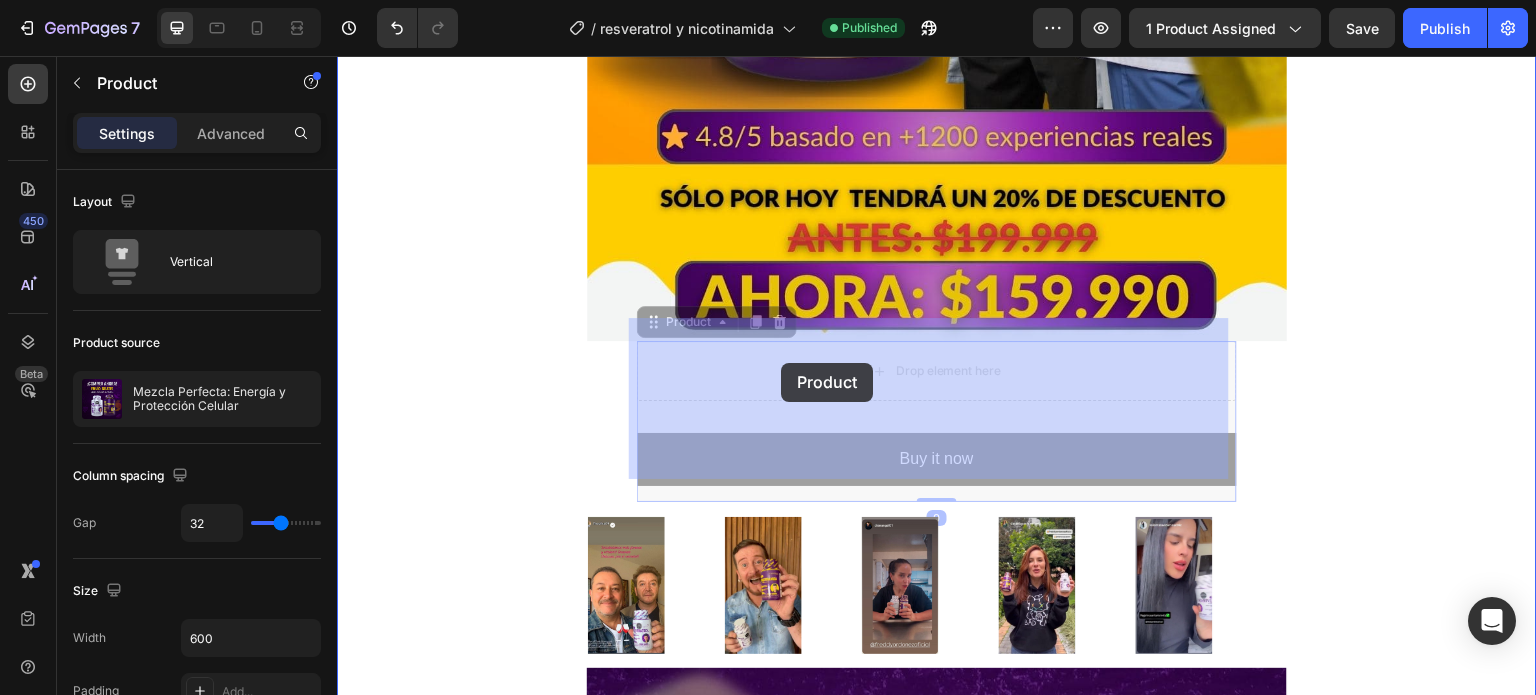 drag, startPoint x: 791, startPoint y: 344, endPoint x: 781, endPoint y: 363, distance: 21.470911 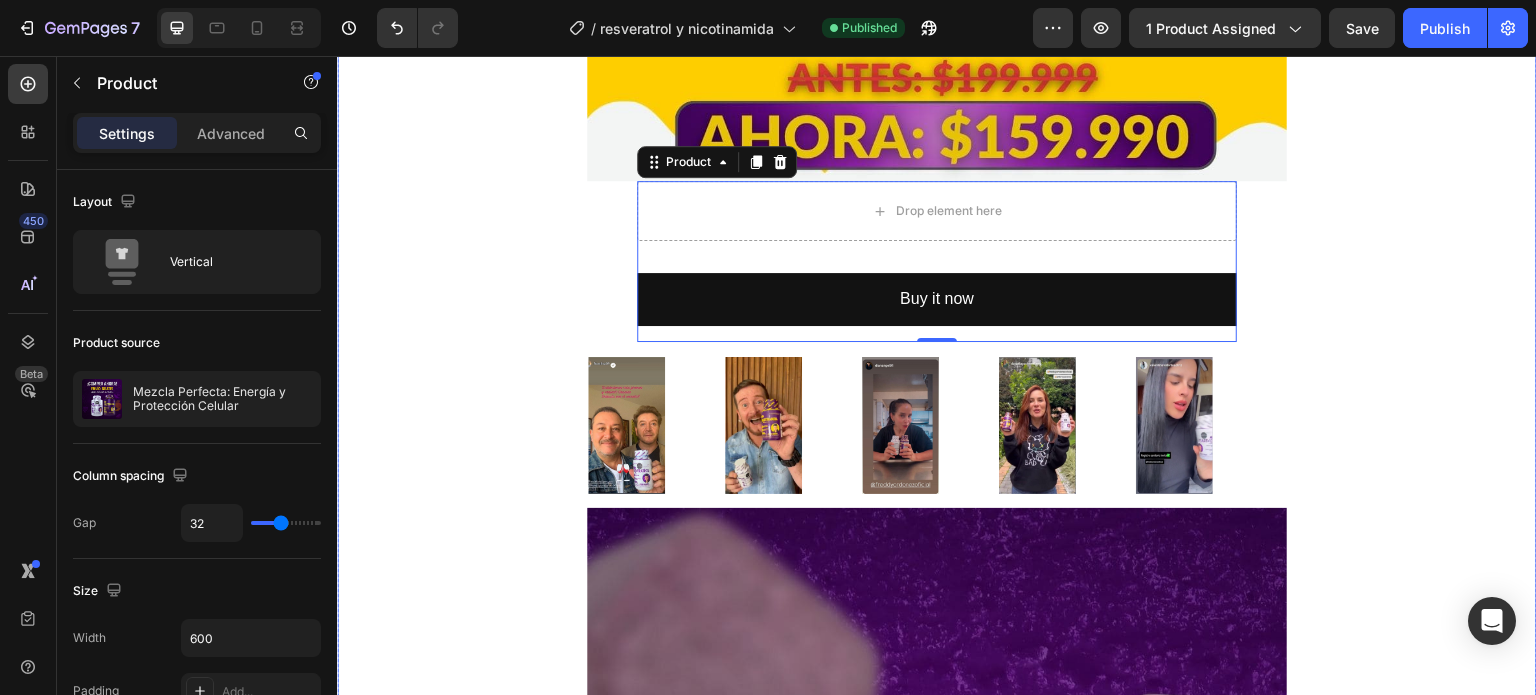 scroll, scrollTop: 1056, scrollLeft: 0, axis: vertical 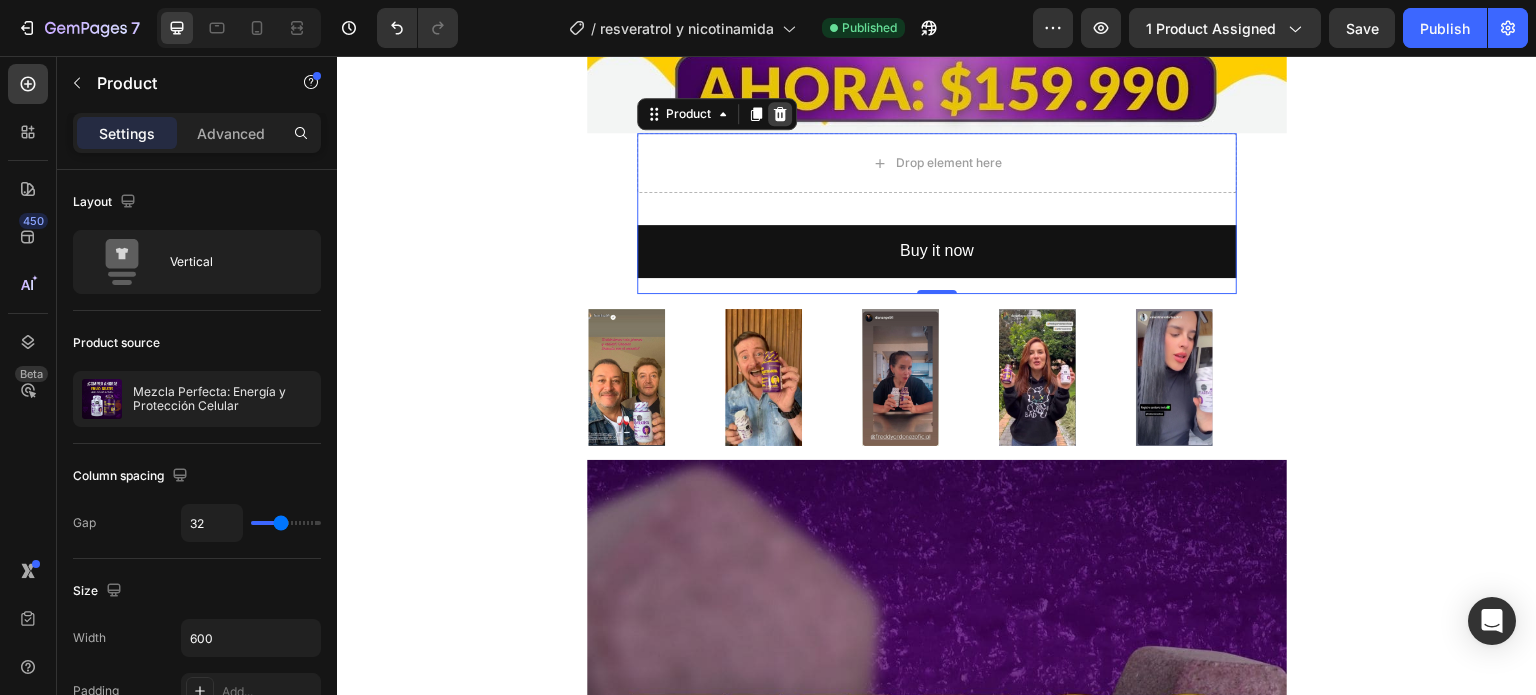 click 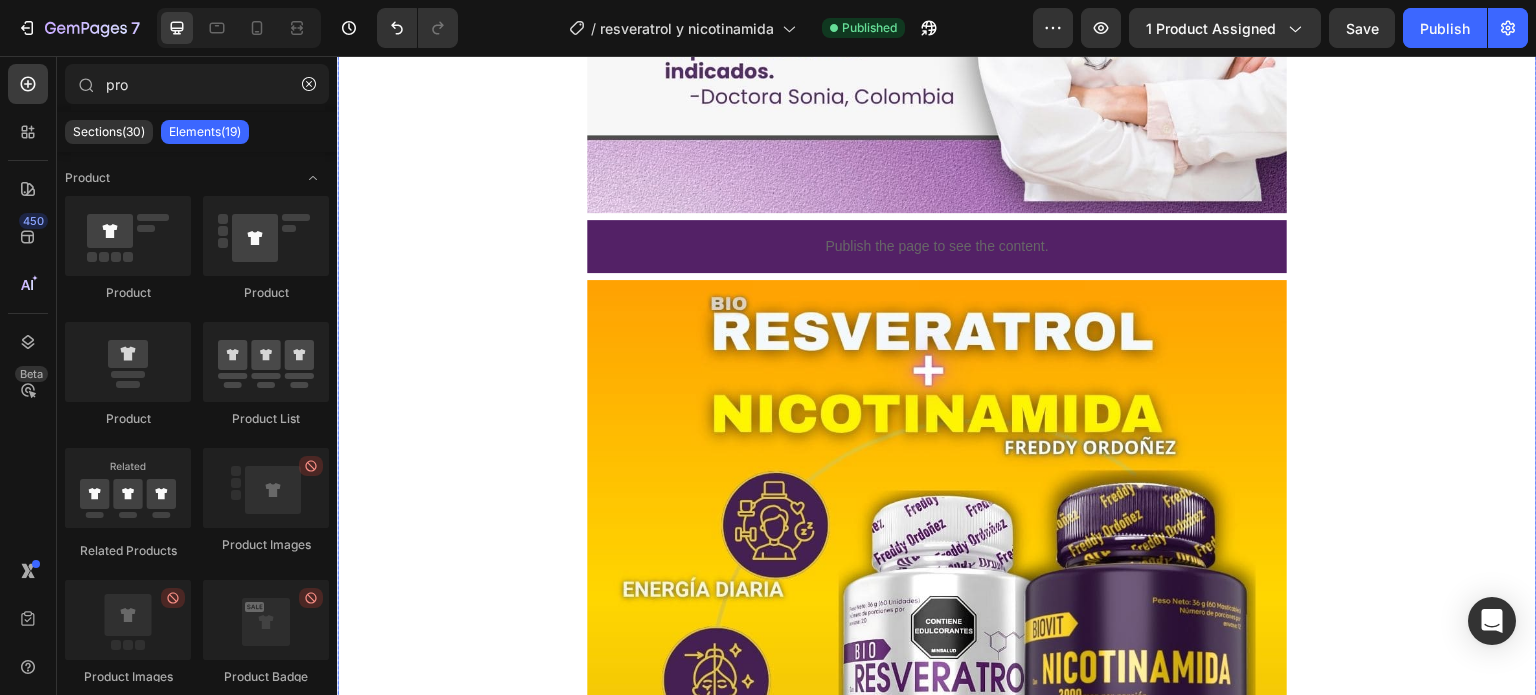 scroll, scrollTop: 5647, scrollLeft: 0, axis: vertical 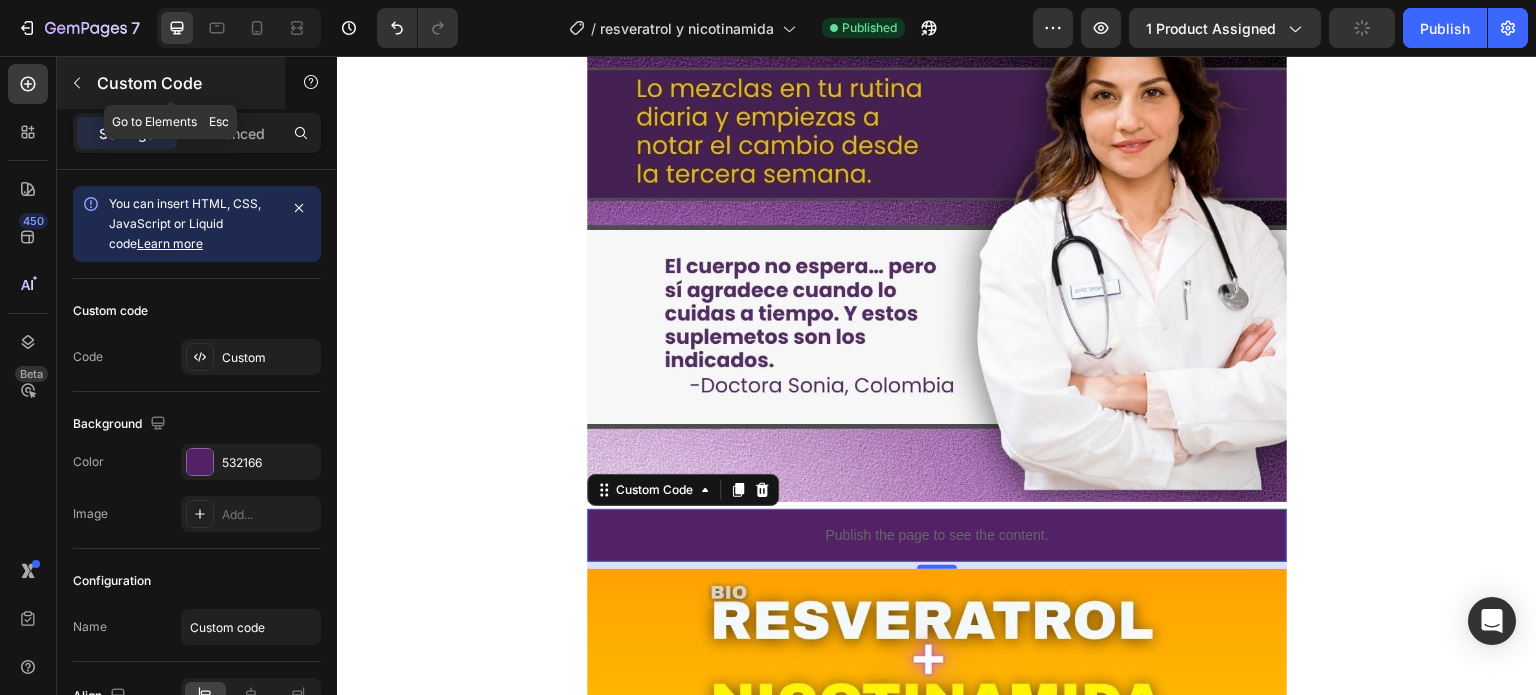 click at bounding box center (77, 83) 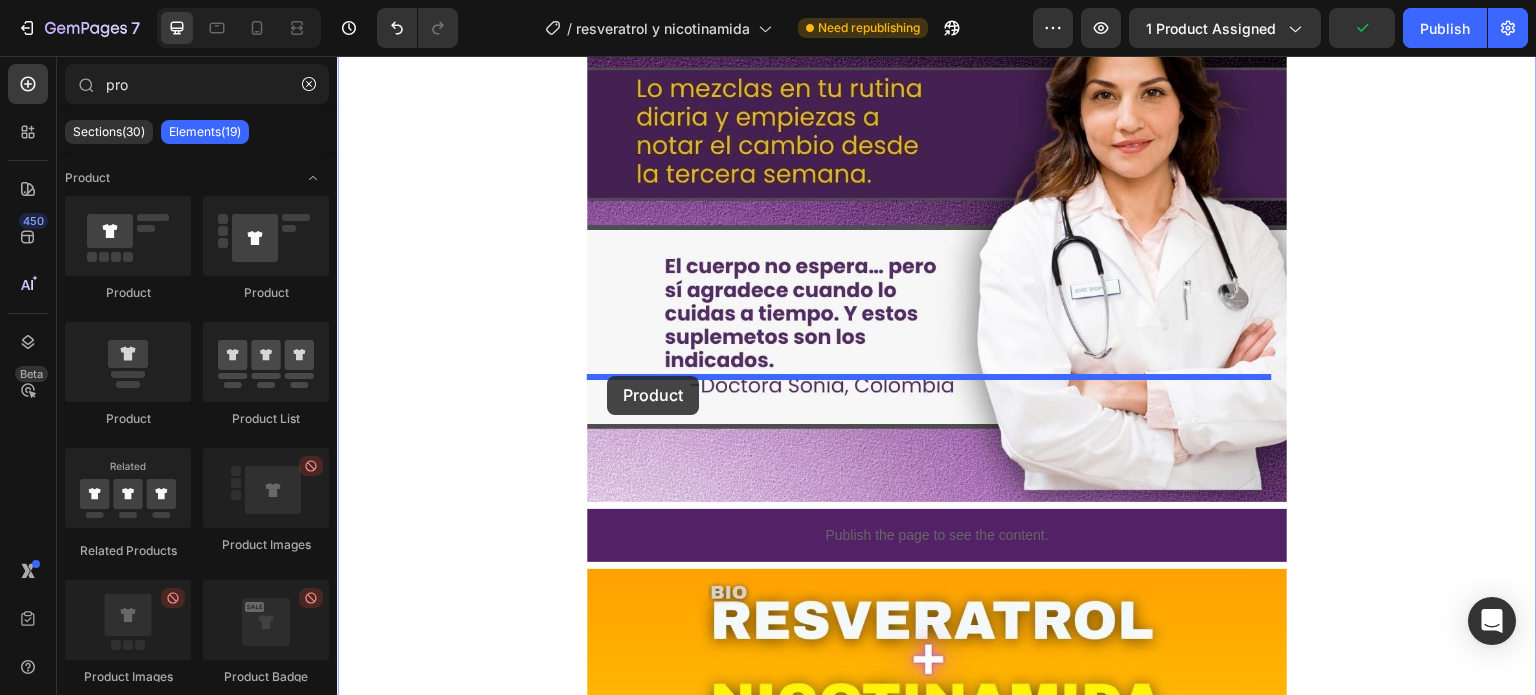 drag, startPoint x: 444, startPoint y: 436, endPoint x: 607, endPoint y: 376, distance: 173.69226 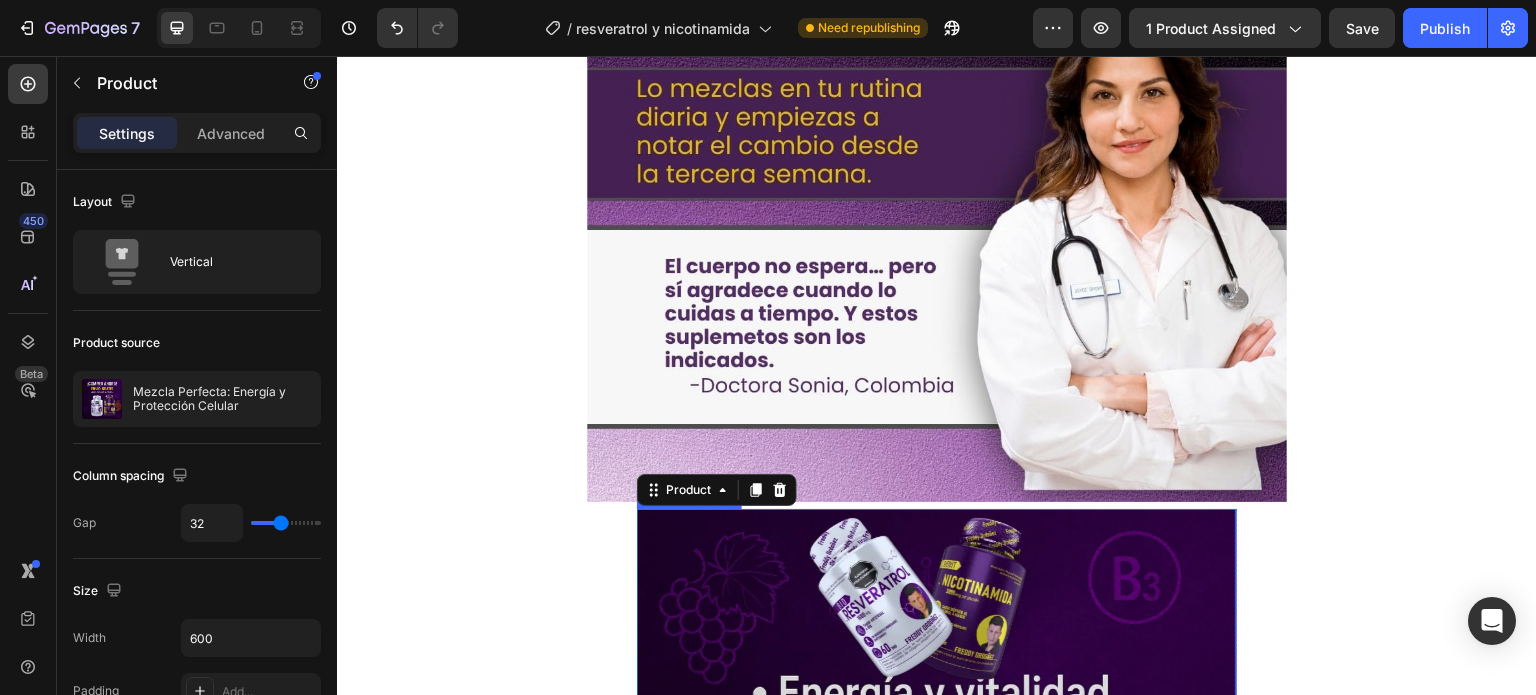 click at bounding box center [937, 809] 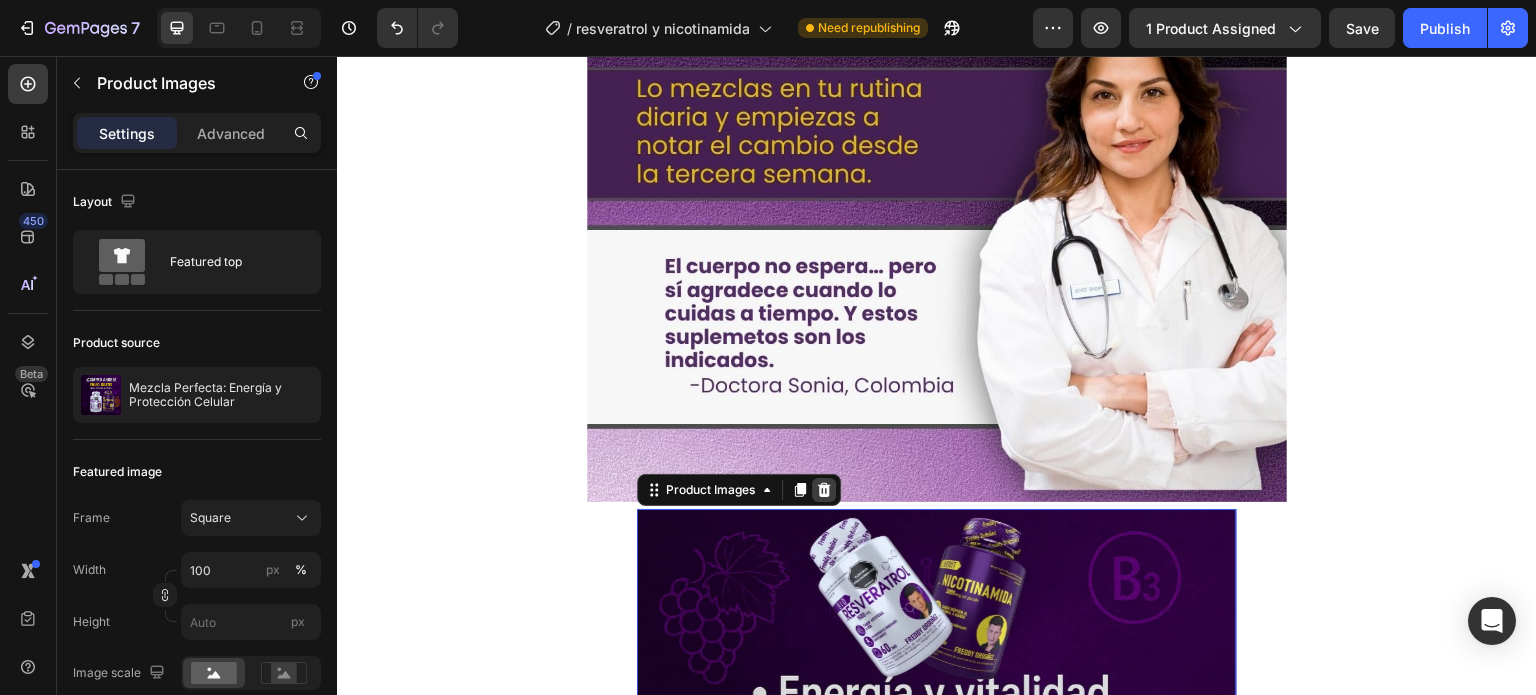 click 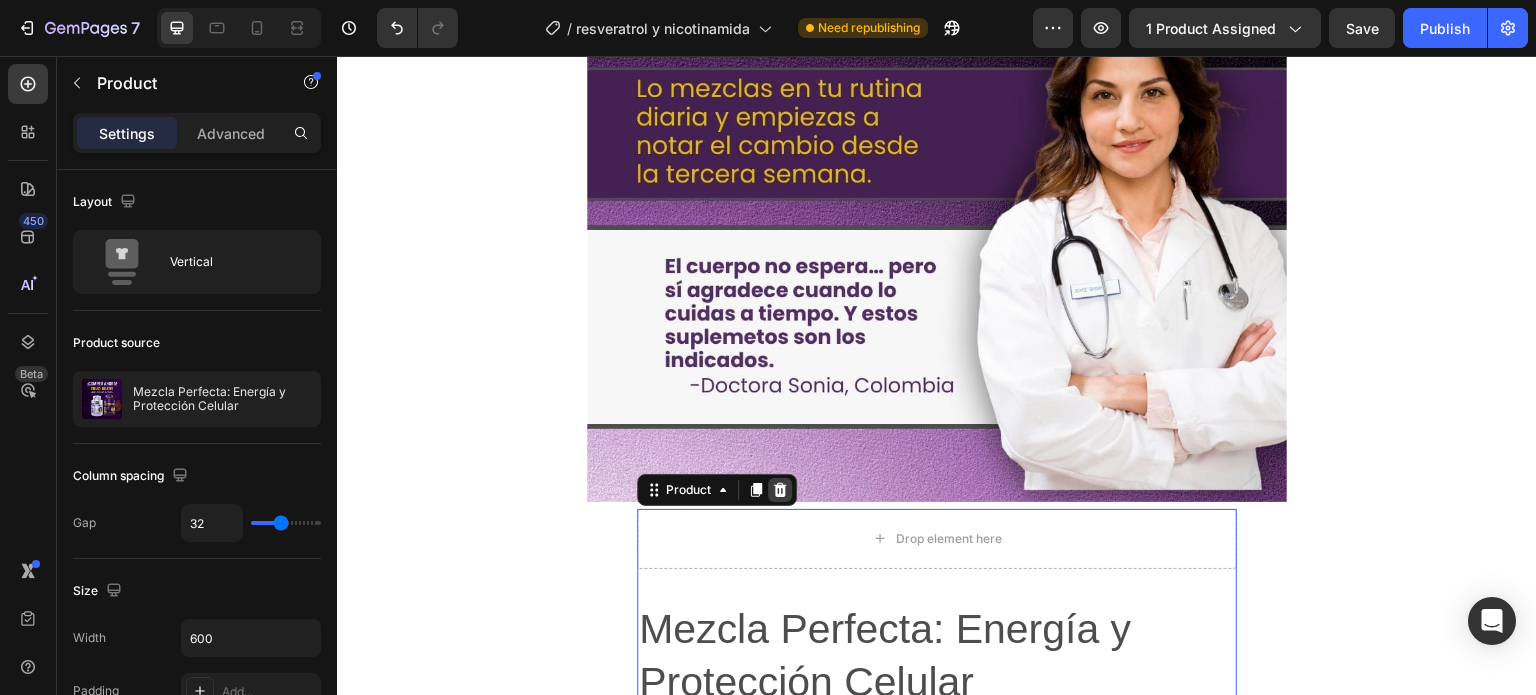 click 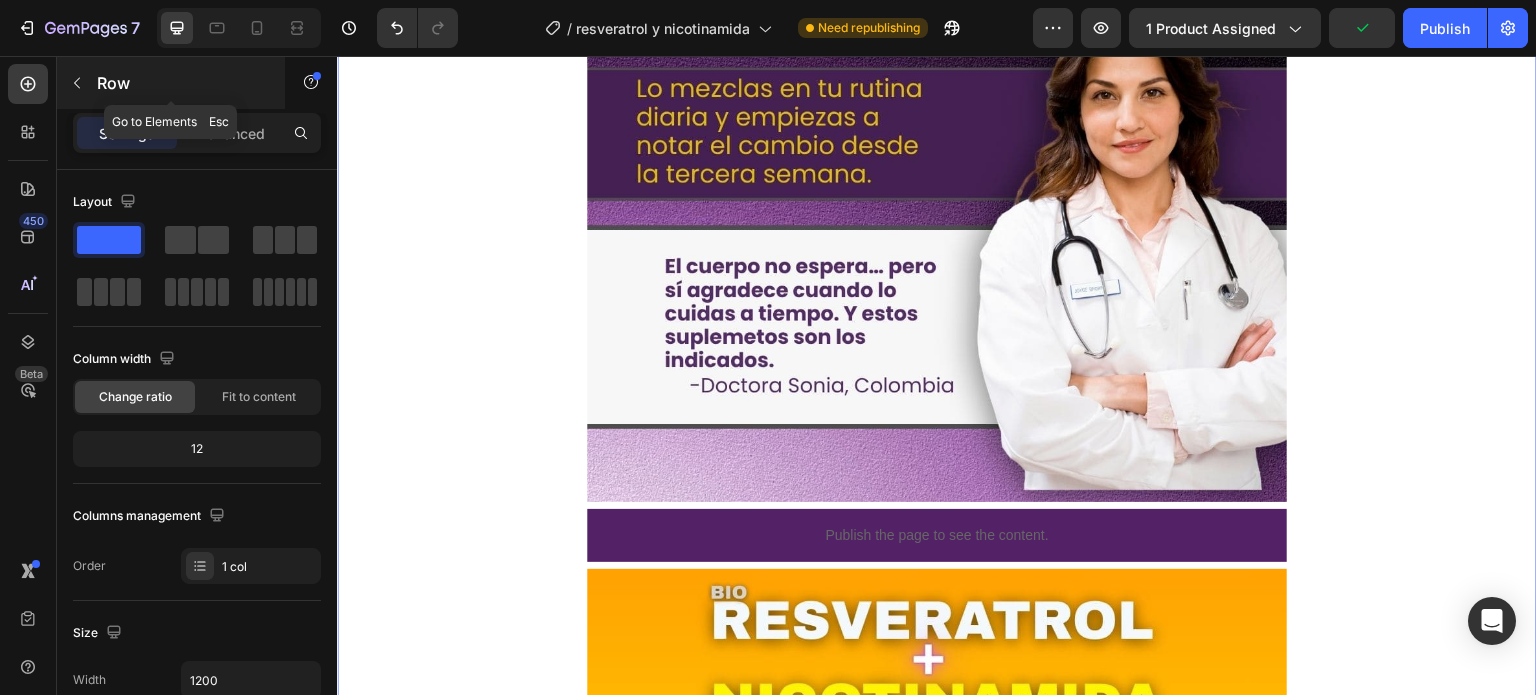 click 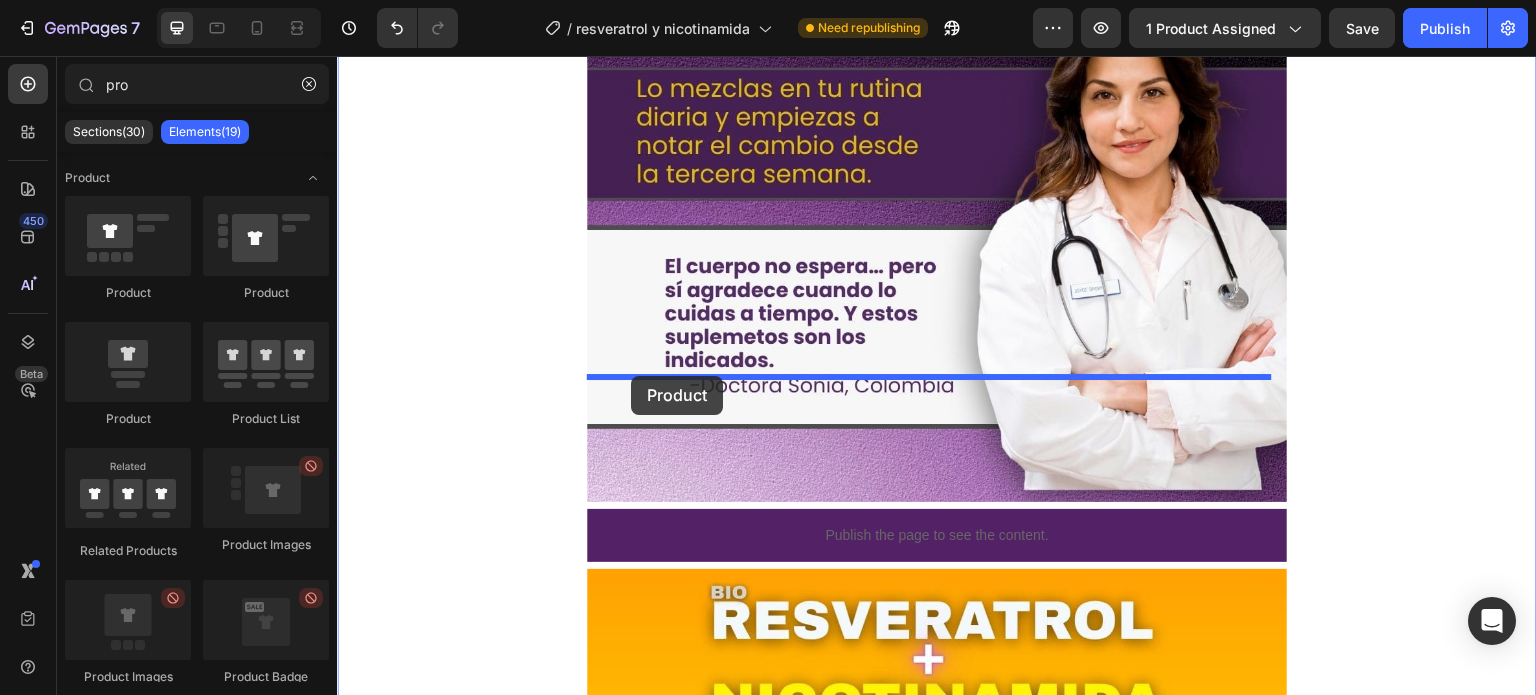 drag, startPoint x: 485, startPoint y: 439, endPoint x: 631, endPoint y: 376, distance: 159.01257 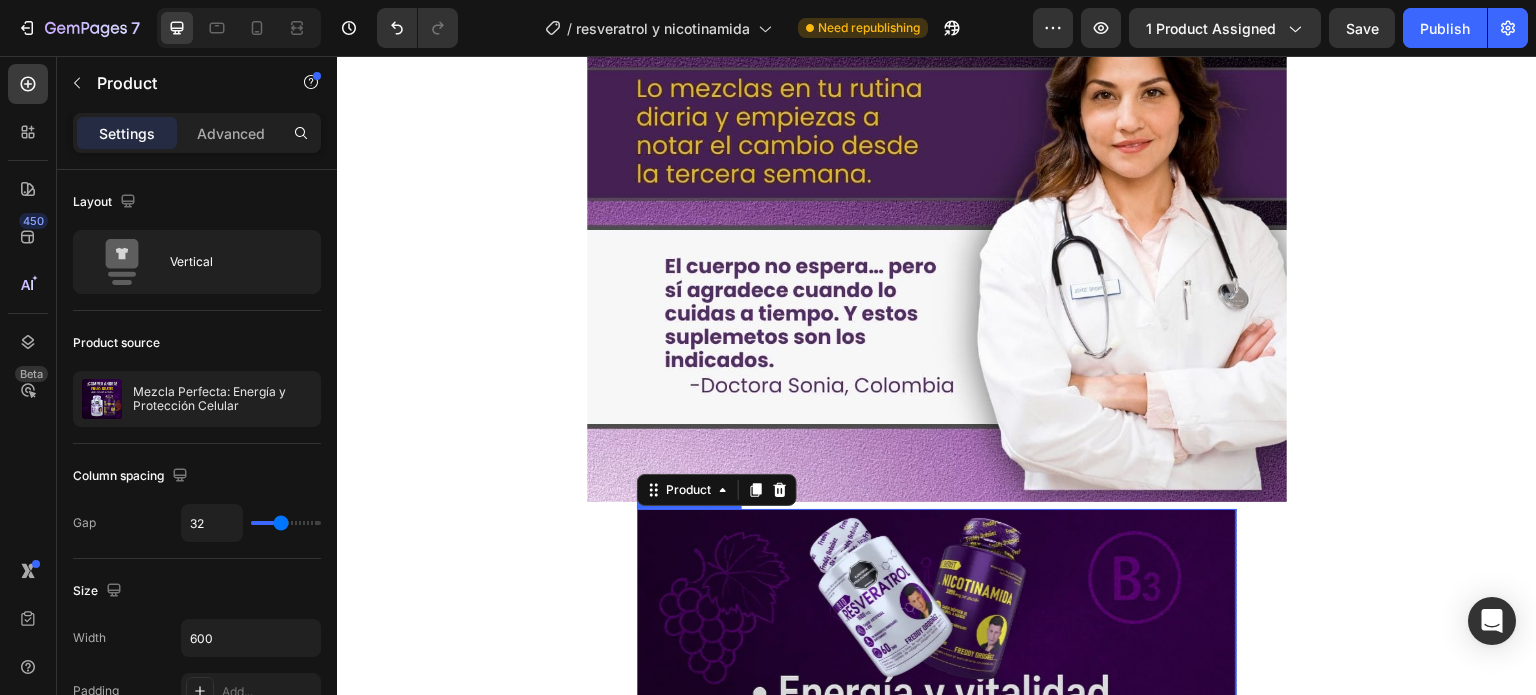 click at bounding box center [937, 809] 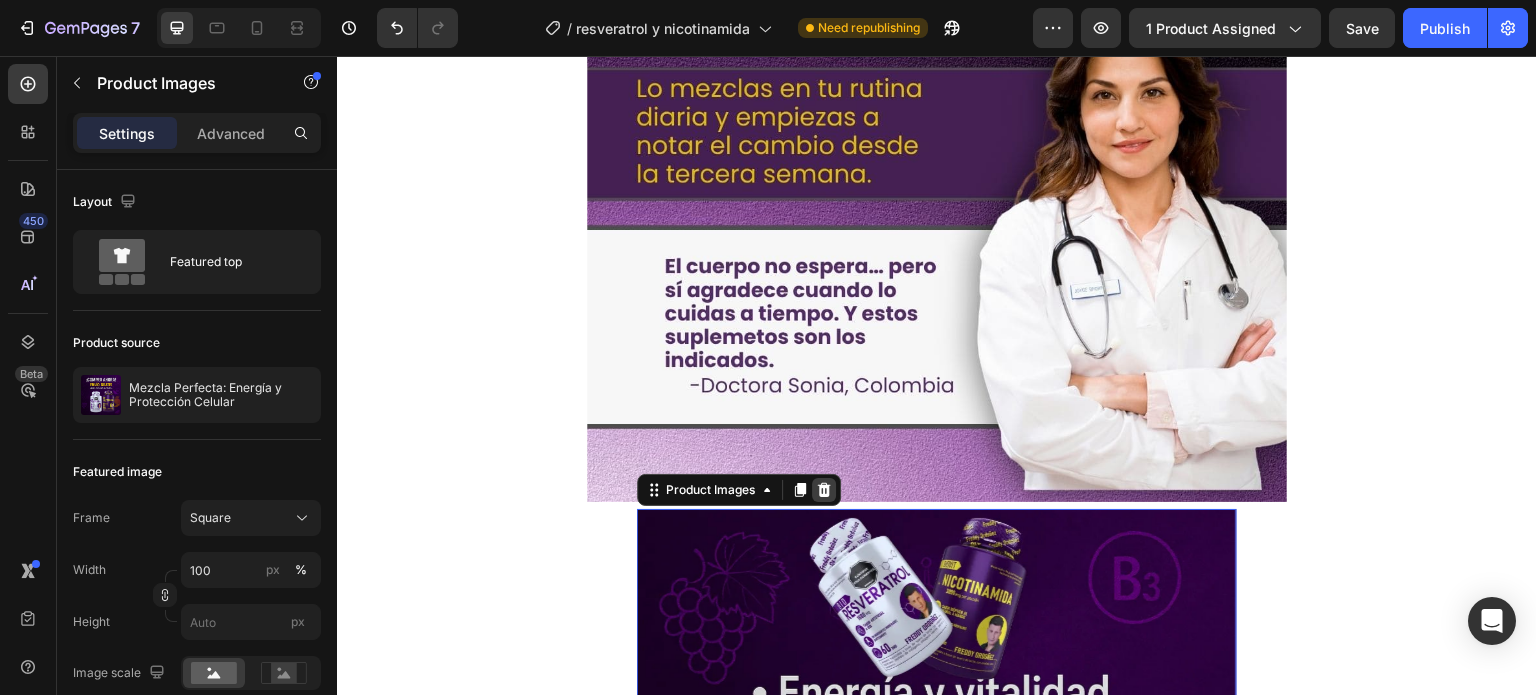 click 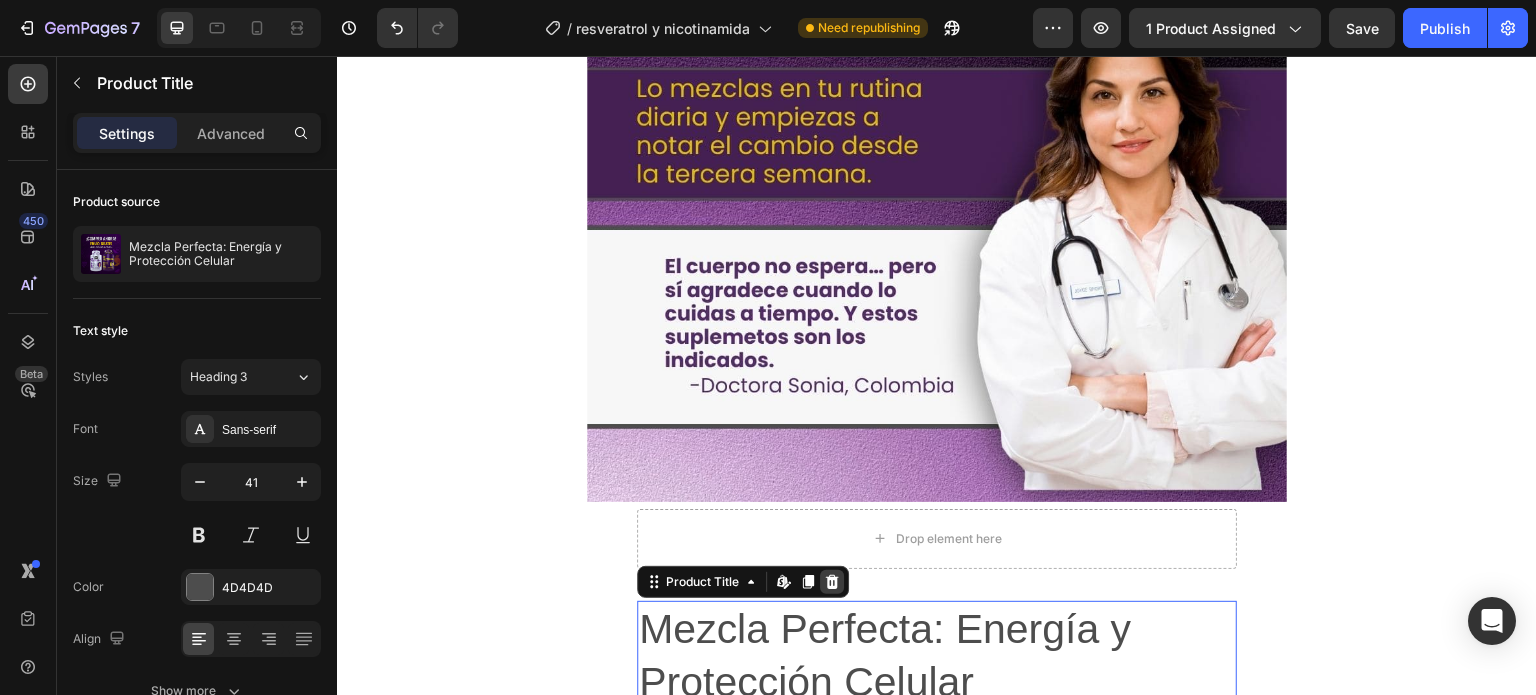 click 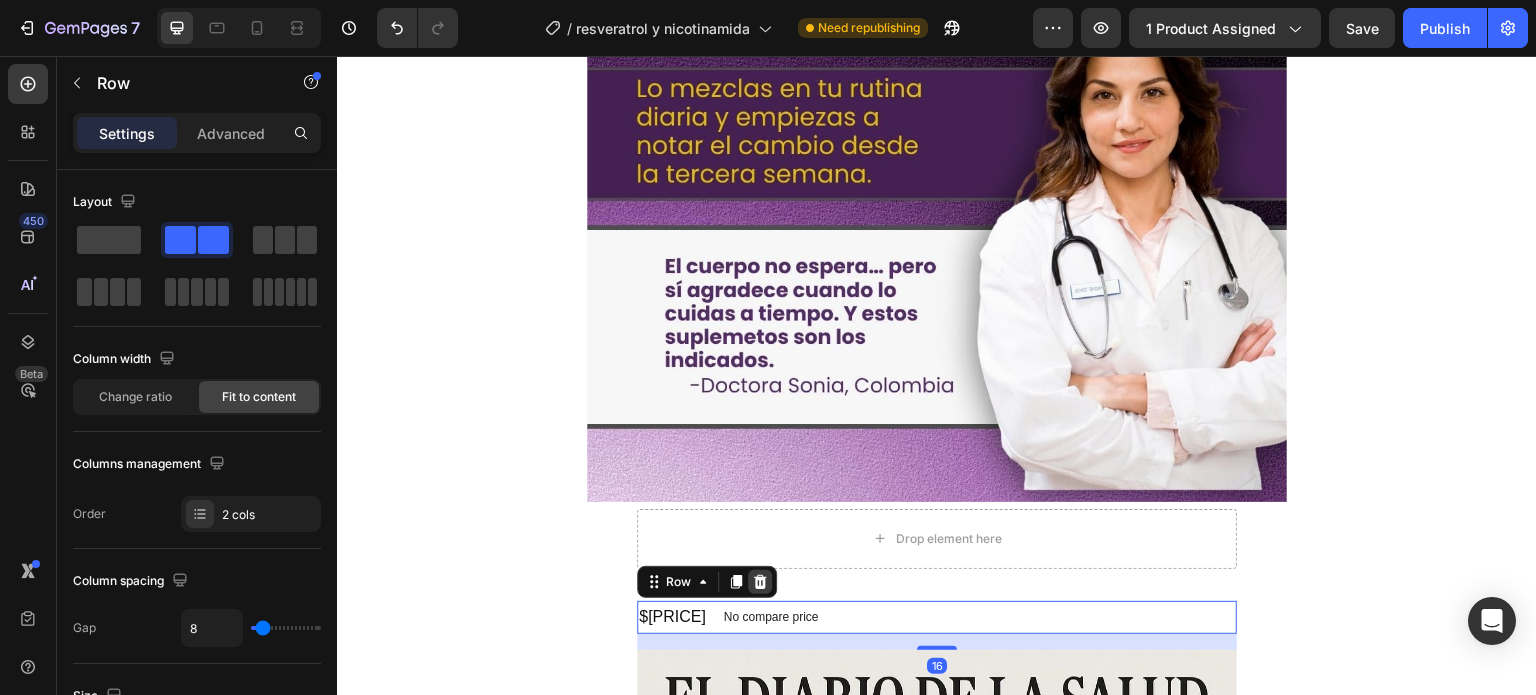 click 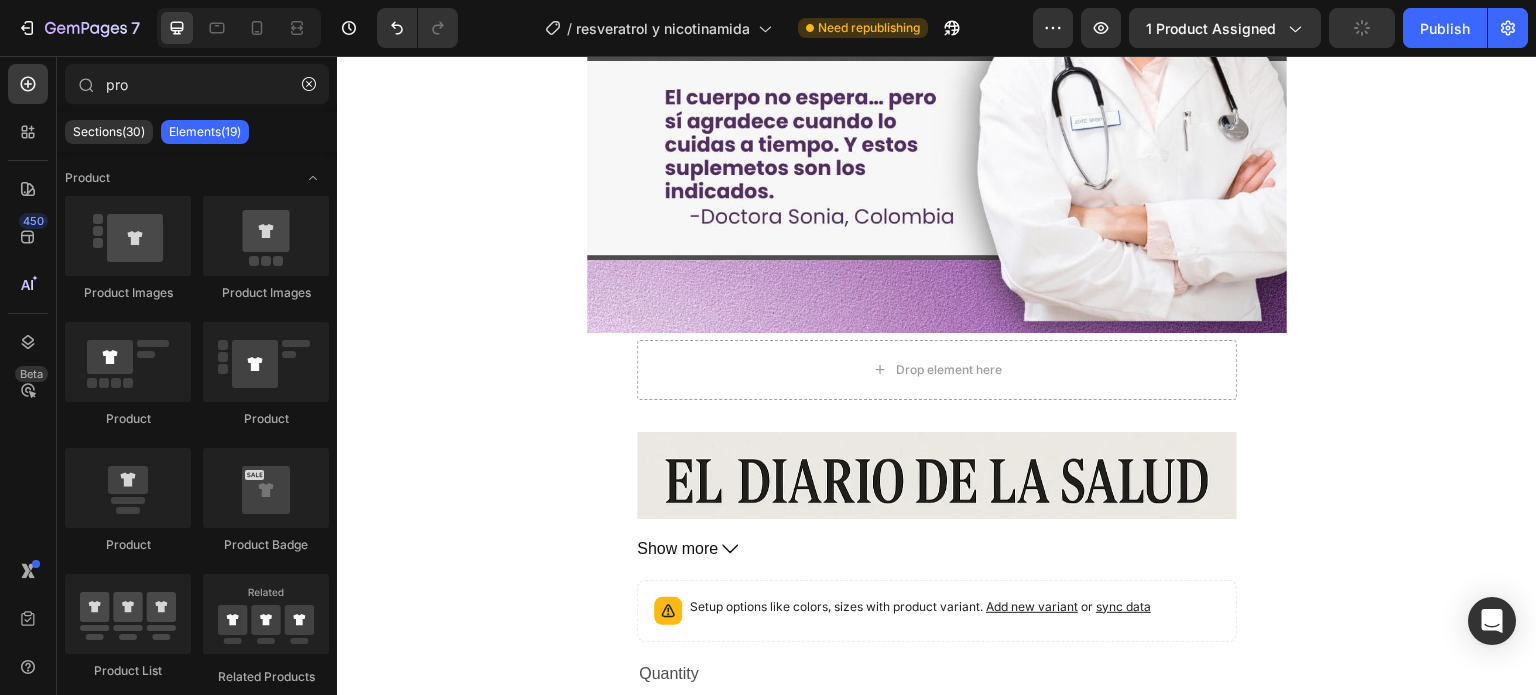 scroll, scrollTop: 5844, scrollLeft: 0, axis: vertical 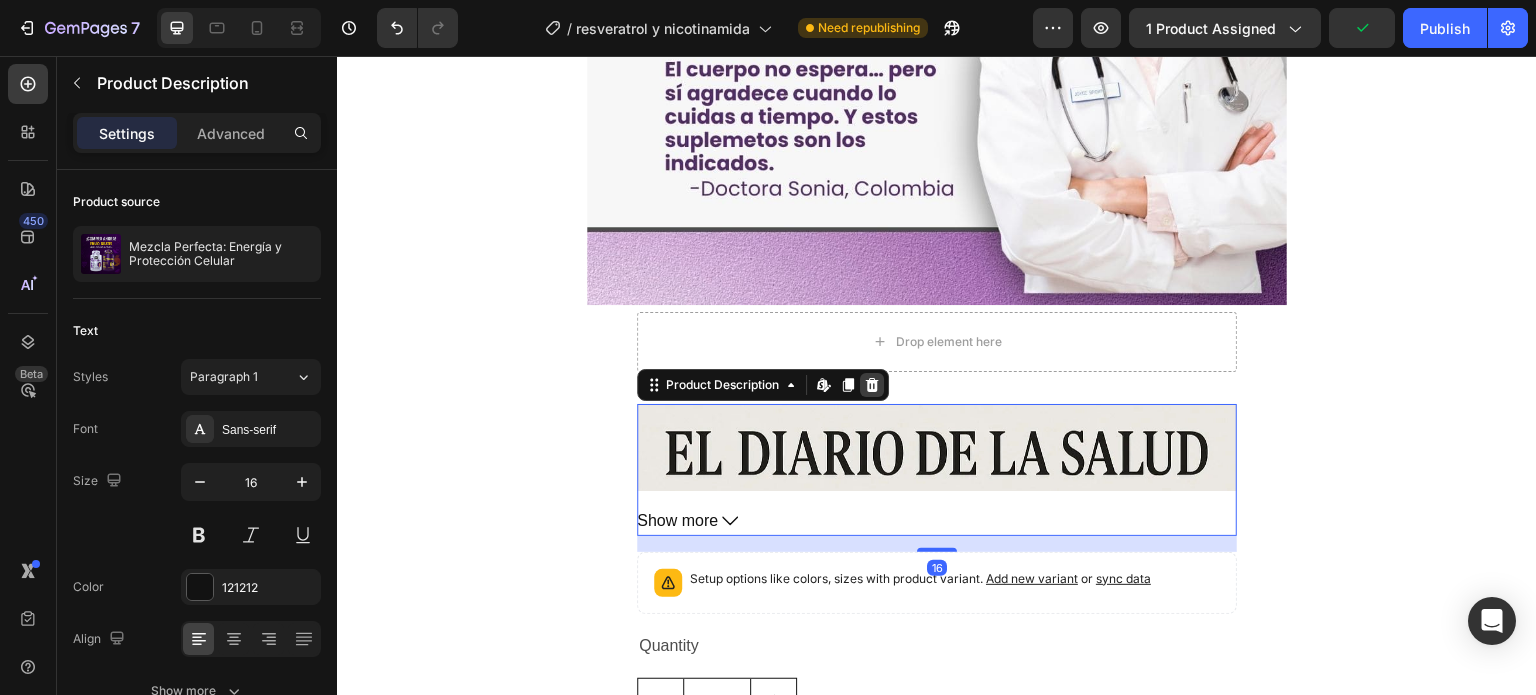 click 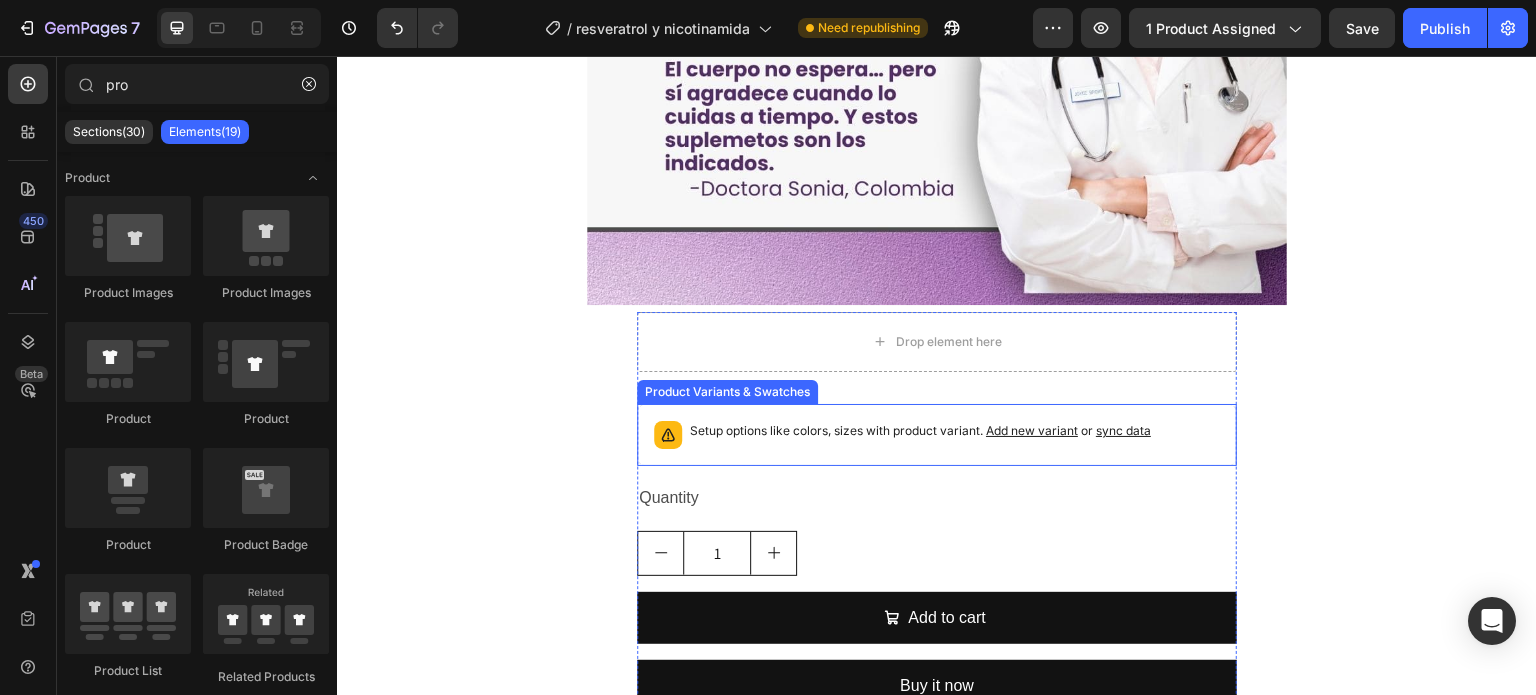 click on "Setup options like colors, sizes with product variant.       Add new variant   or   sync data" at bounding box center (920, 435) 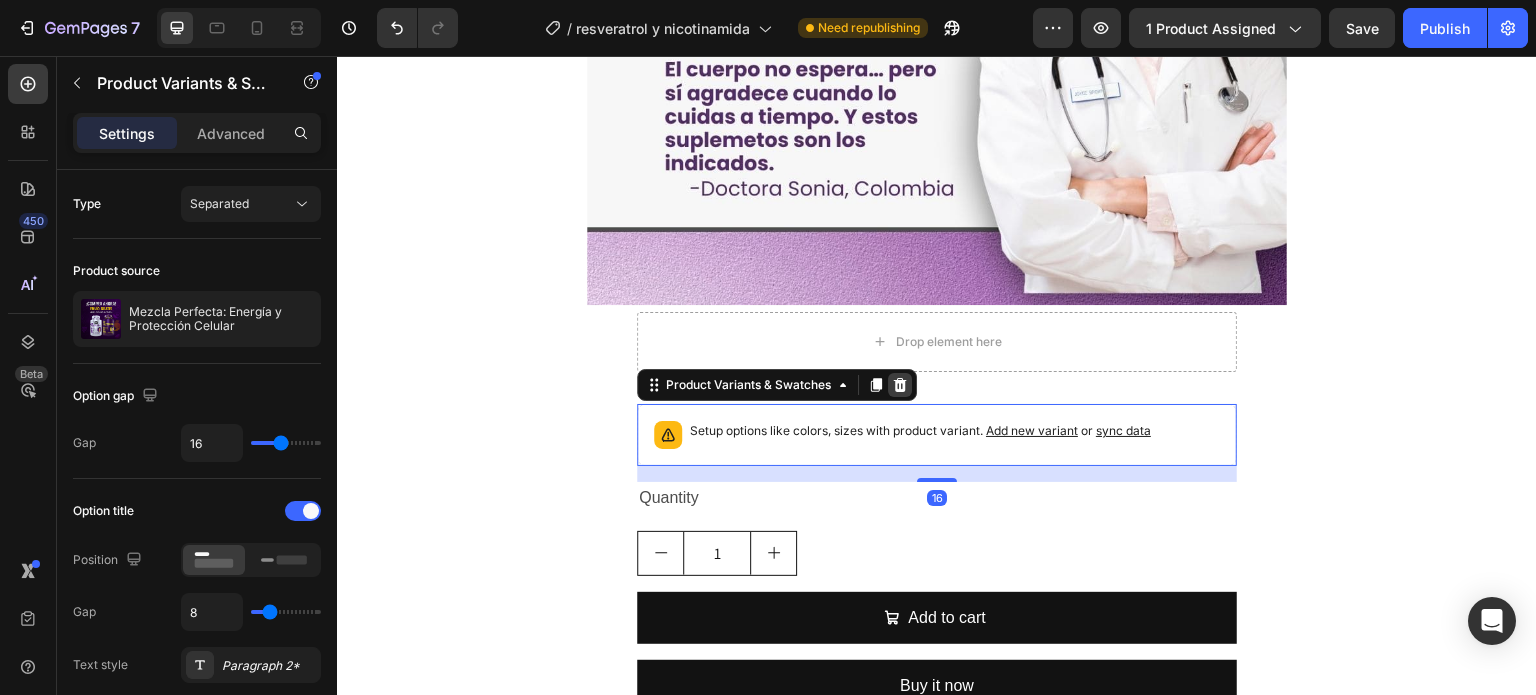 click at bounding box center [900, 385] 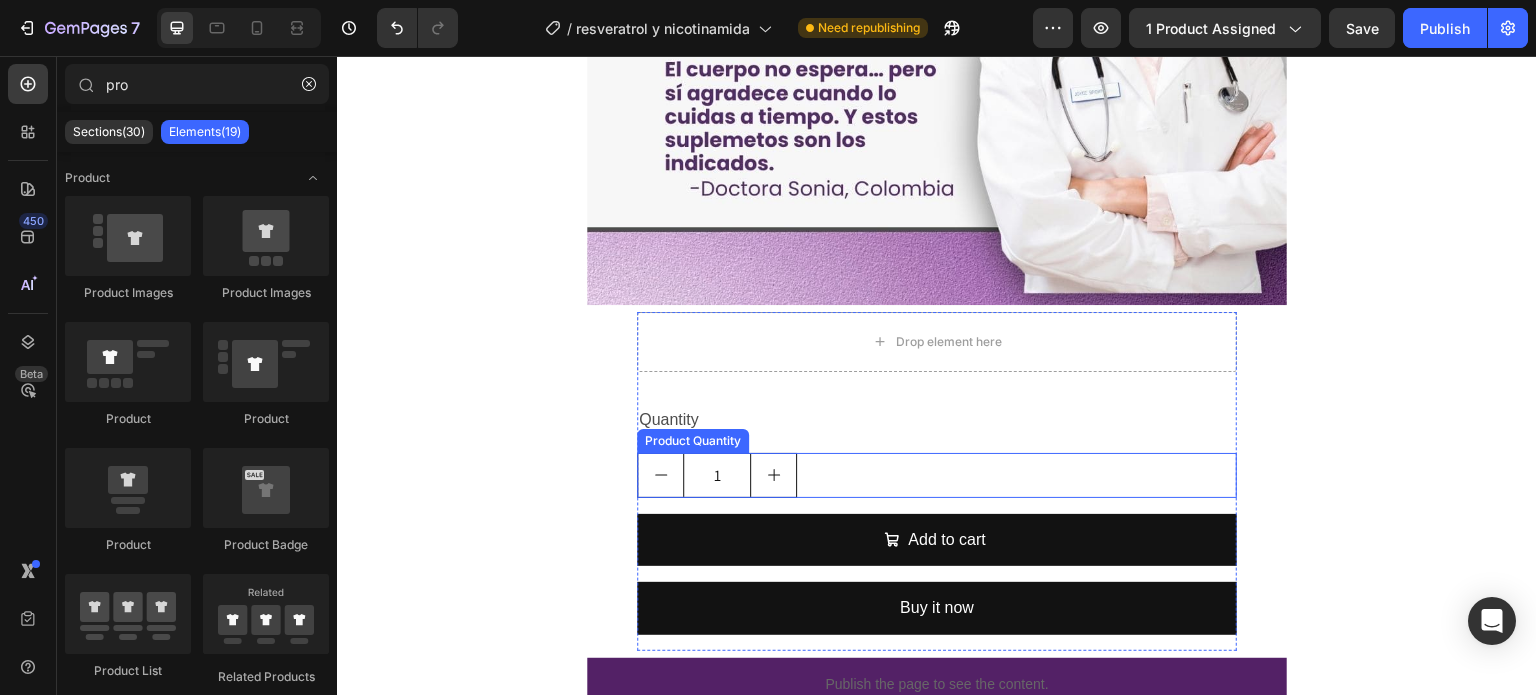 click on "1" at bounding box center [937, 475] 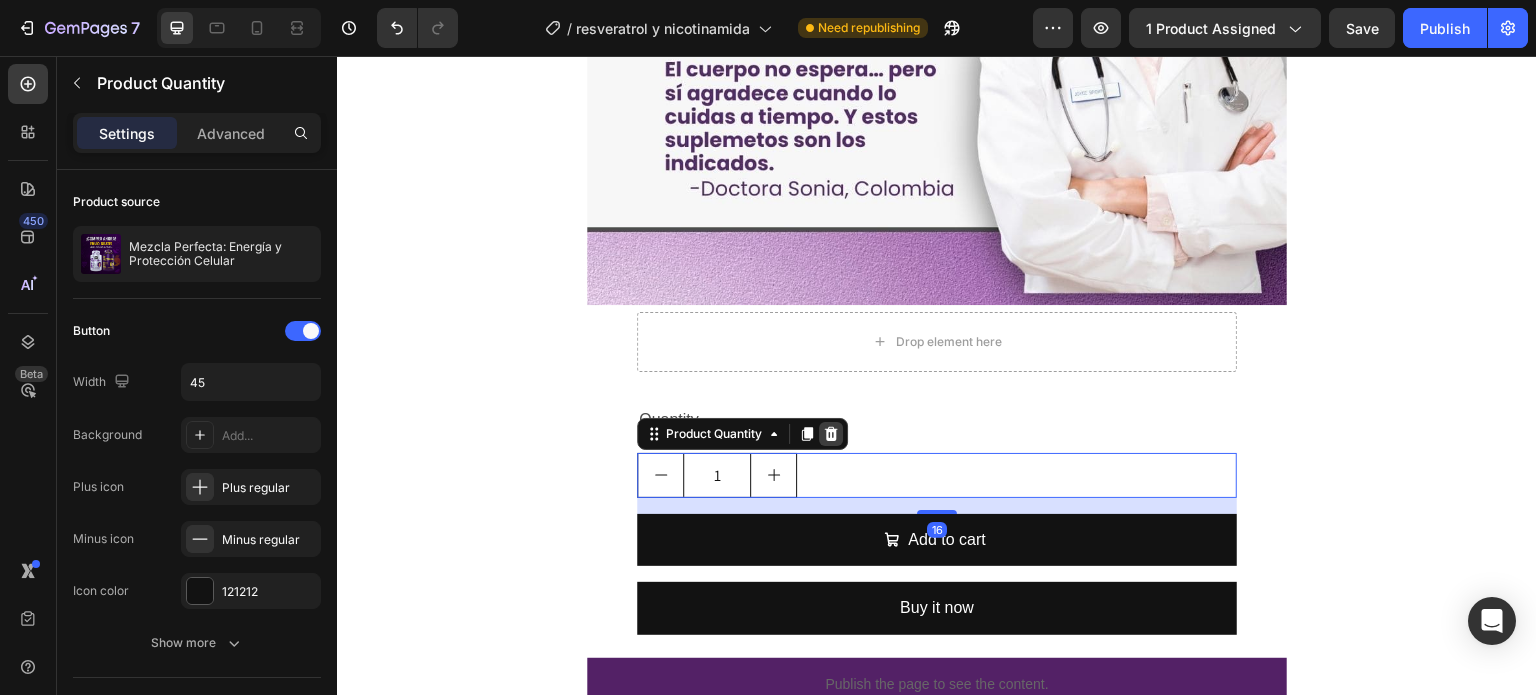 click at bounding box center (831, 434) 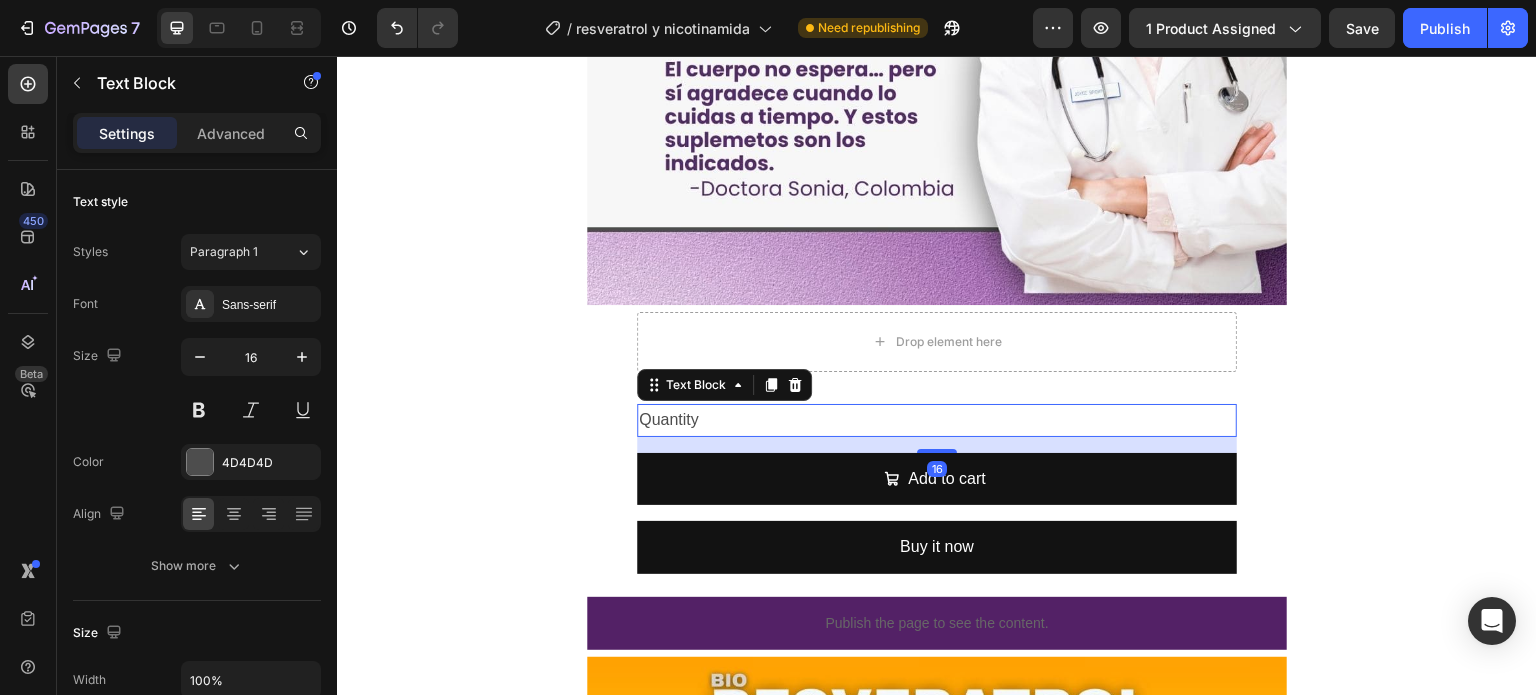 click on "Quantity" at bounding box center [937, 420] 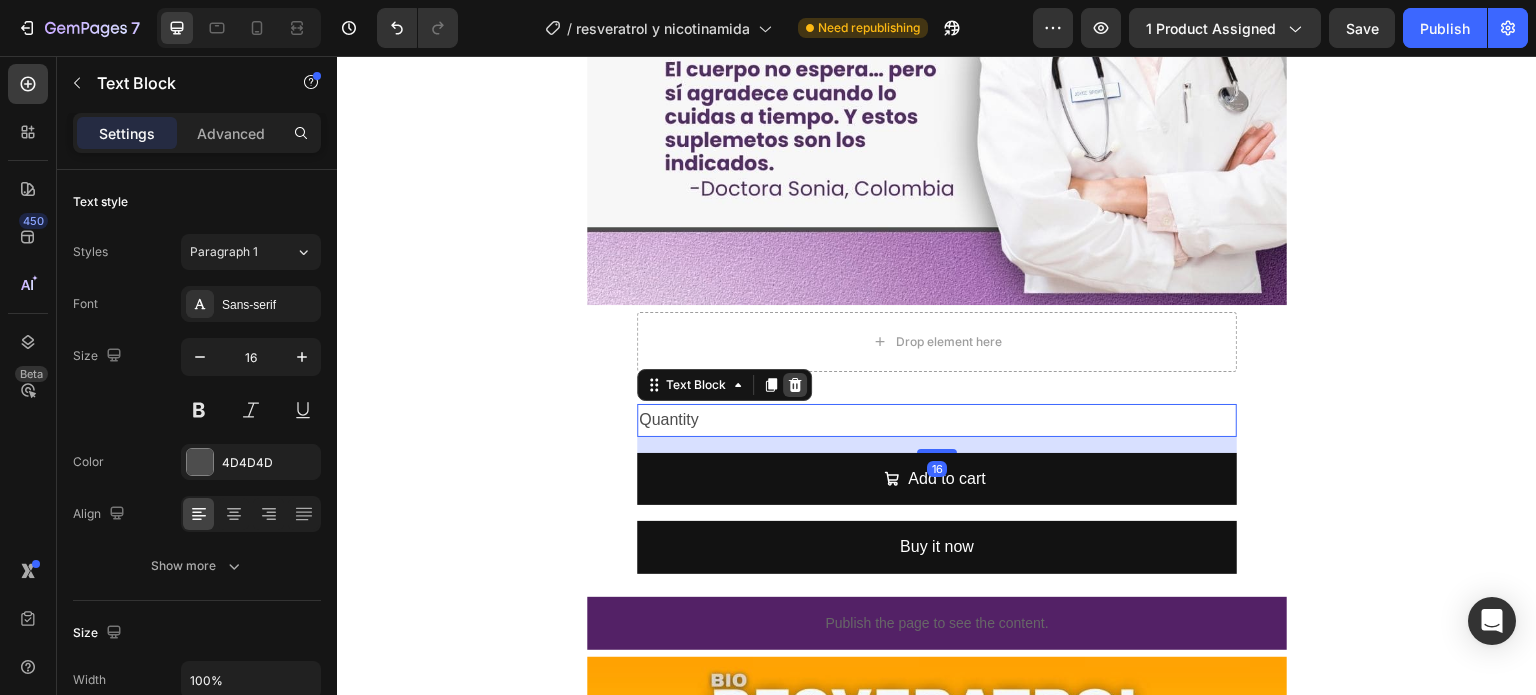 click 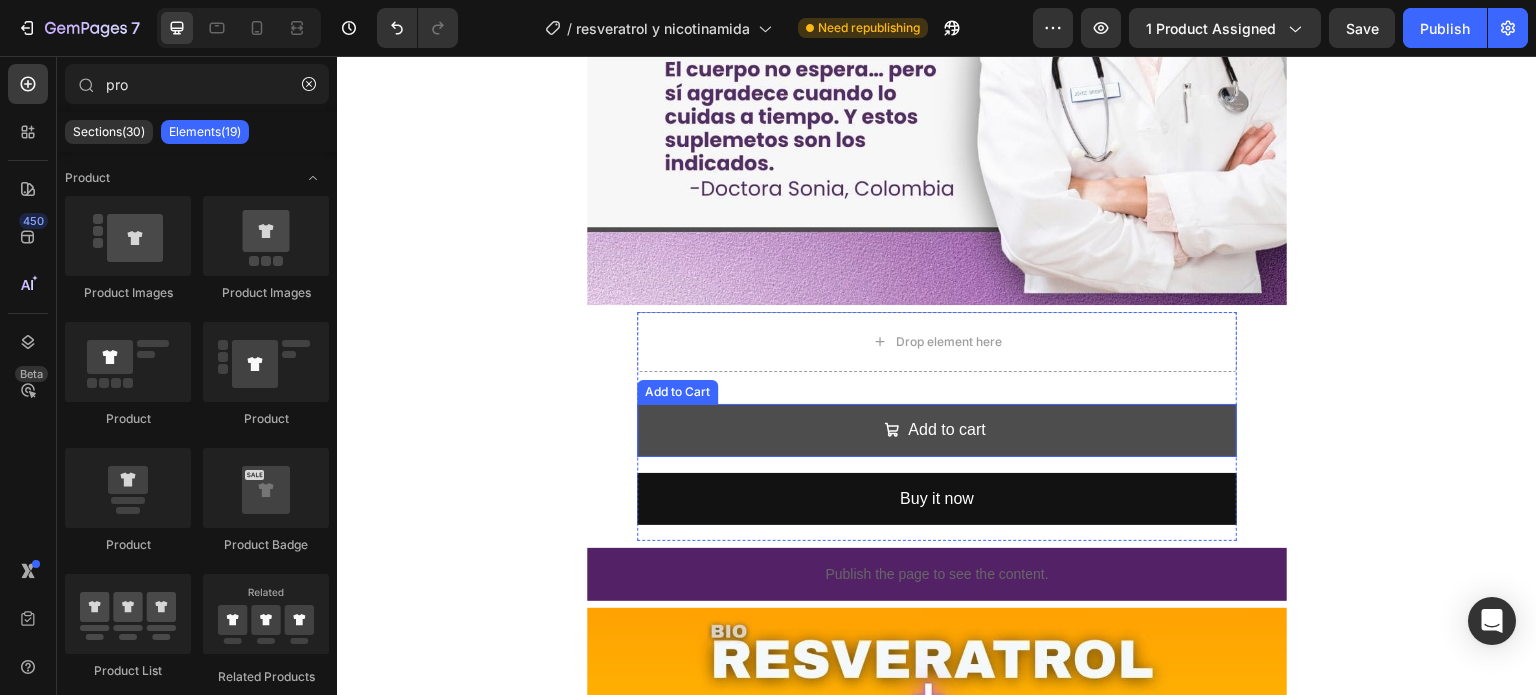 click on "Add to cart" at bounding box center (937, 430) 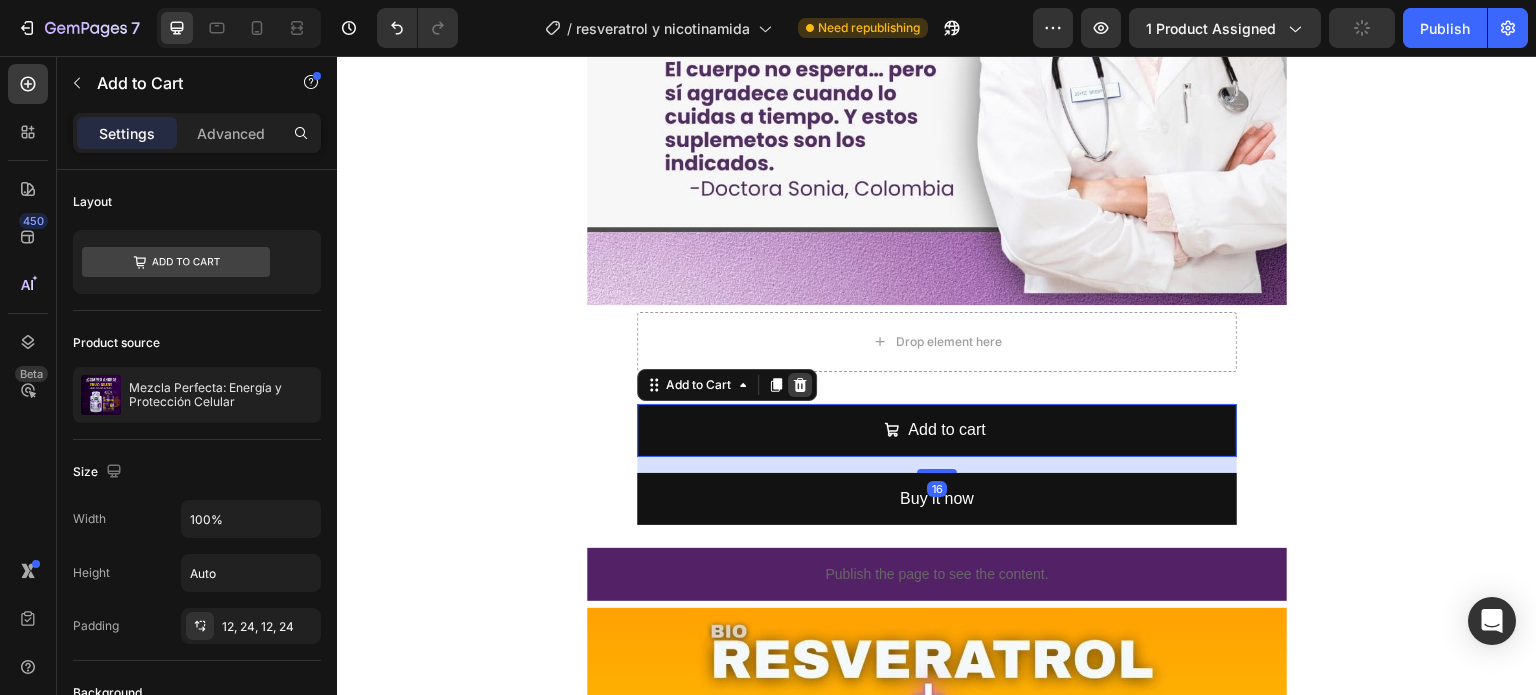 click 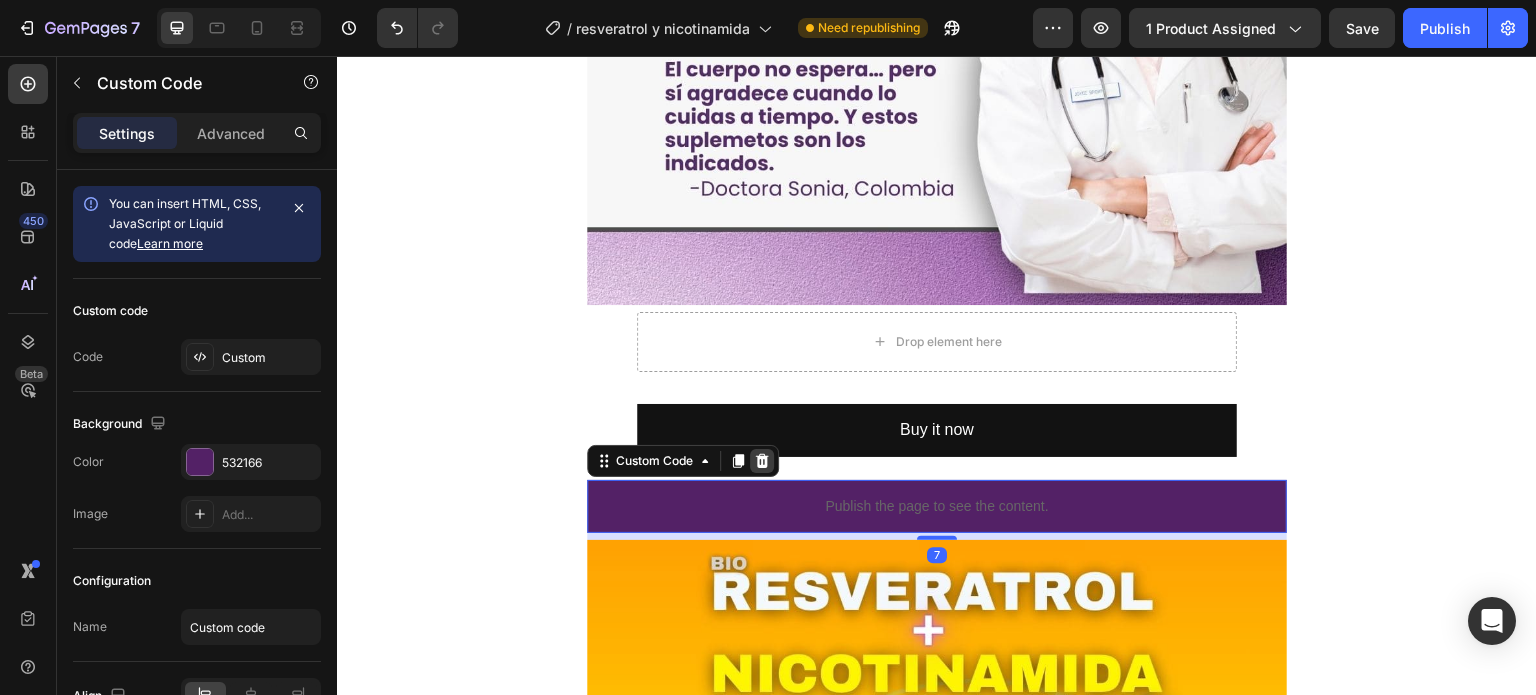 click 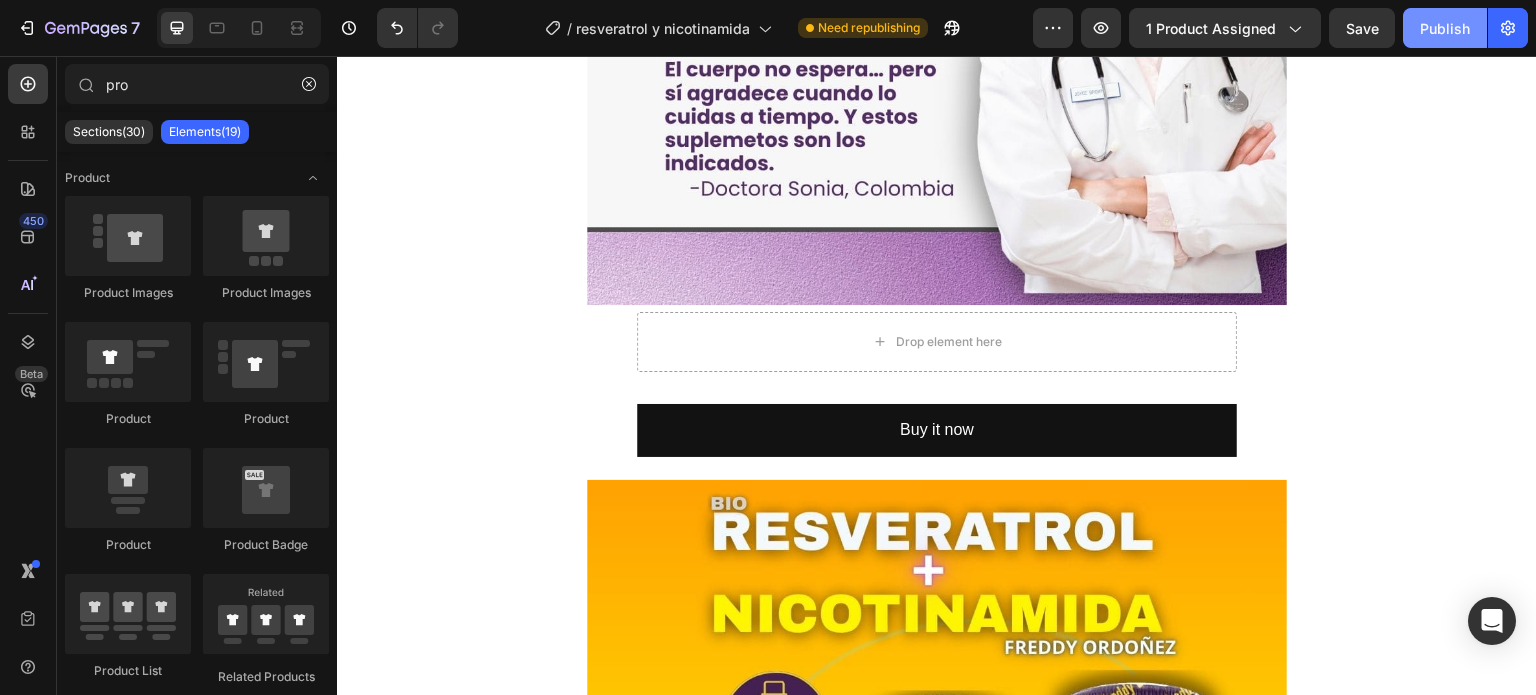 click on "Publish" 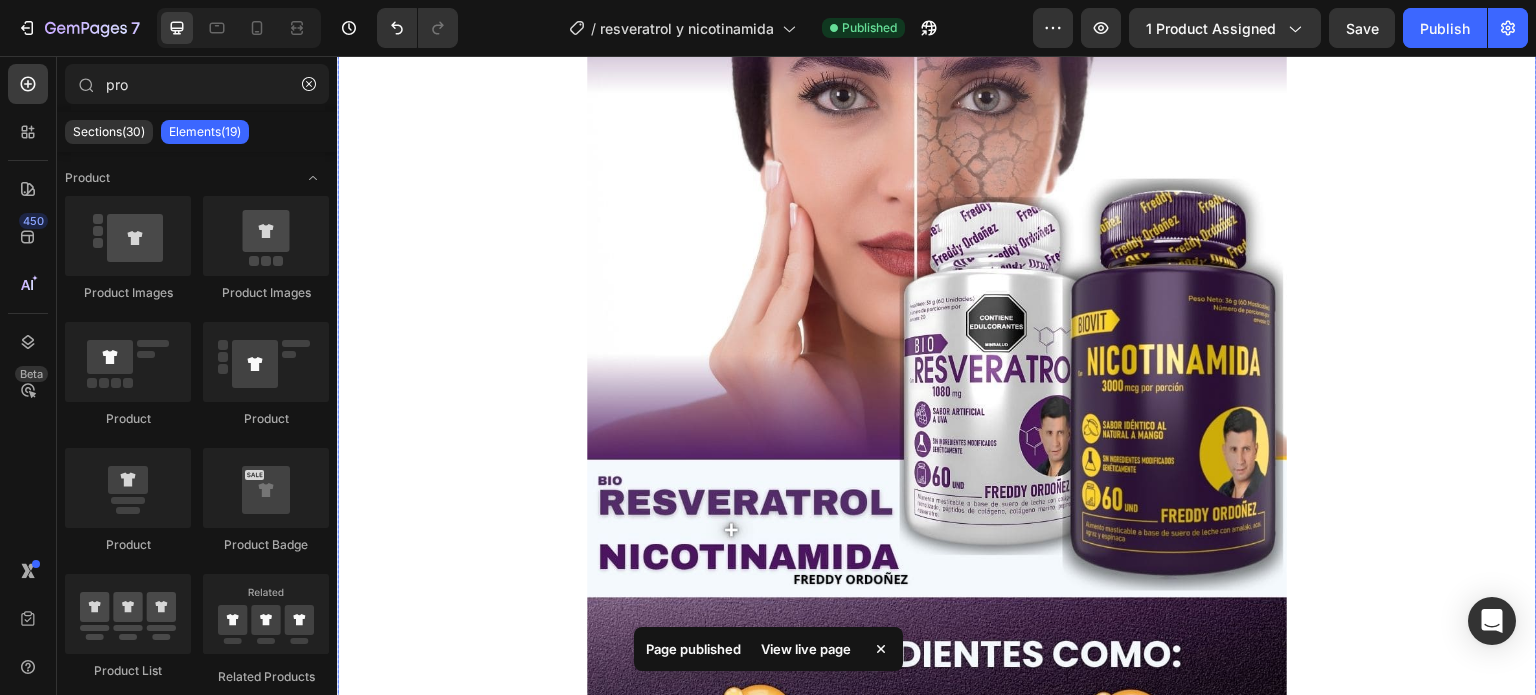 scroll, scrollTop: 4561, scrollLeft: 0, axis: vertical 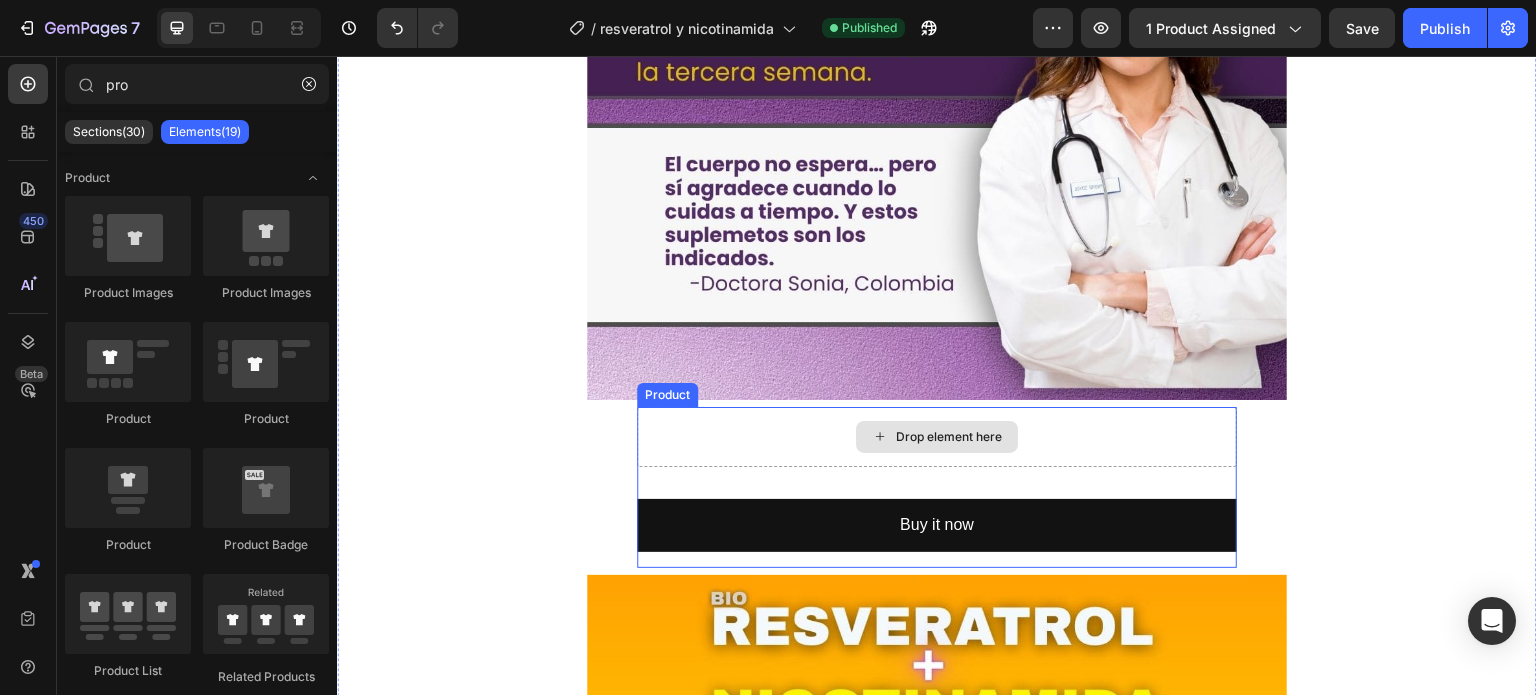click on "Drop element here" at bounding box center [937, 437] 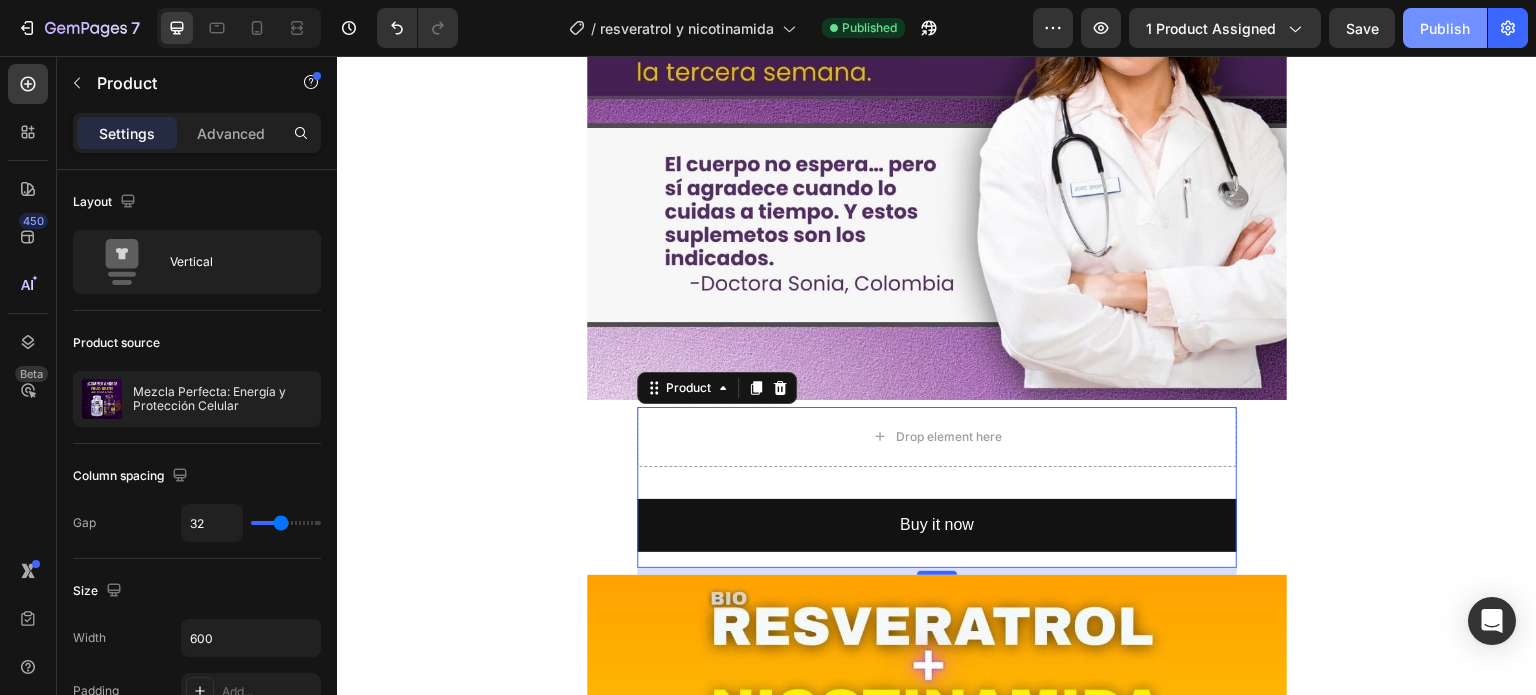 click on "Publish" at bounding box center [1445, 28] 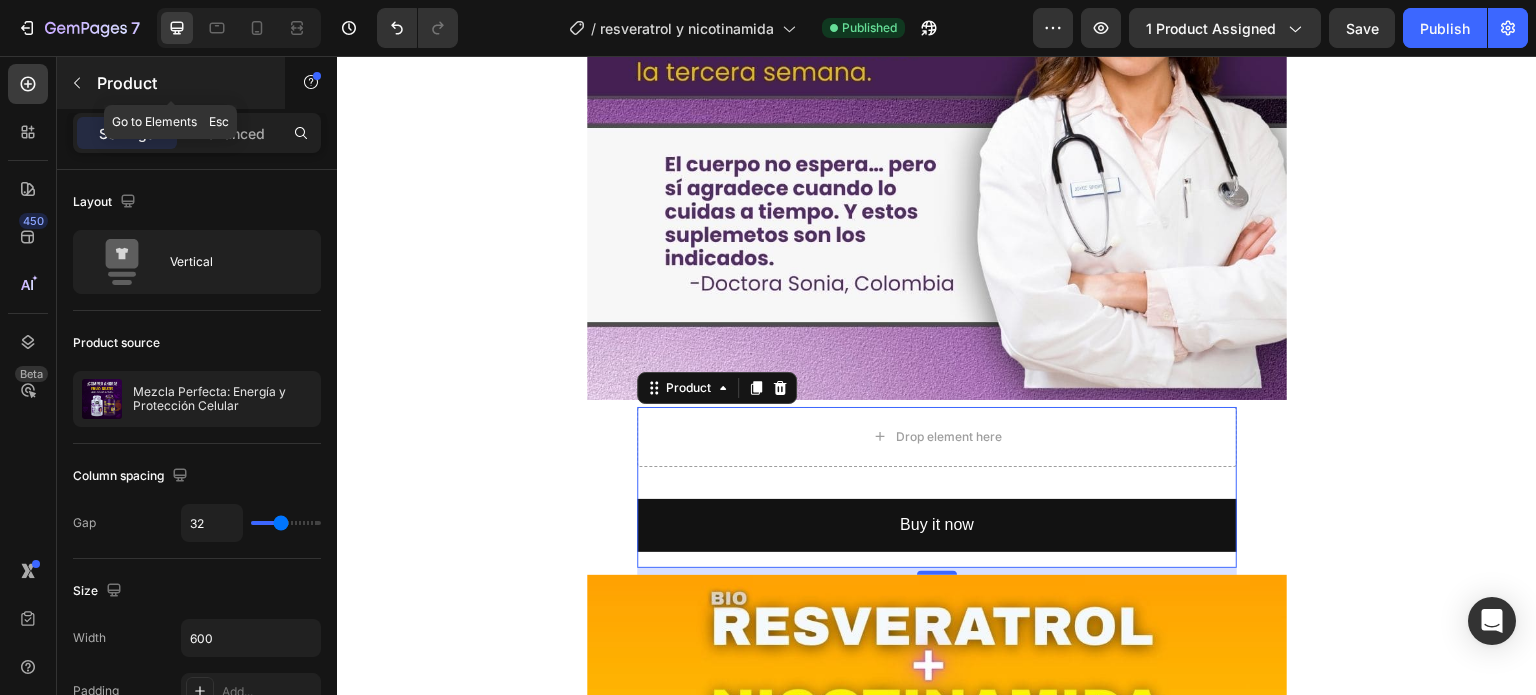 click 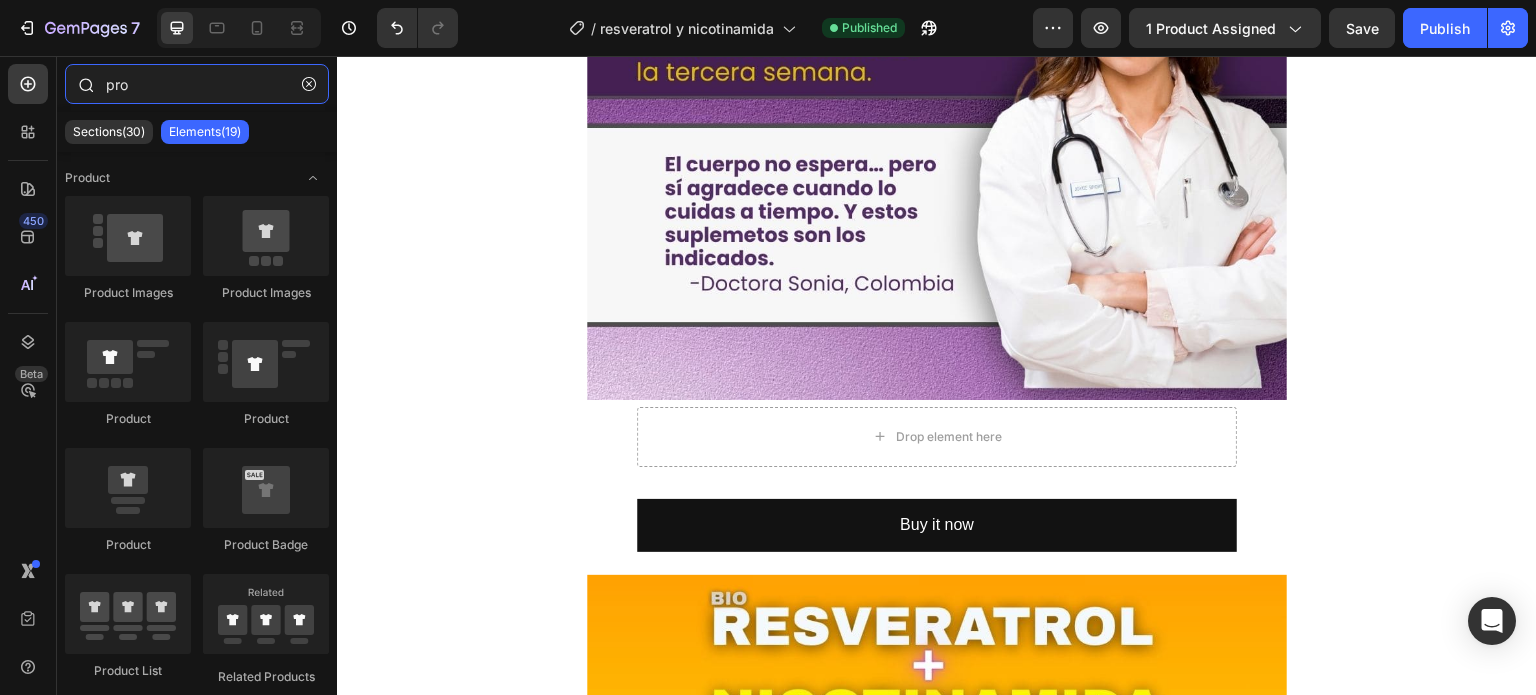 click on "pro" at bounding box center (197, 84) 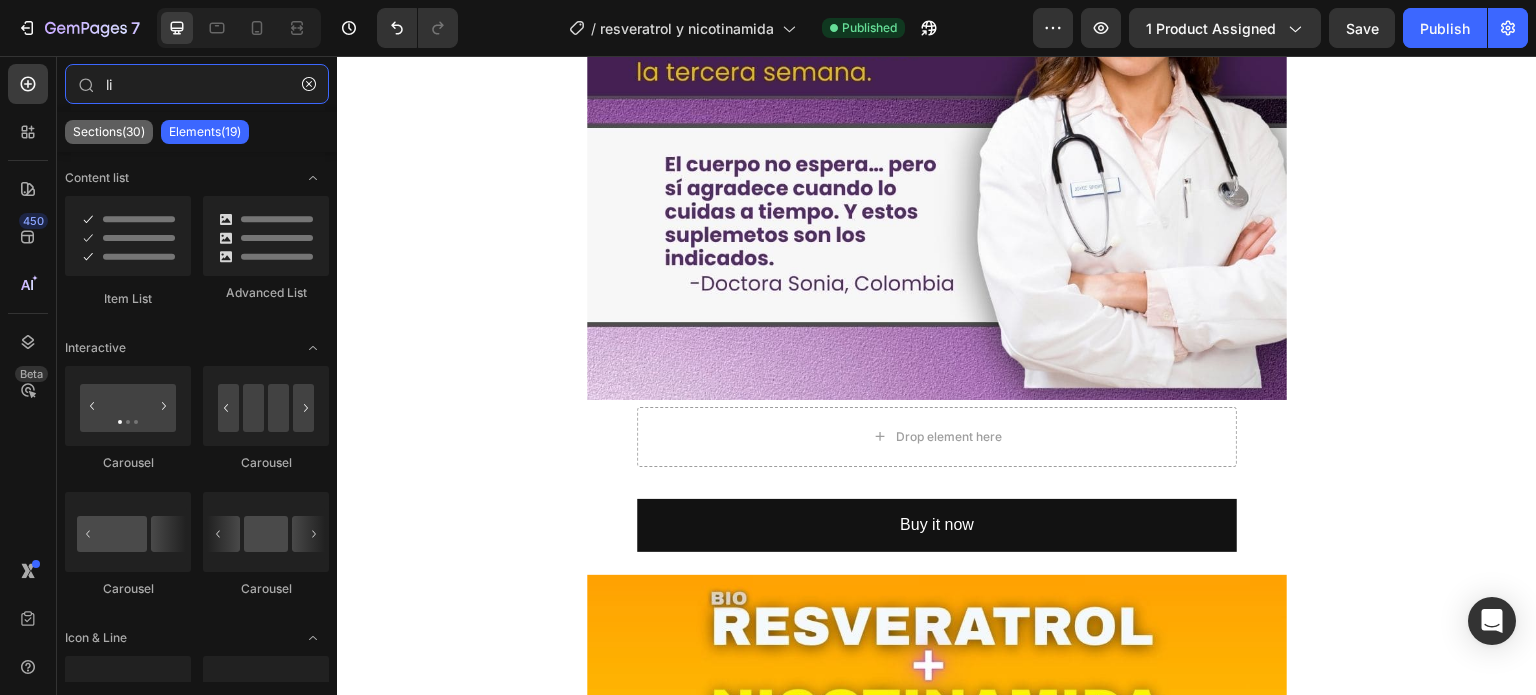 type on "li1" 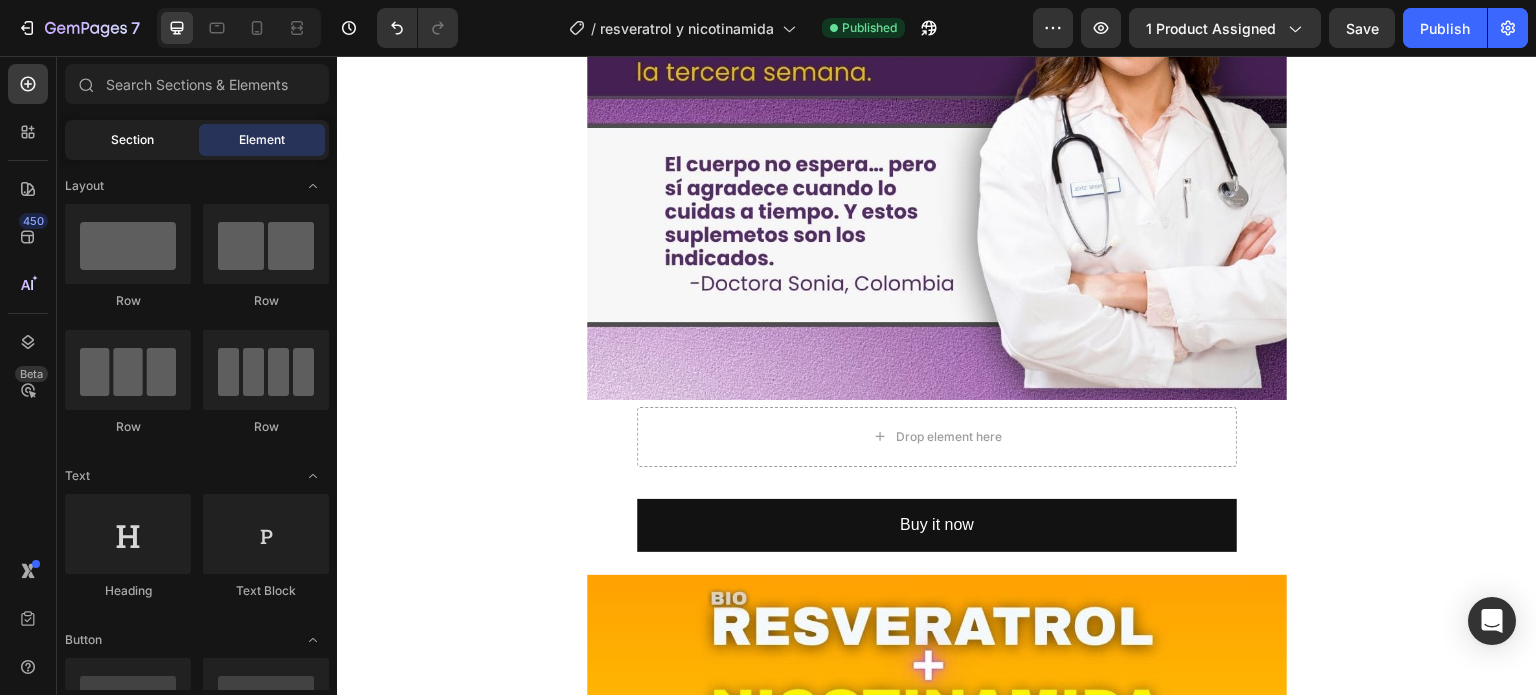click on "Section" at bounding box center (132, 140) 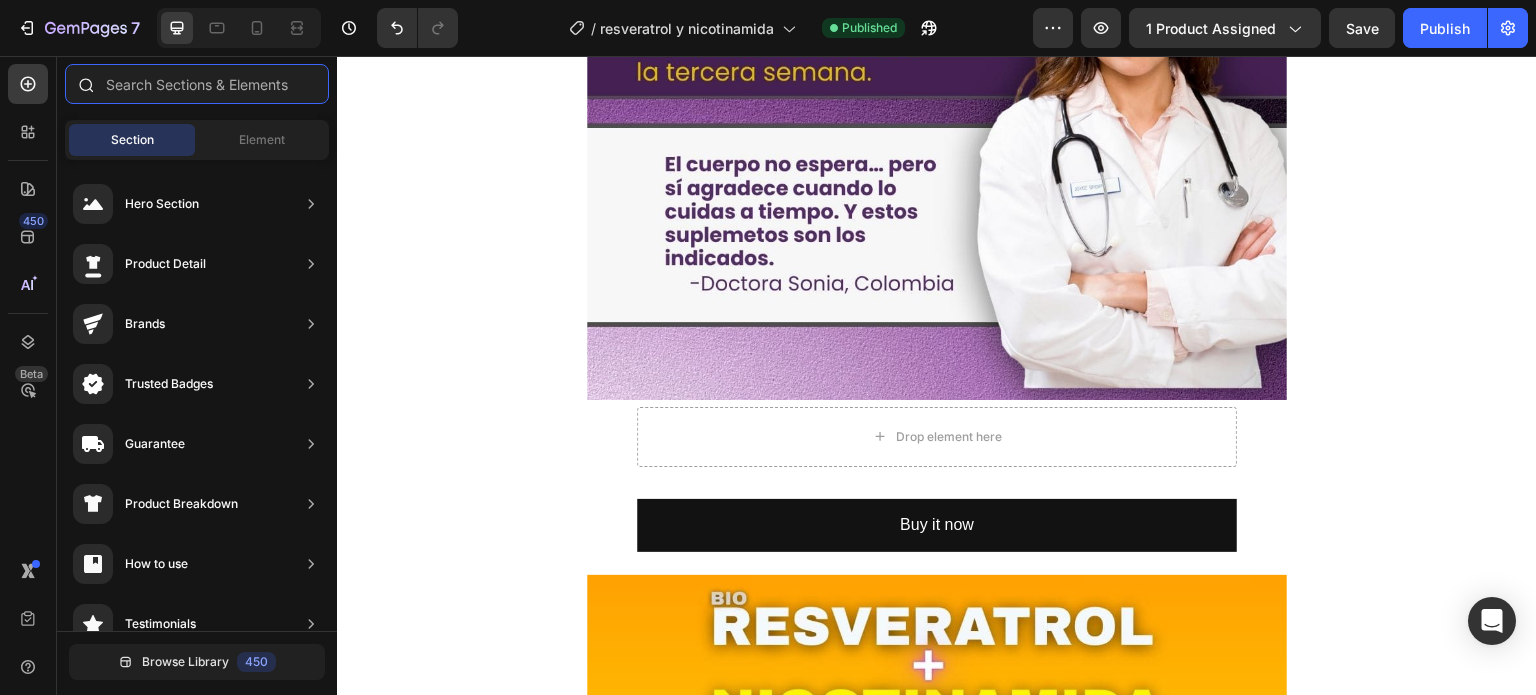 click at bounding box center [197, 84] 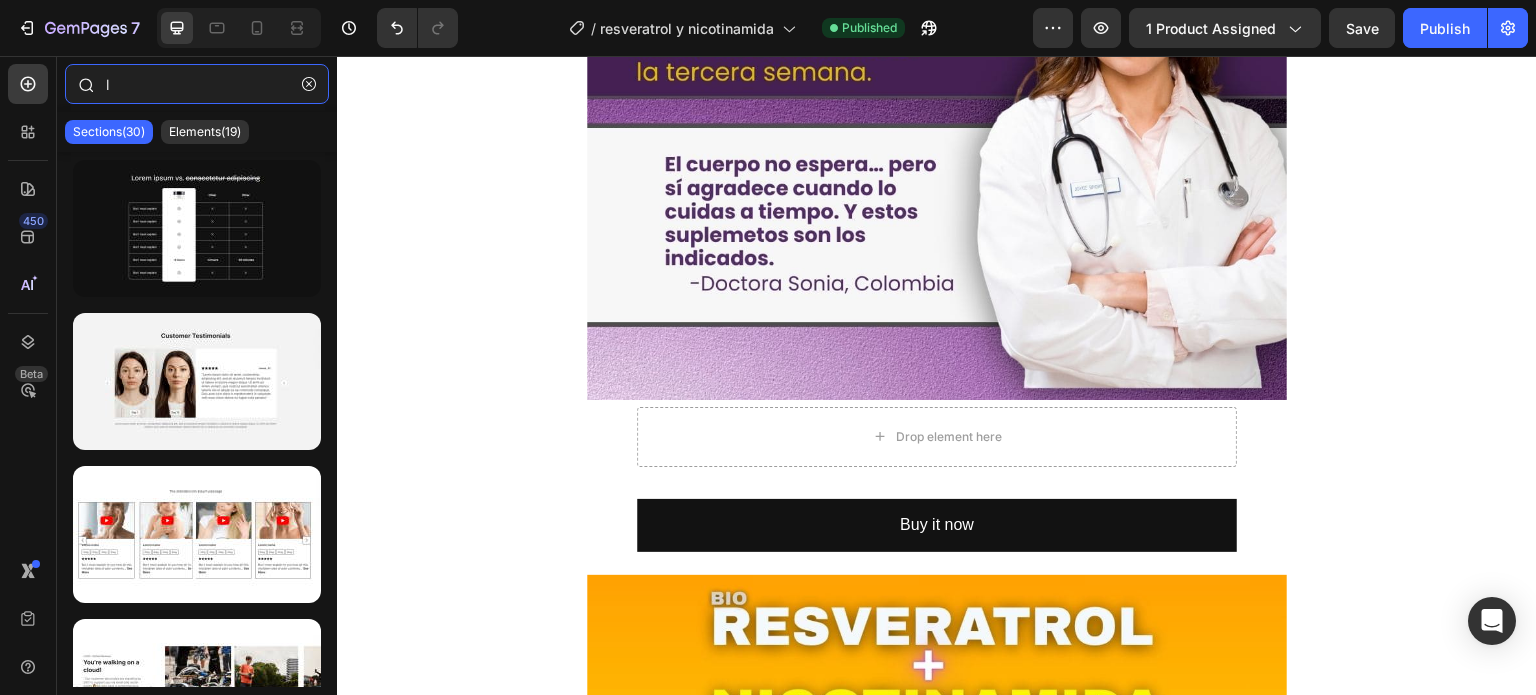 type on "li" 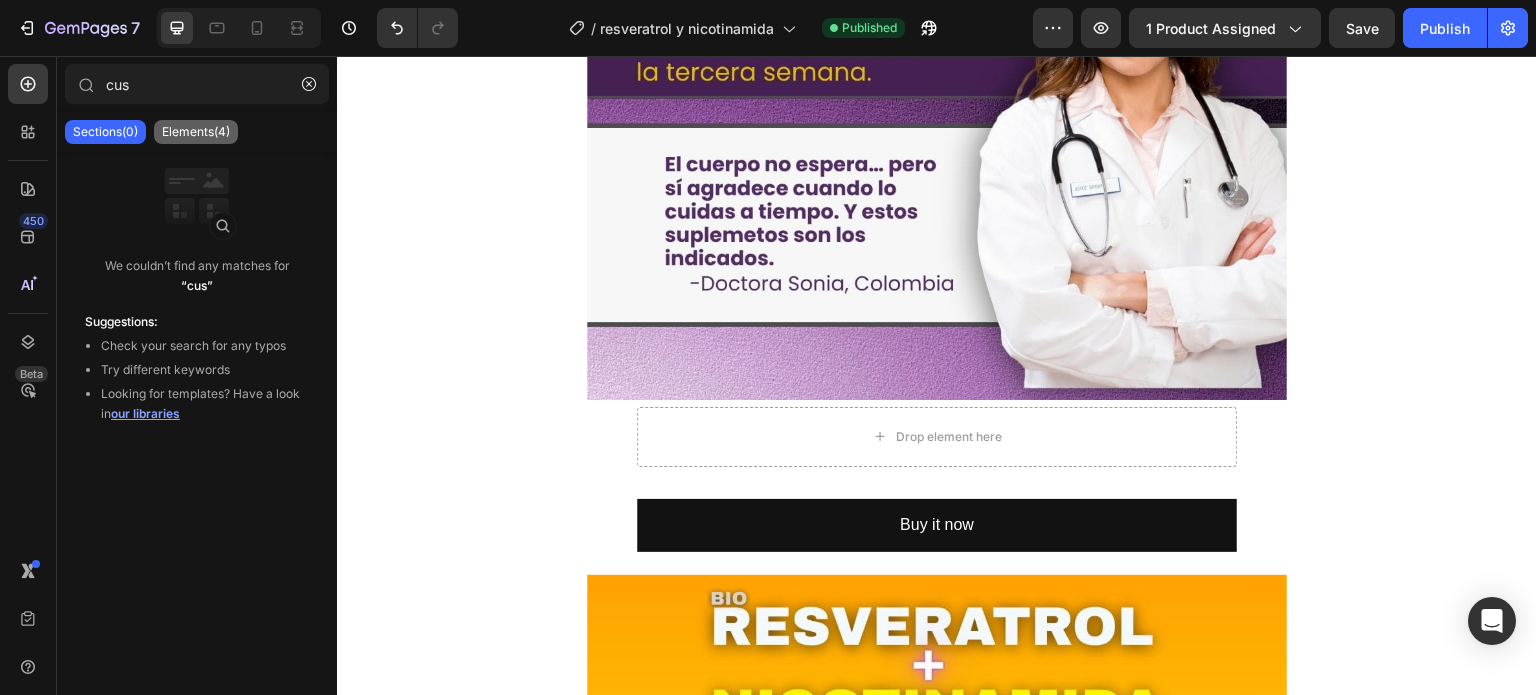 click on "Elements(4)" at bounding box center (196, 132) 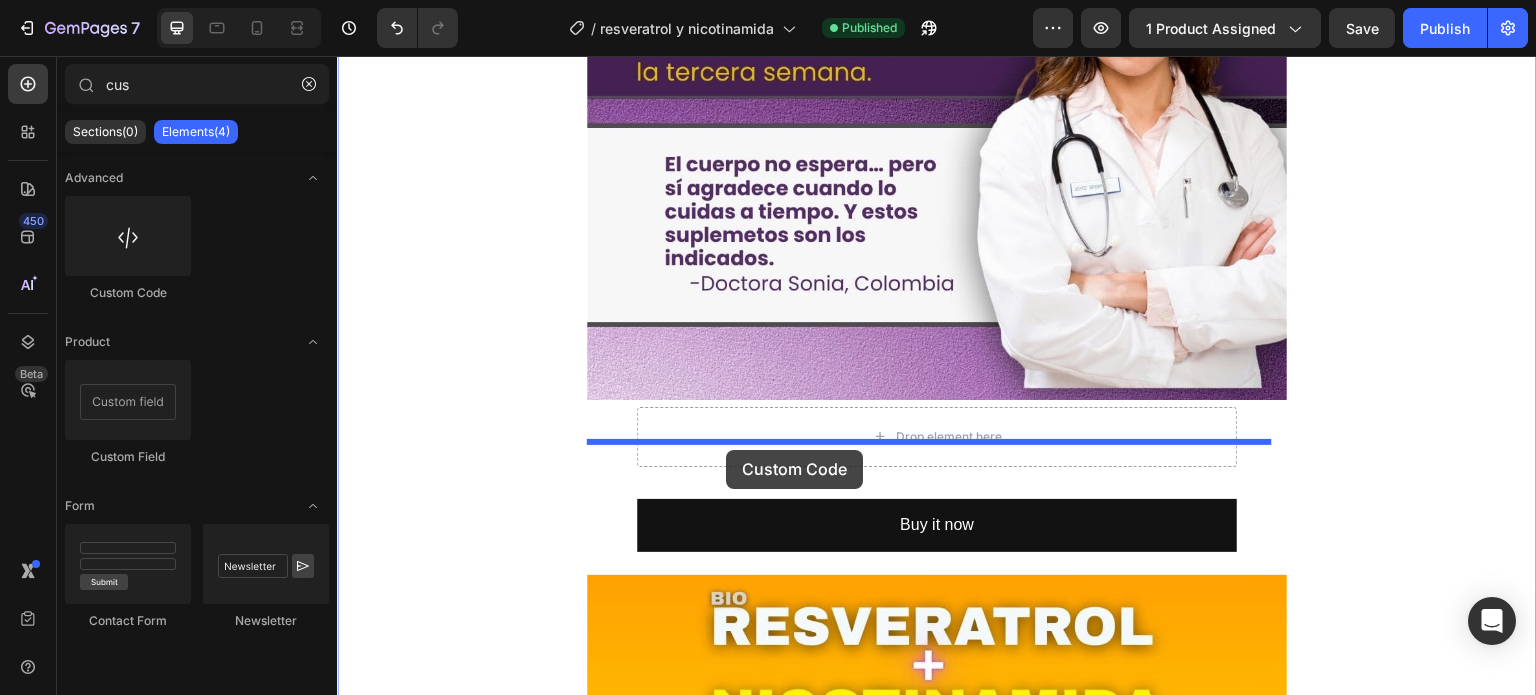 drag, startPoint x: 474, startPoint y: 296, endPoint x: 726, endPoint y: 450, distance: 295.33032 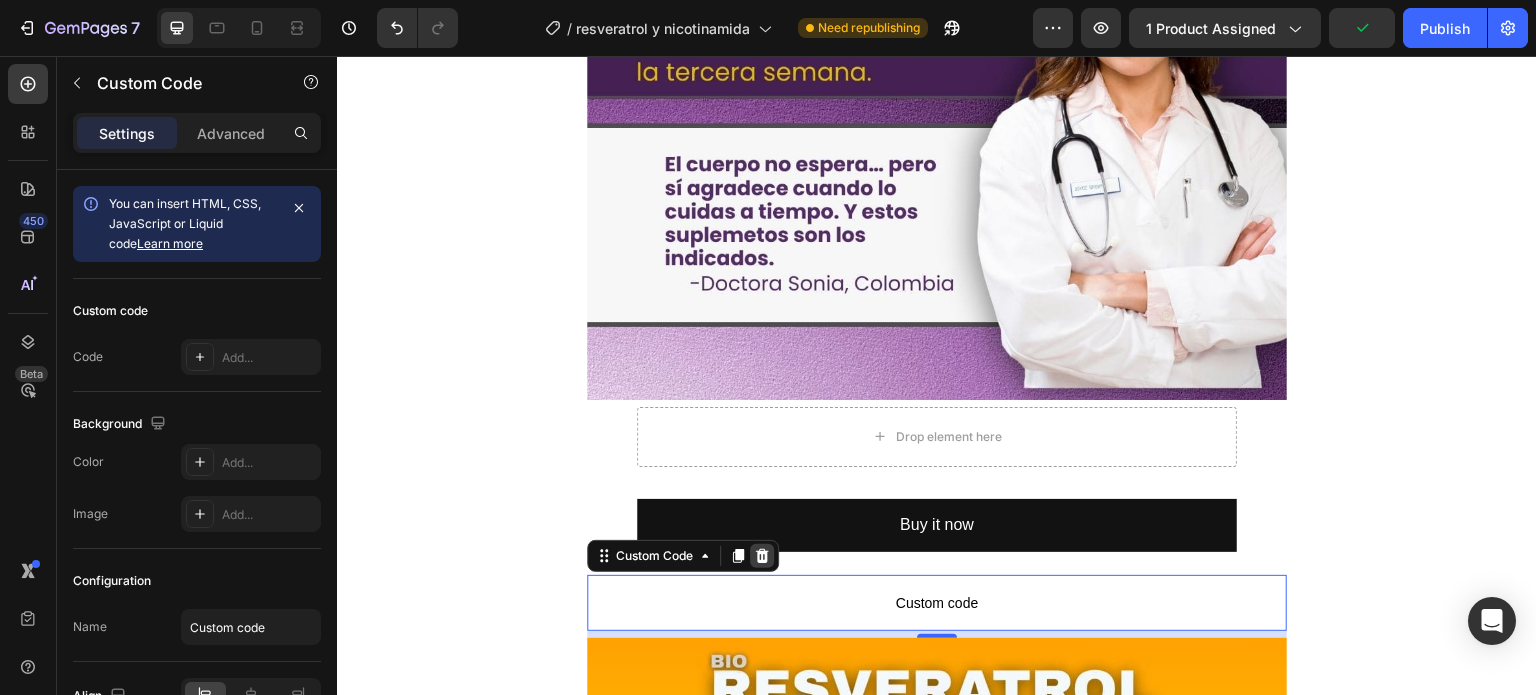 click 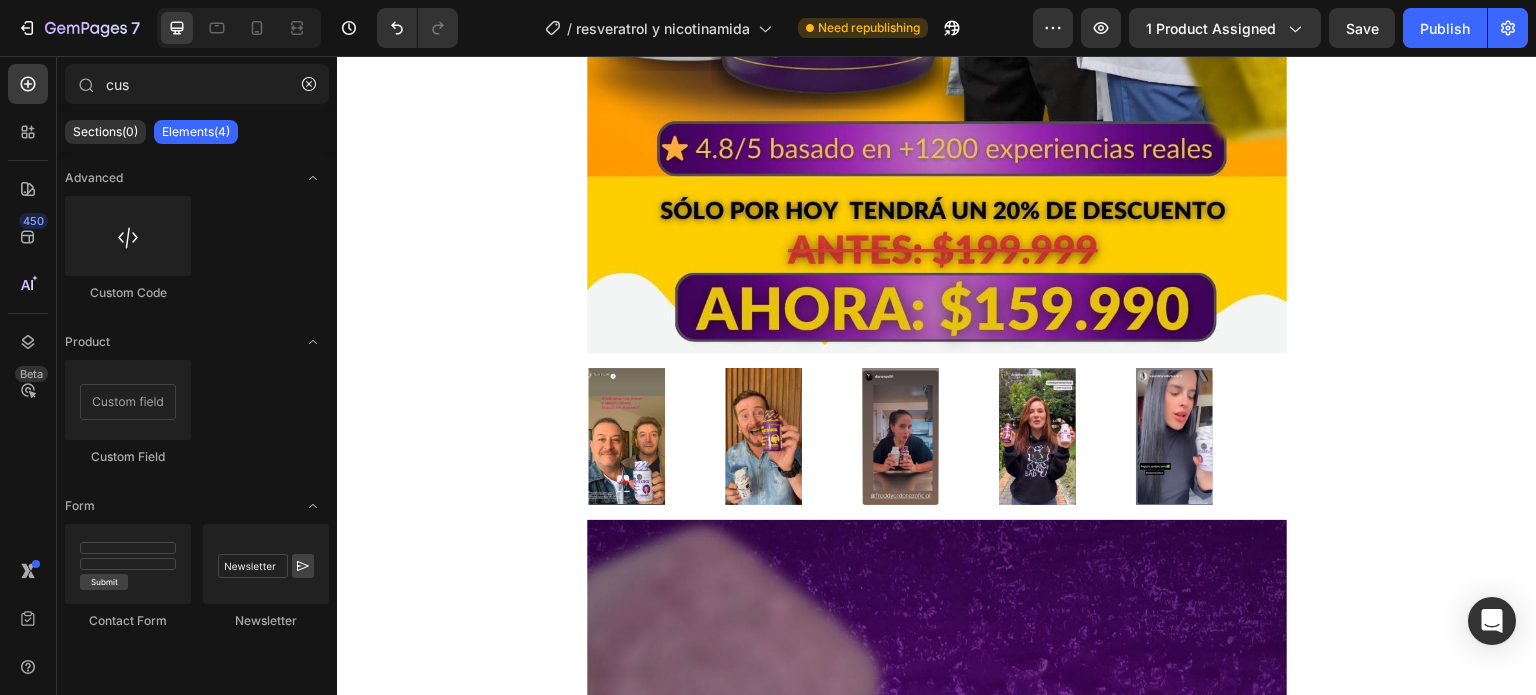 scroll, scrollTop: 872, scrollLeft: 0, axis: vertical 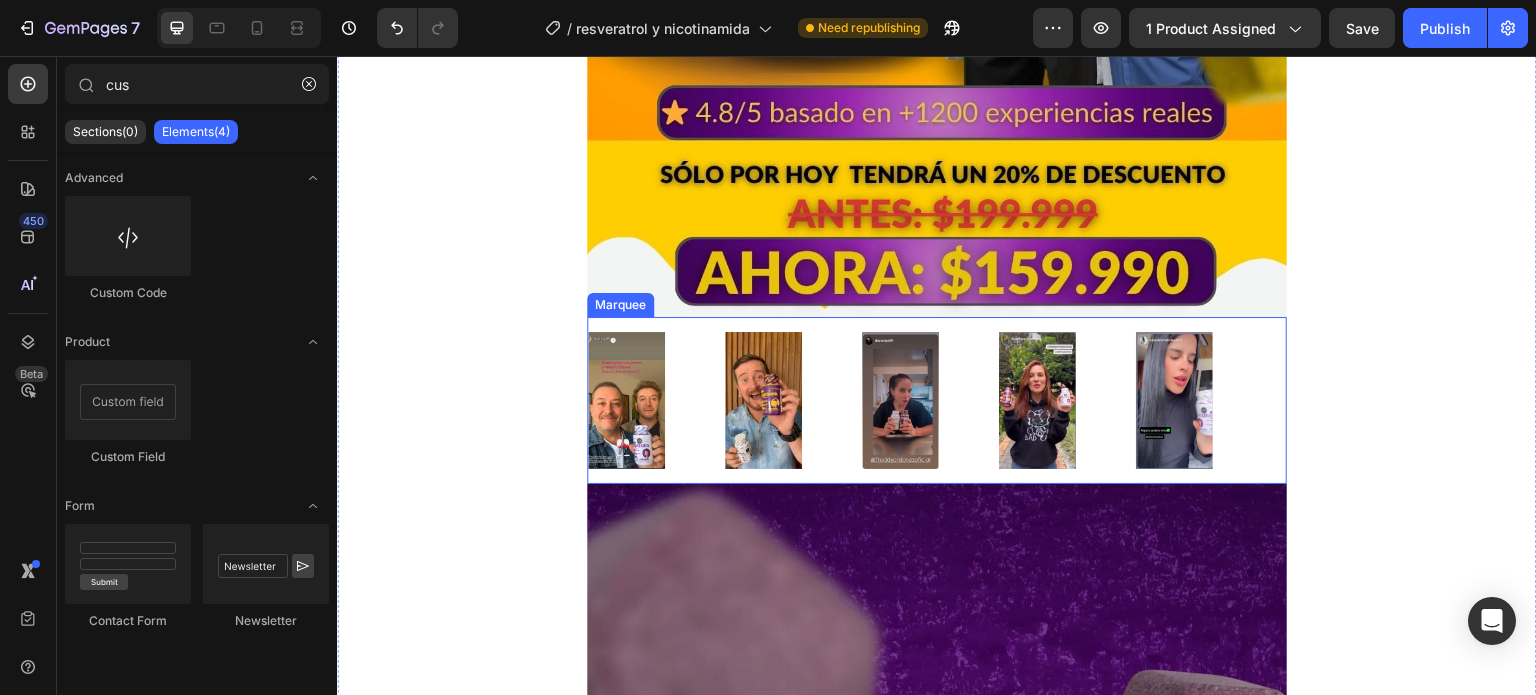 click on "Image" at bounding box center (656, 400) 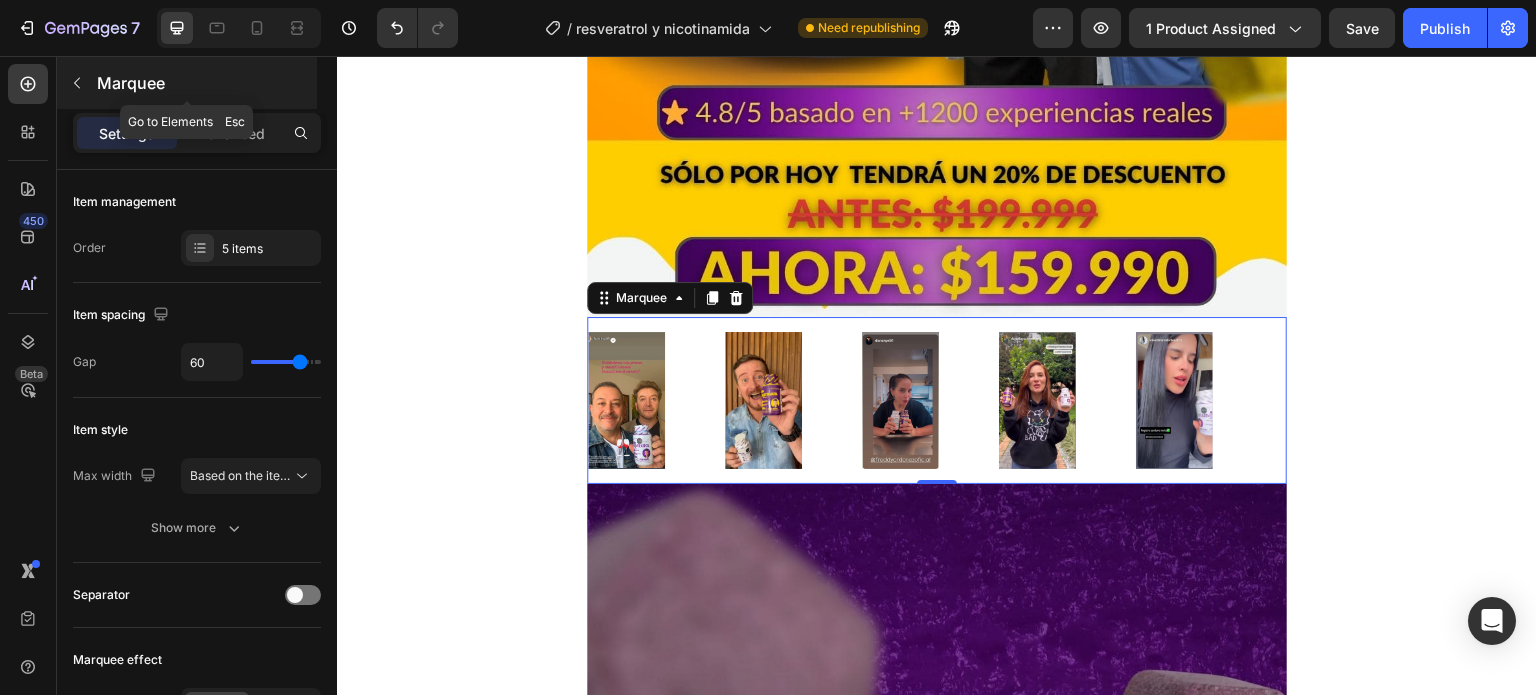 click 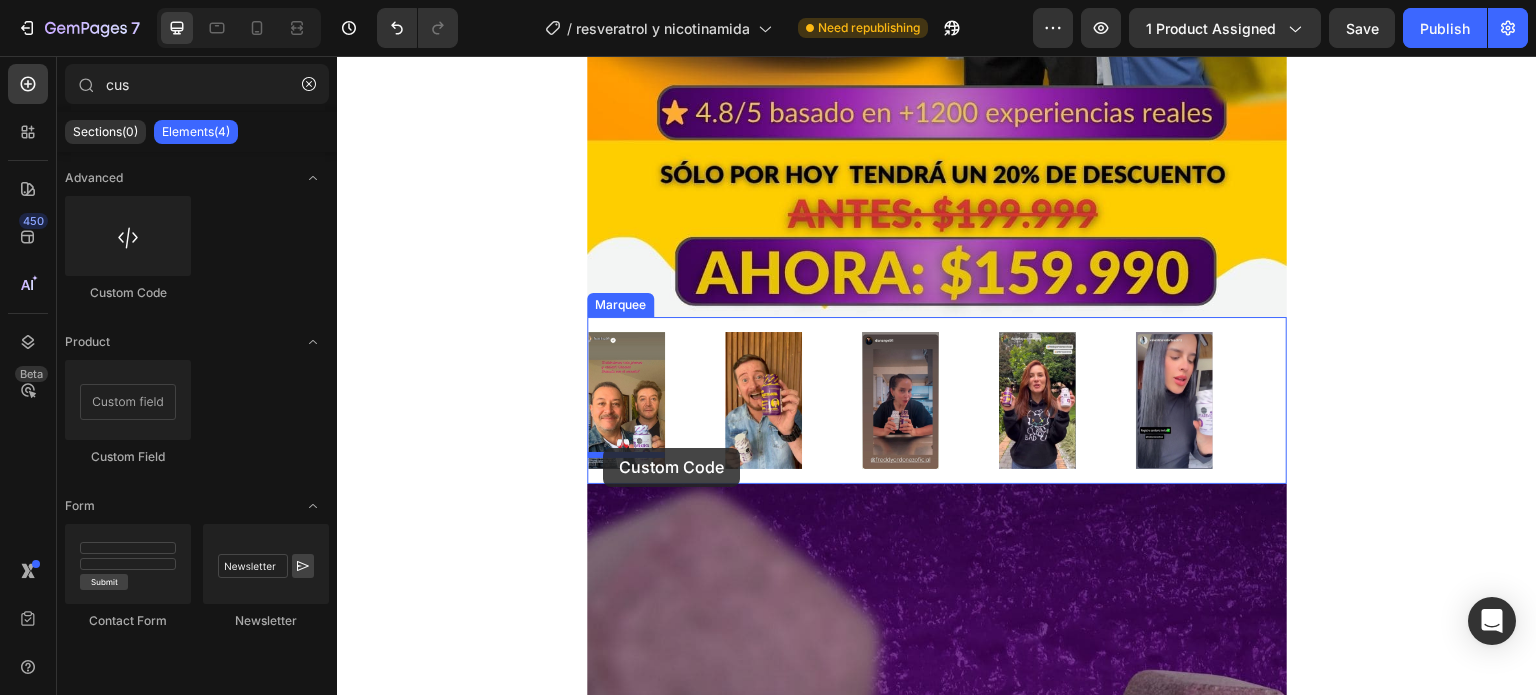 drag, startPoint x: 462, startPoint y: 296, endPoint x: 603, endPoint y: 448, distance: 207.32825 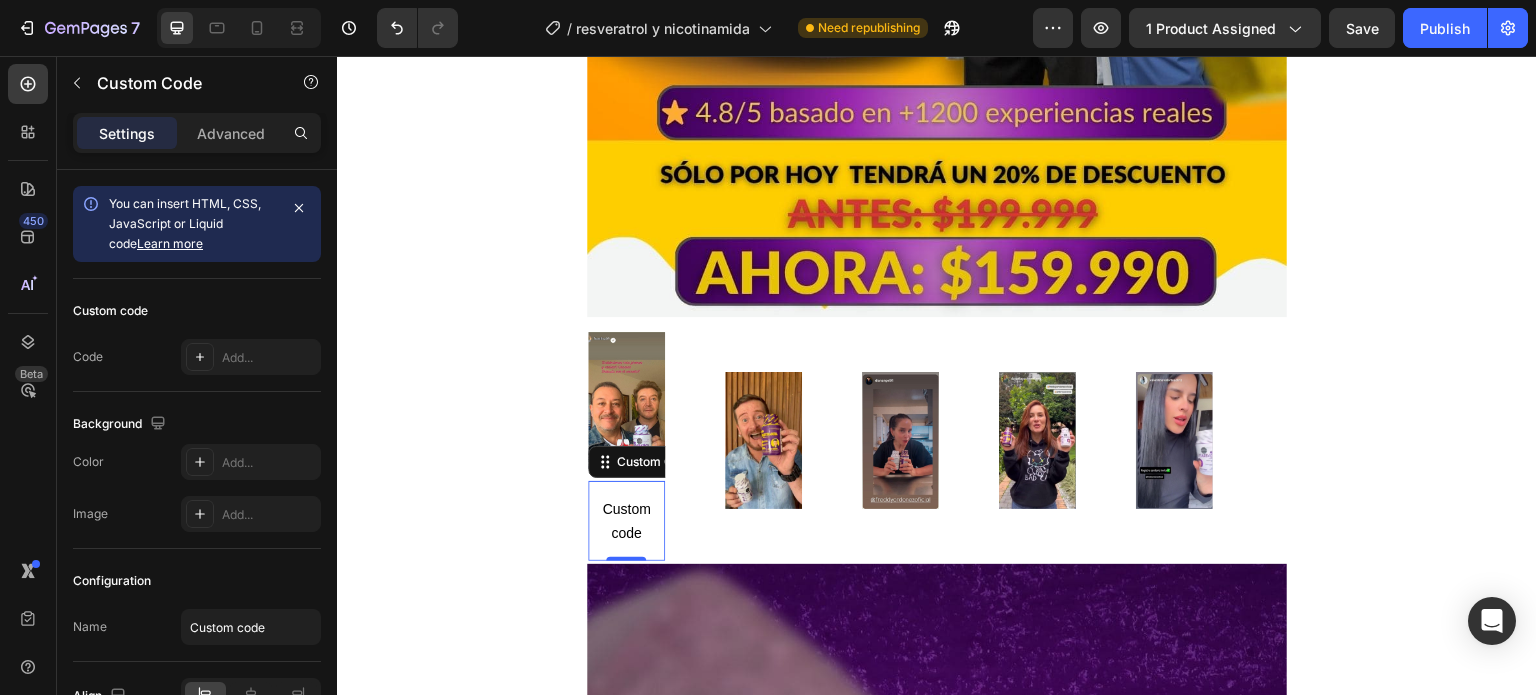 type on "cu" 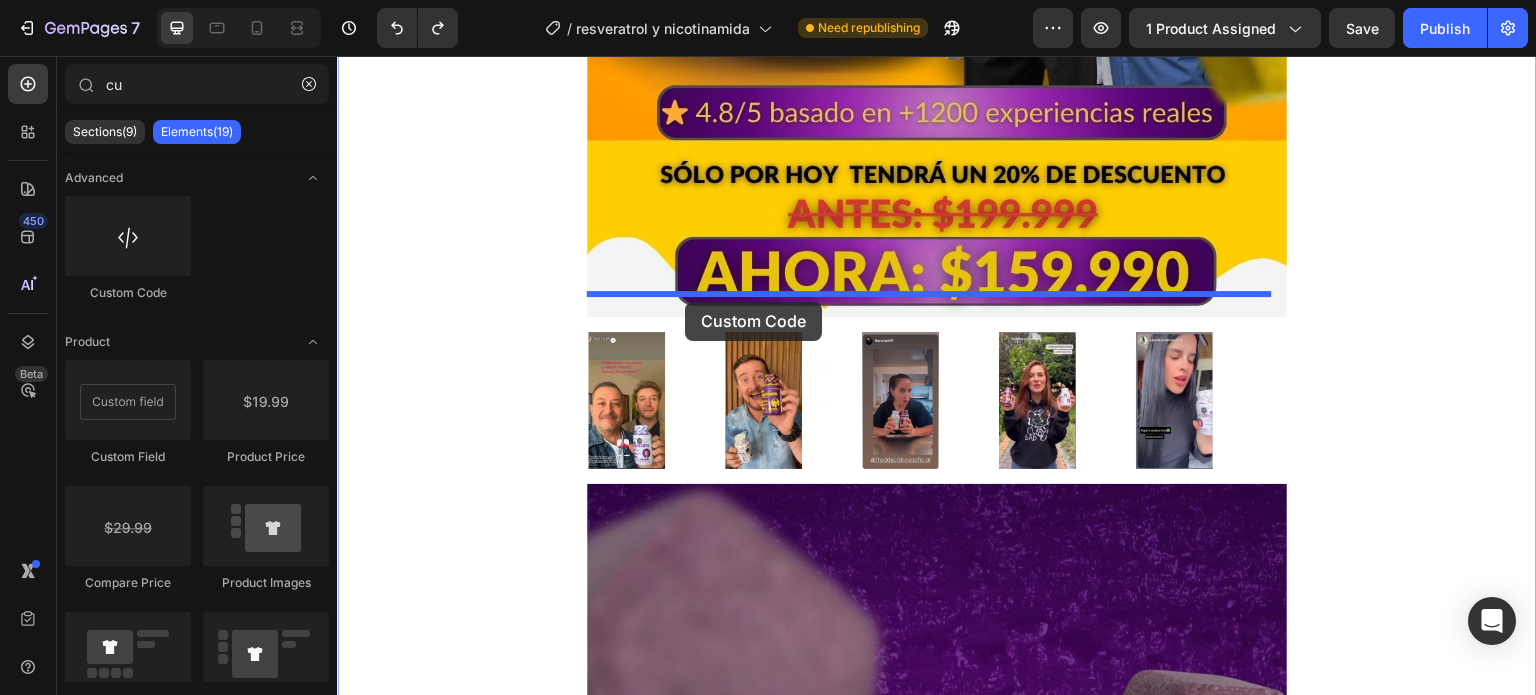 drag, startPoint x: 477, startPoint y: 290, endPoint x: 685, endPoint y: 302, distance: 208.34587 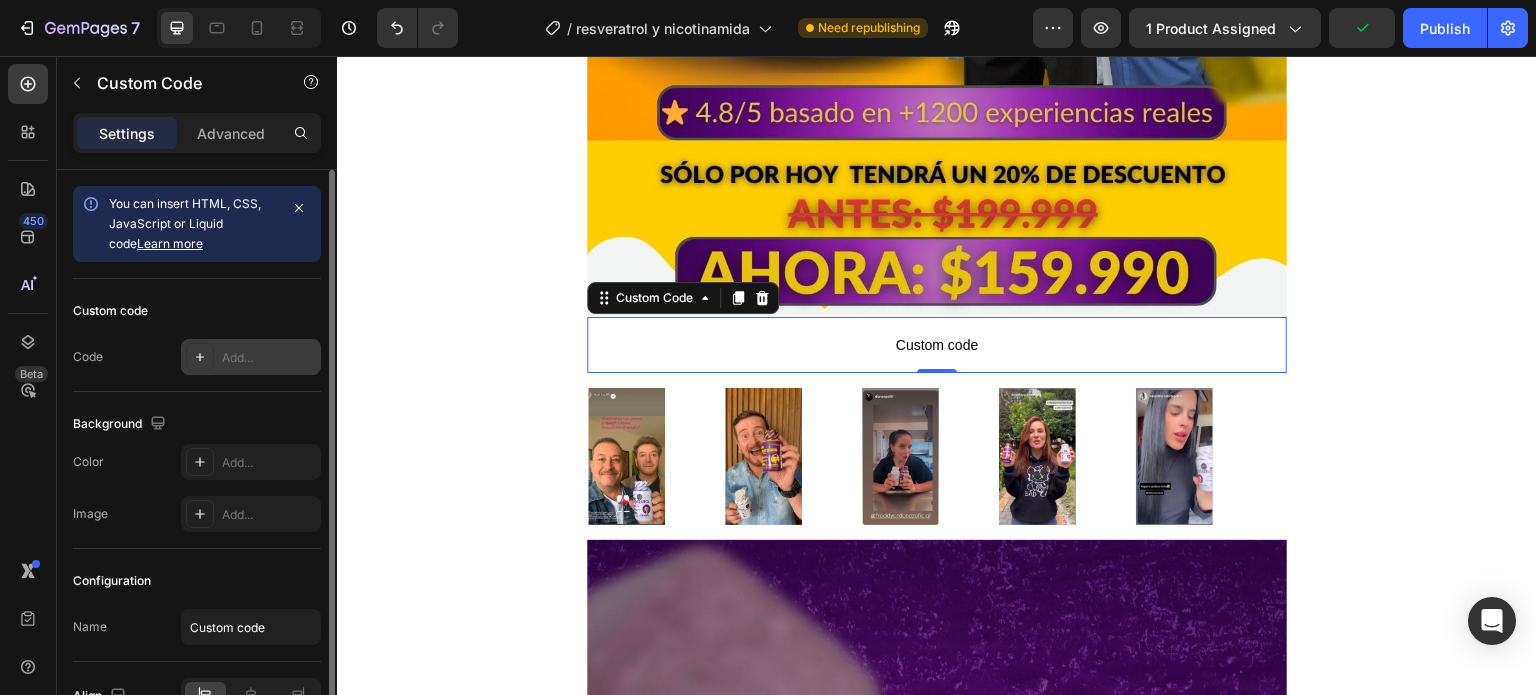 click on "Add..." at bounding box center [251, 357] 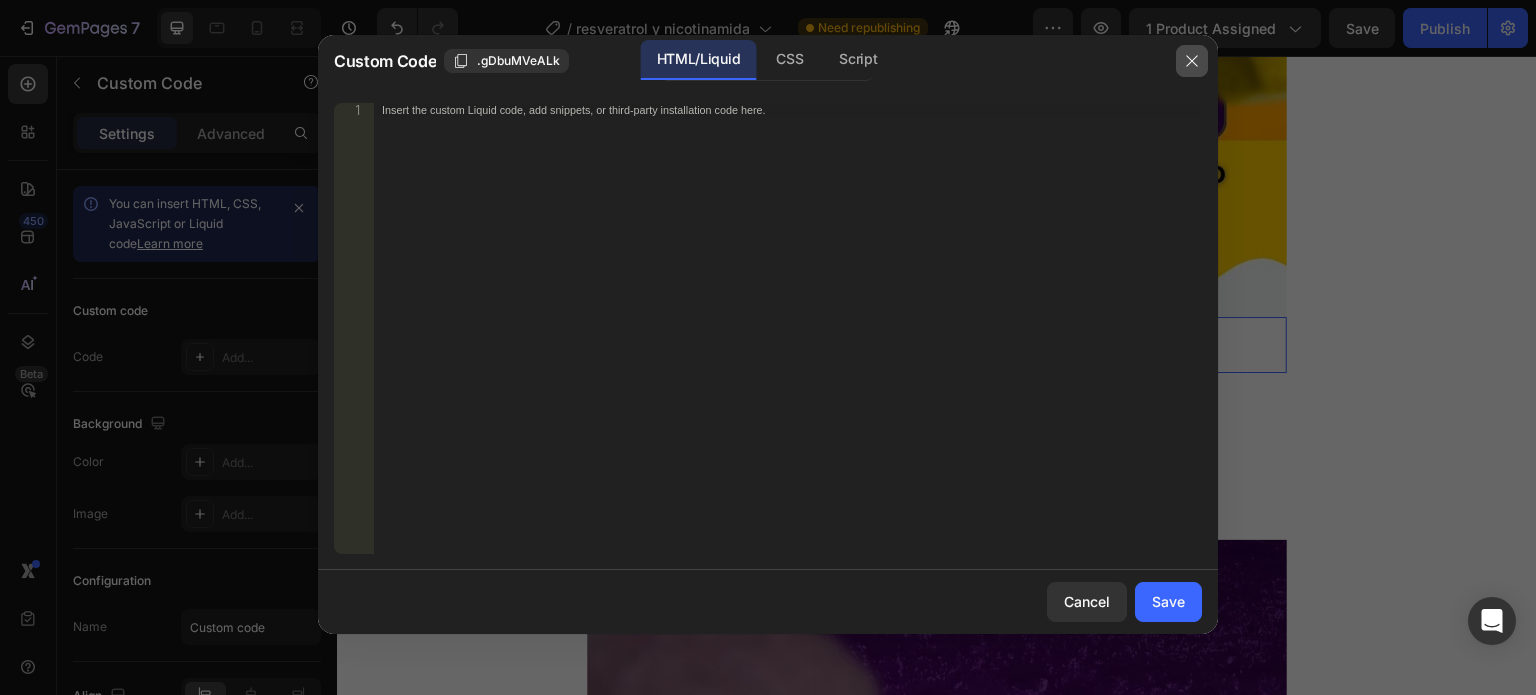 click at bounding box center [1192, 61] 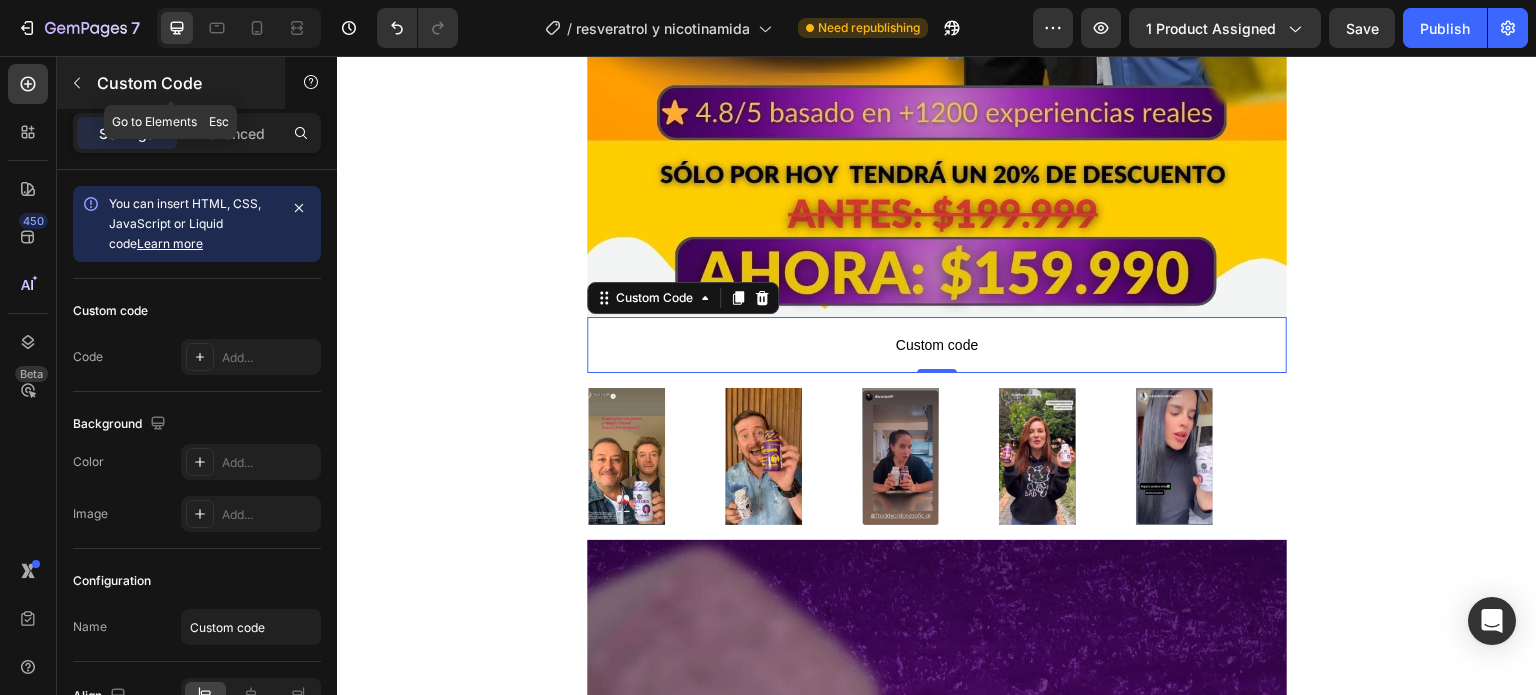 click at bounding box center (77, 83) 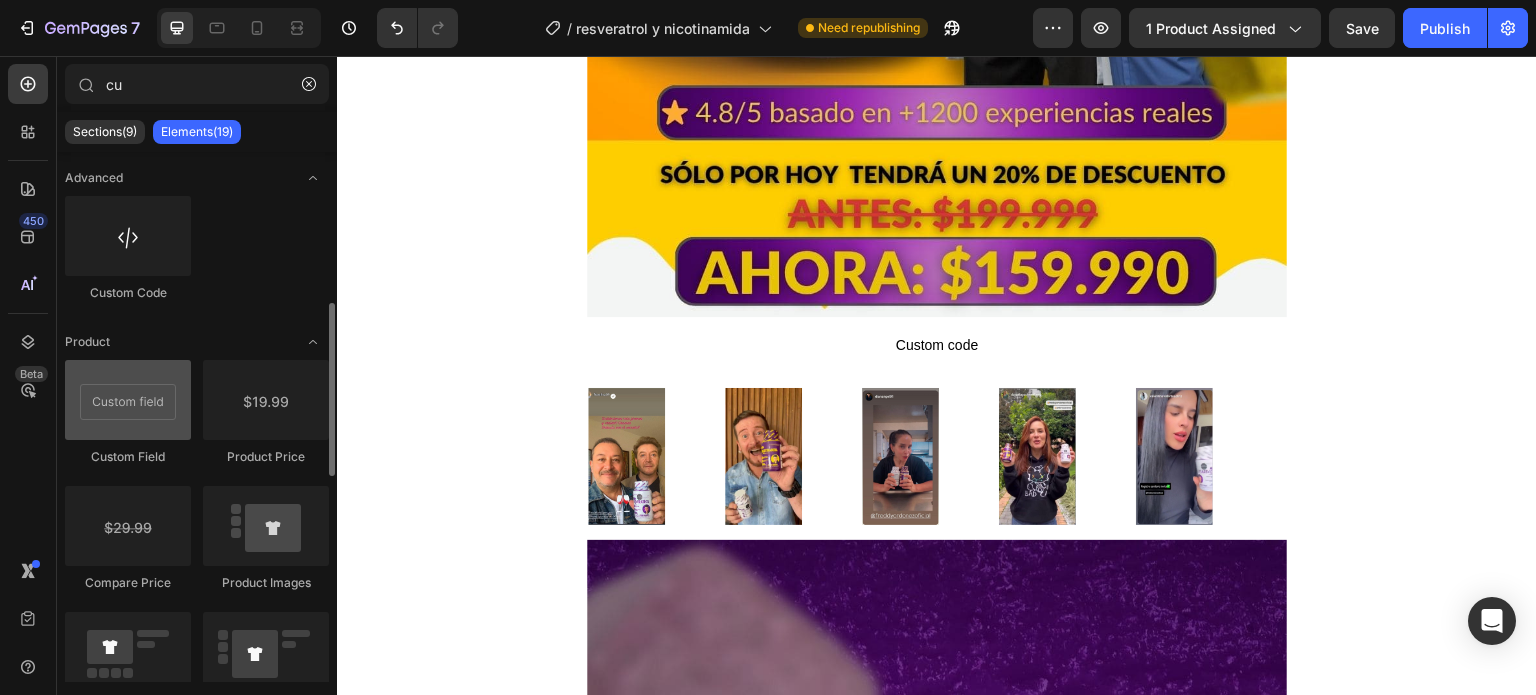 scroll, scrollTop: 168, scrollLeft: 0, axis: vertical 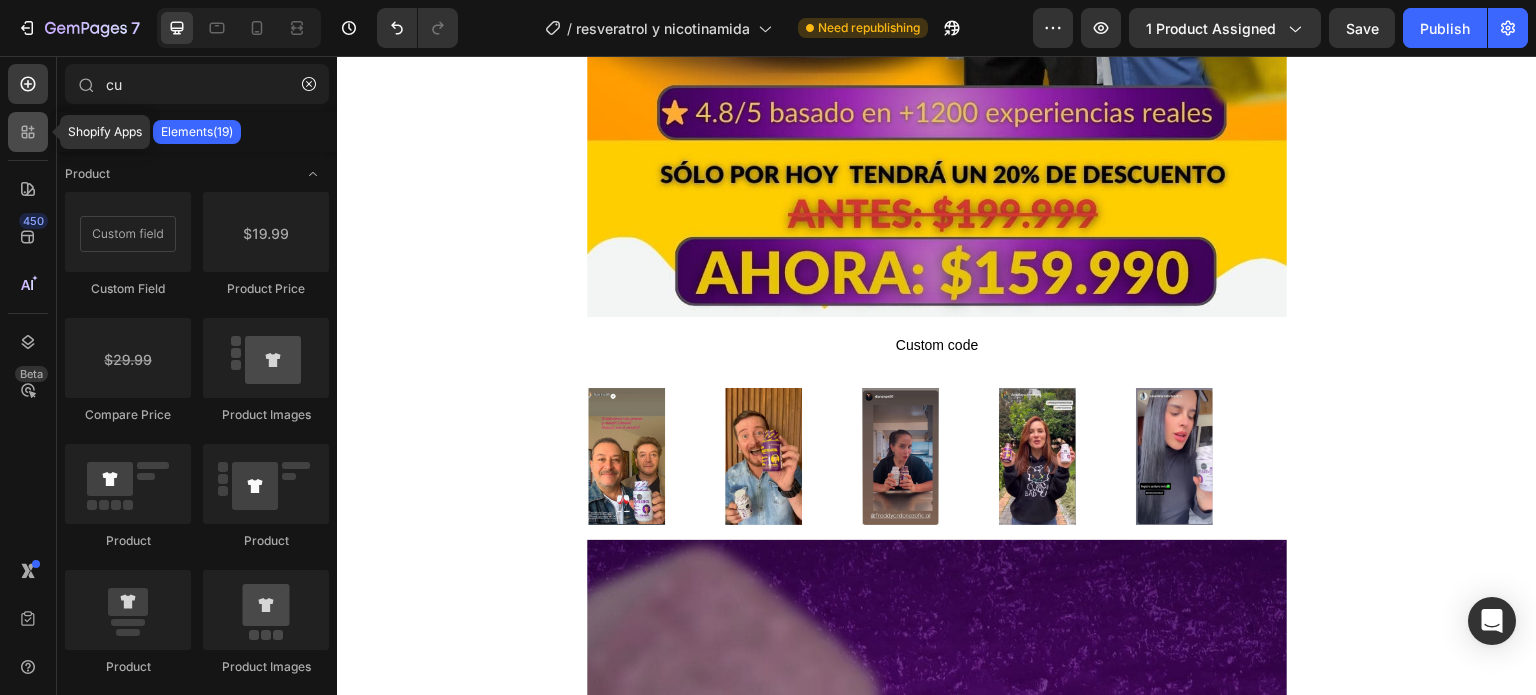 click 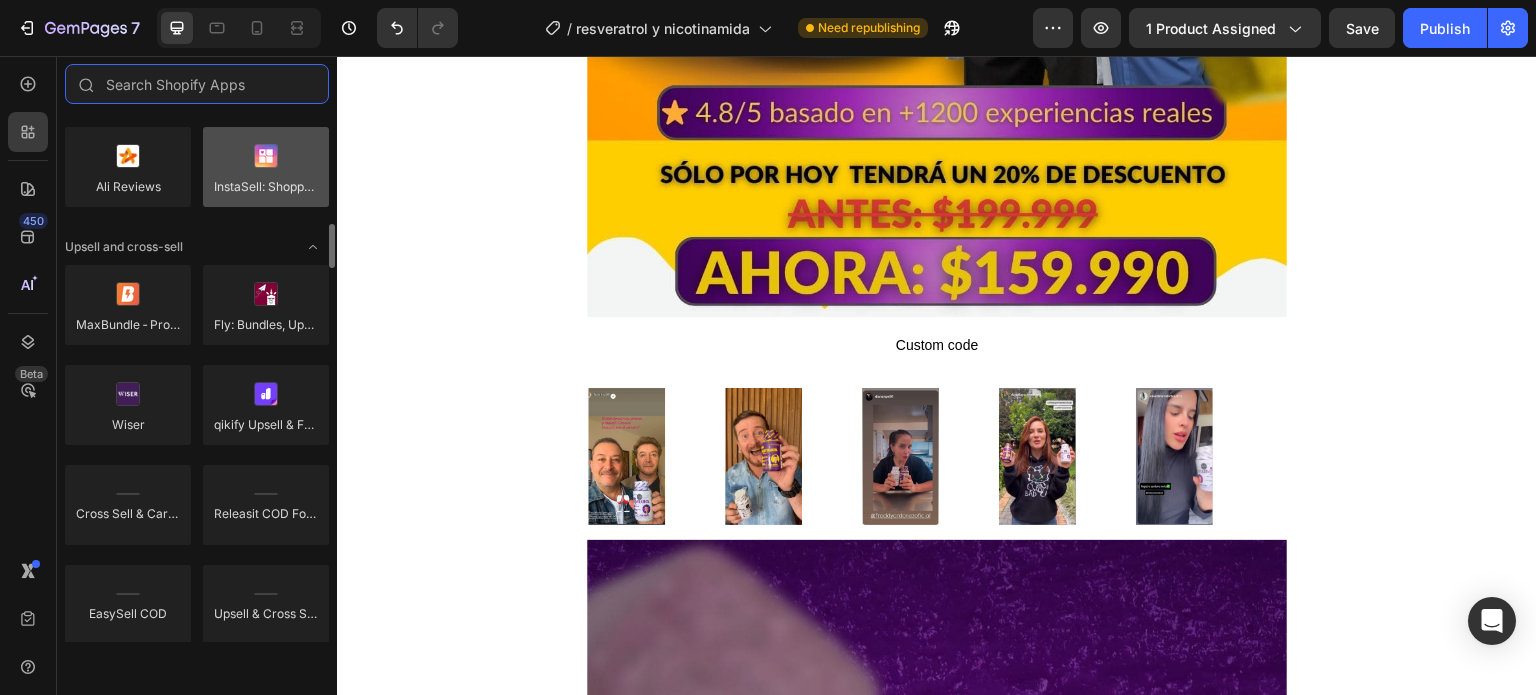 scroll, scrollTop: 786, scrollLeft: 0, axis: vertical 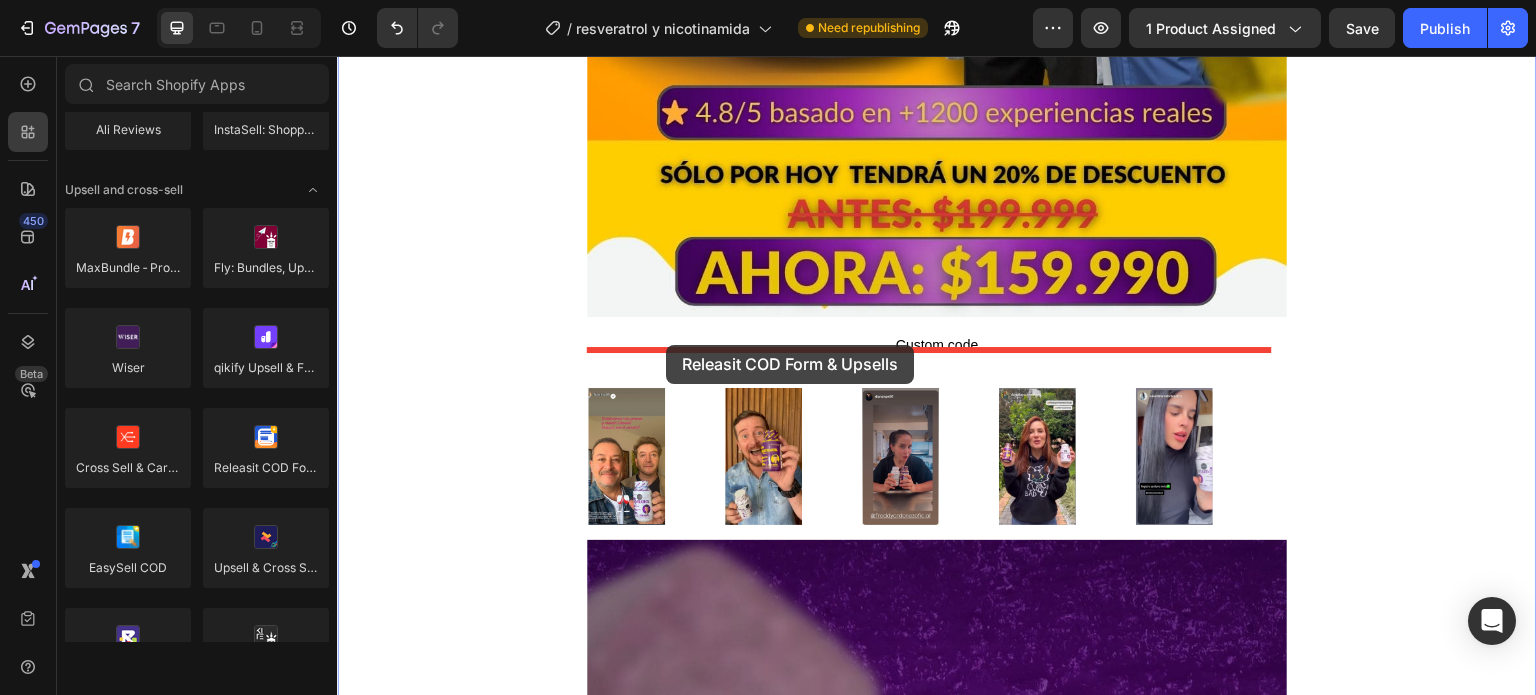 drag, startPoint x: 597, startPoint y: 506, endPoint x: 666, endPoint y: 345, distance: 175.16278 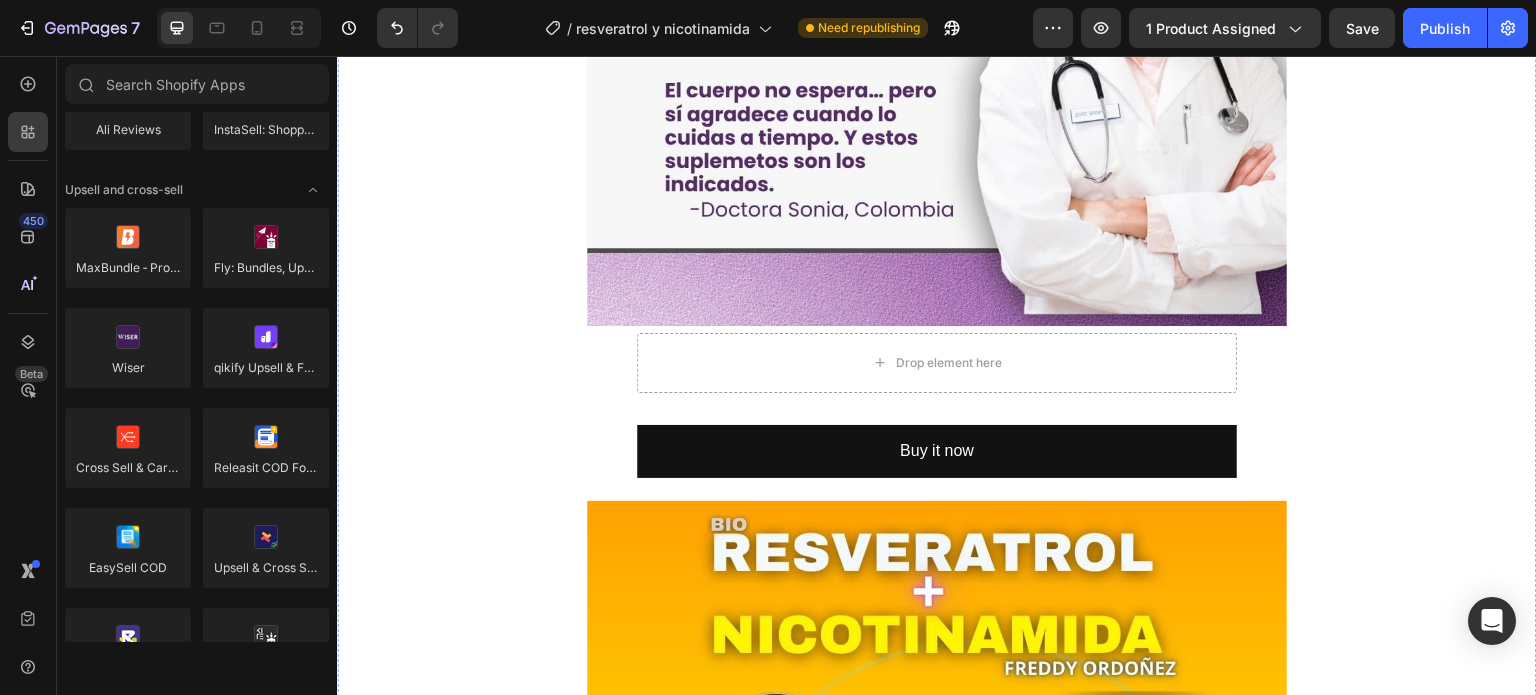 scroll, scrollTop: 5880, scrollLeft: 0, axis: vertical 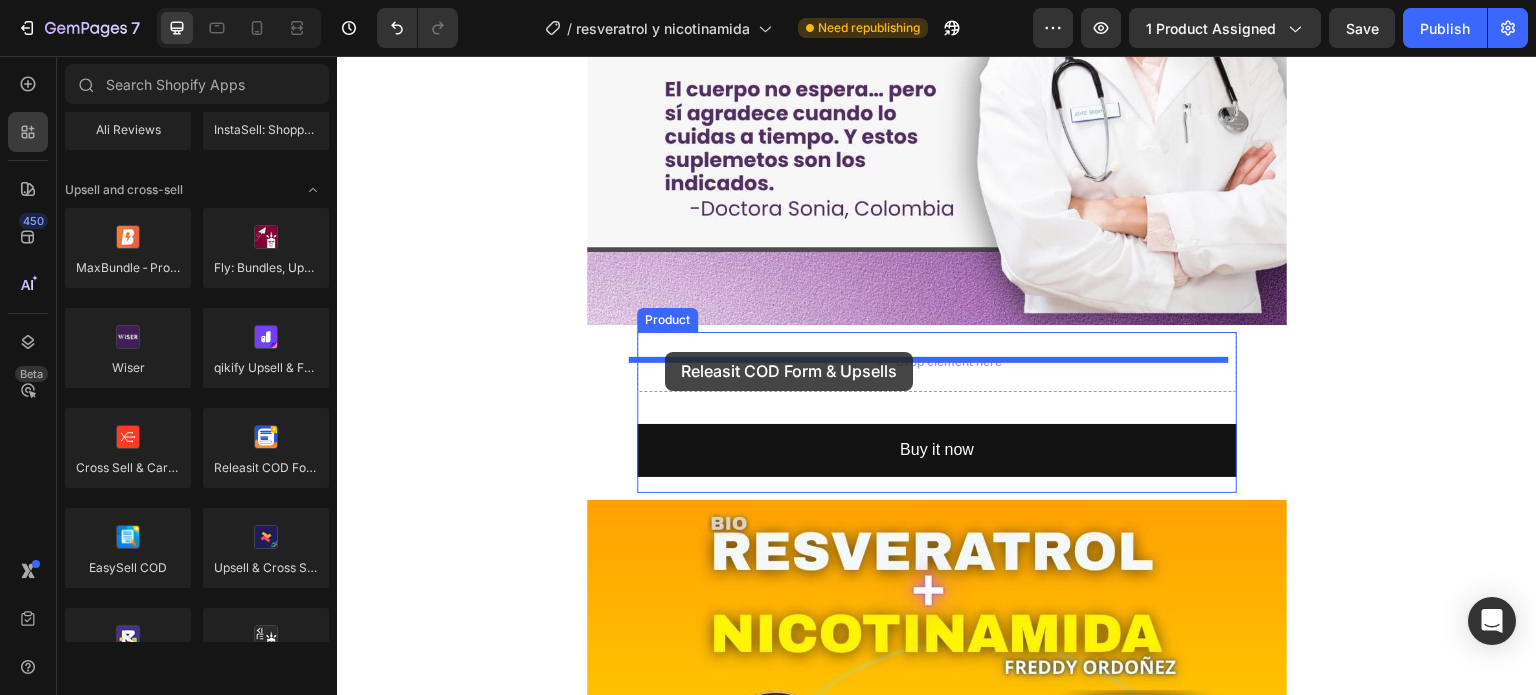 drag, startPoint x: 604, startPoint y: 511, endPoint x: 665, endPoint y: 352, distance: 170.29973 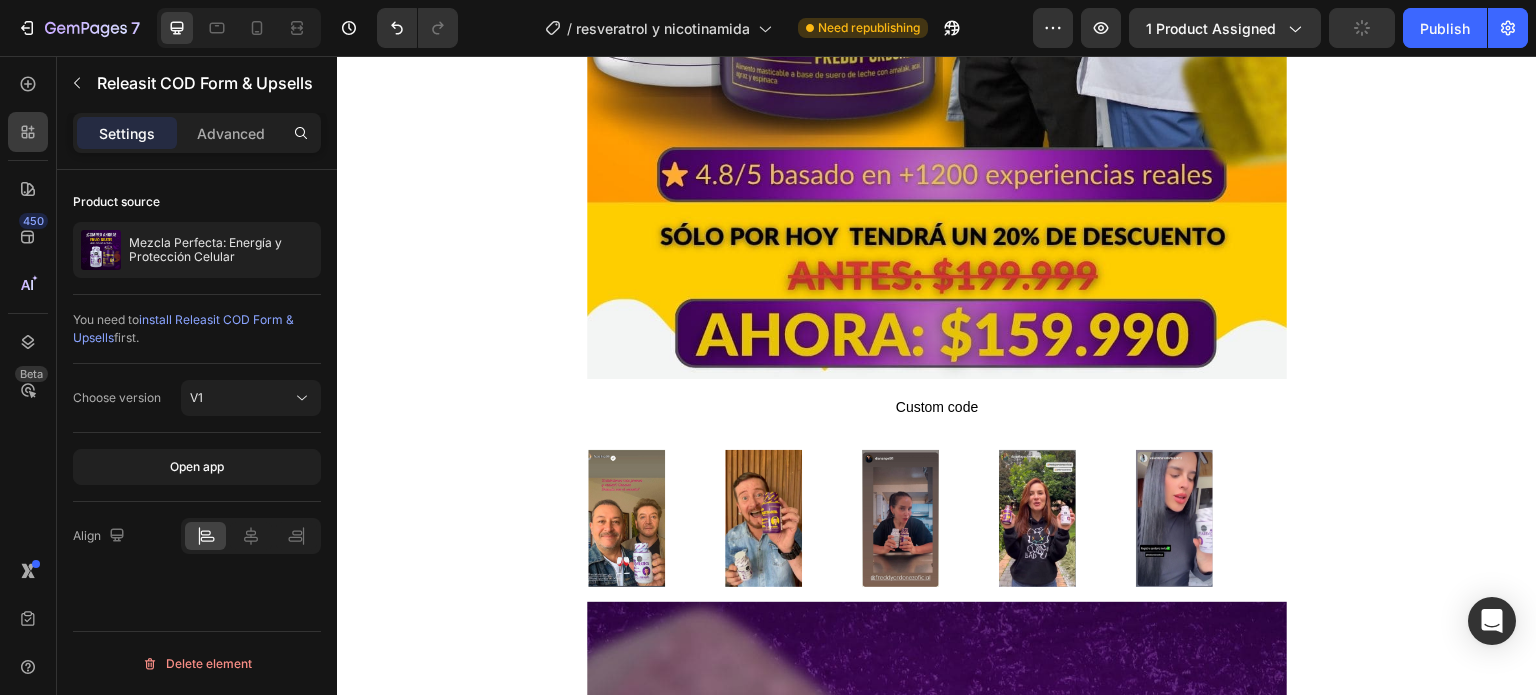 scroll, scrollTop: 811, scrollLeft: 0, axis: vertical 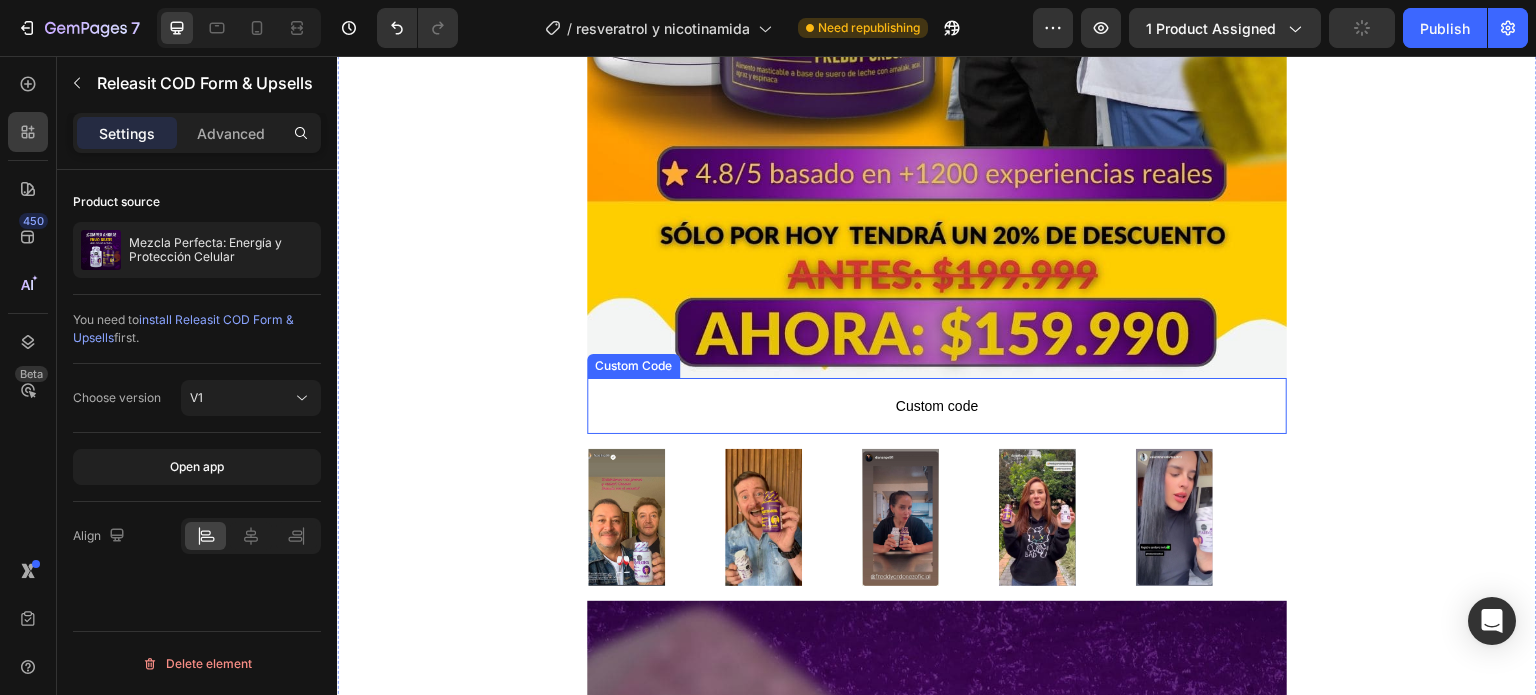 click on "Custom code" at bounding box center (937, 406) 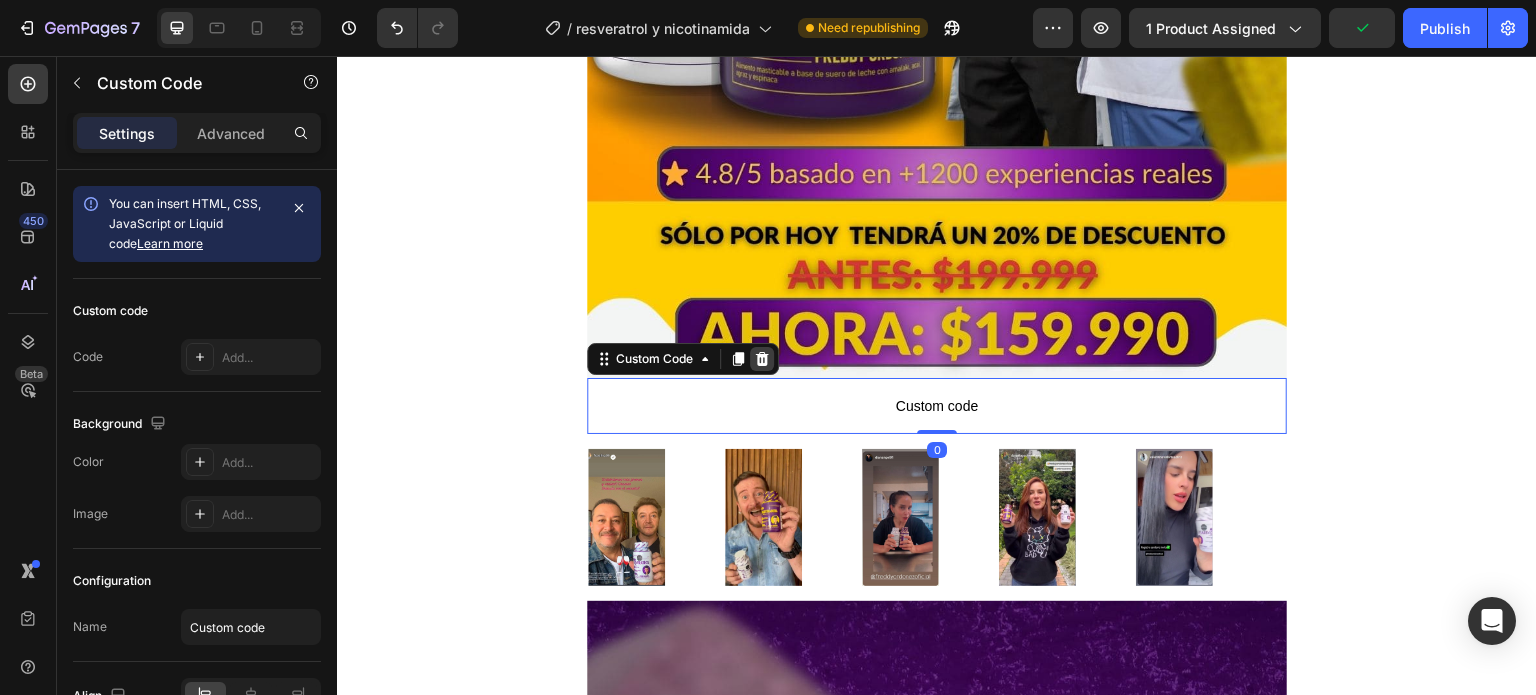 click 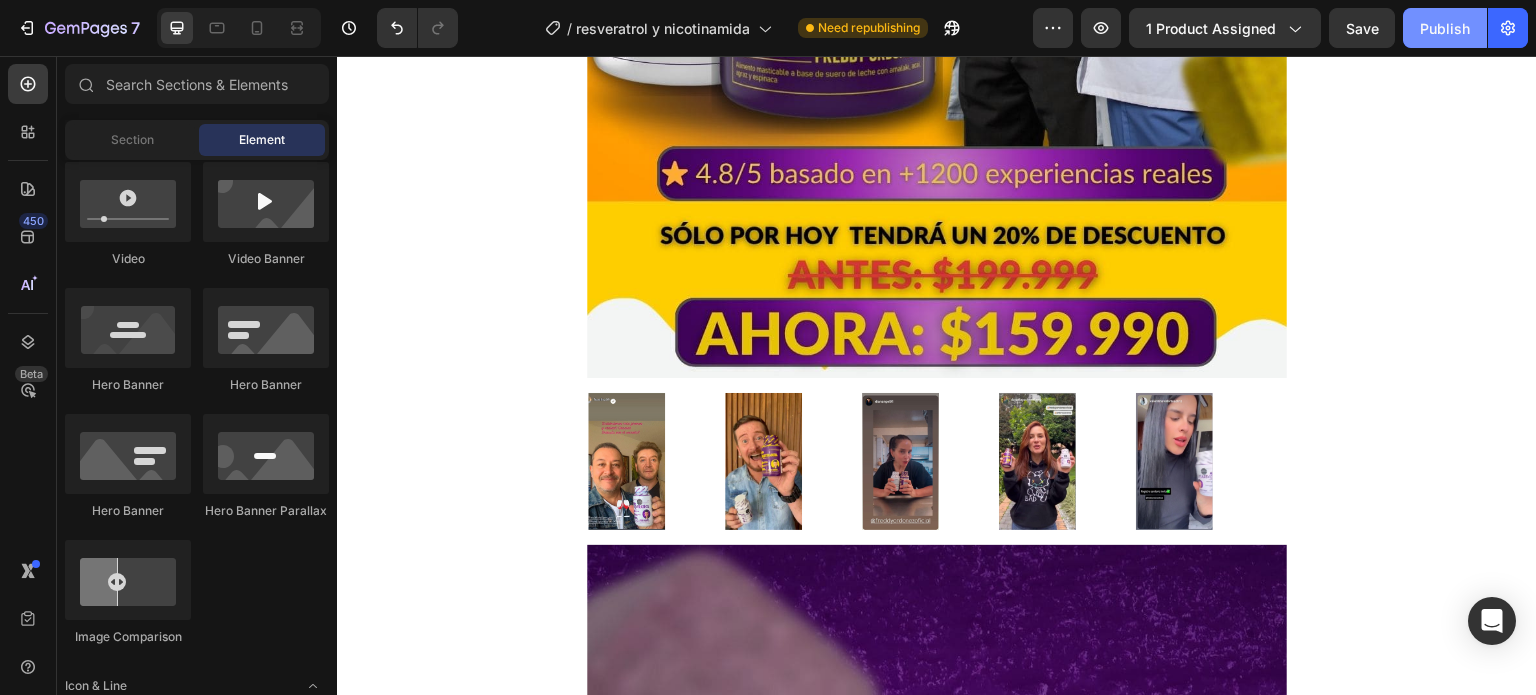 click on "Publish" 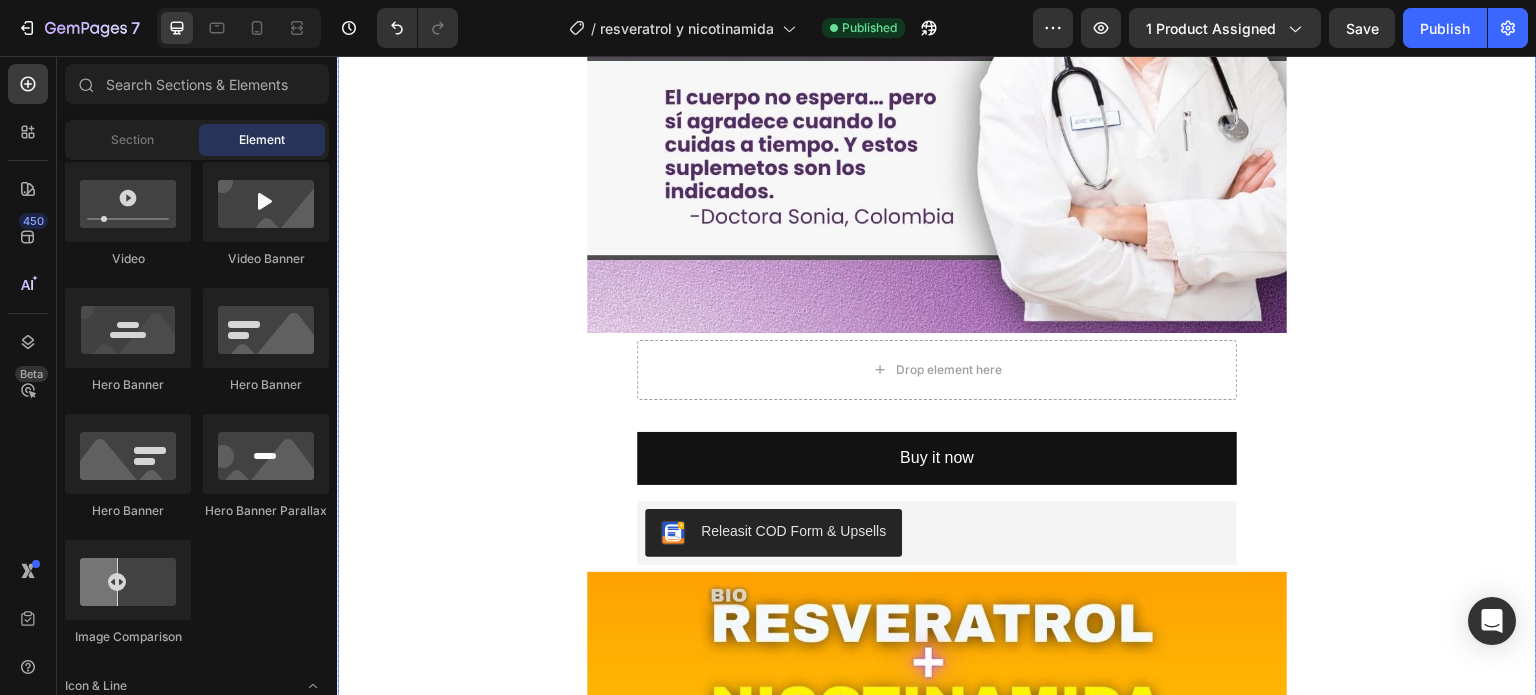 scroll, scrollTop: 5816, scrollLeft: 0, axis: vertical 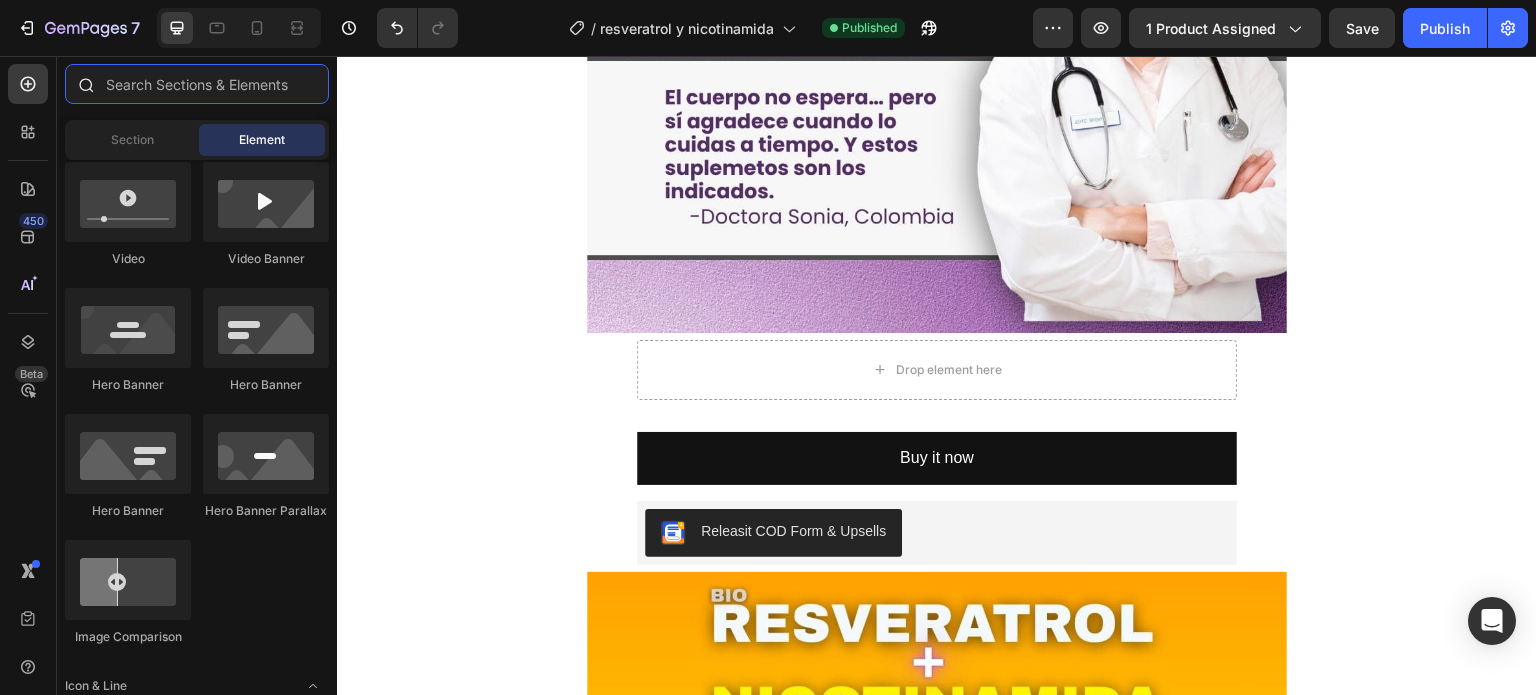 click at bounding box center [197, 84] 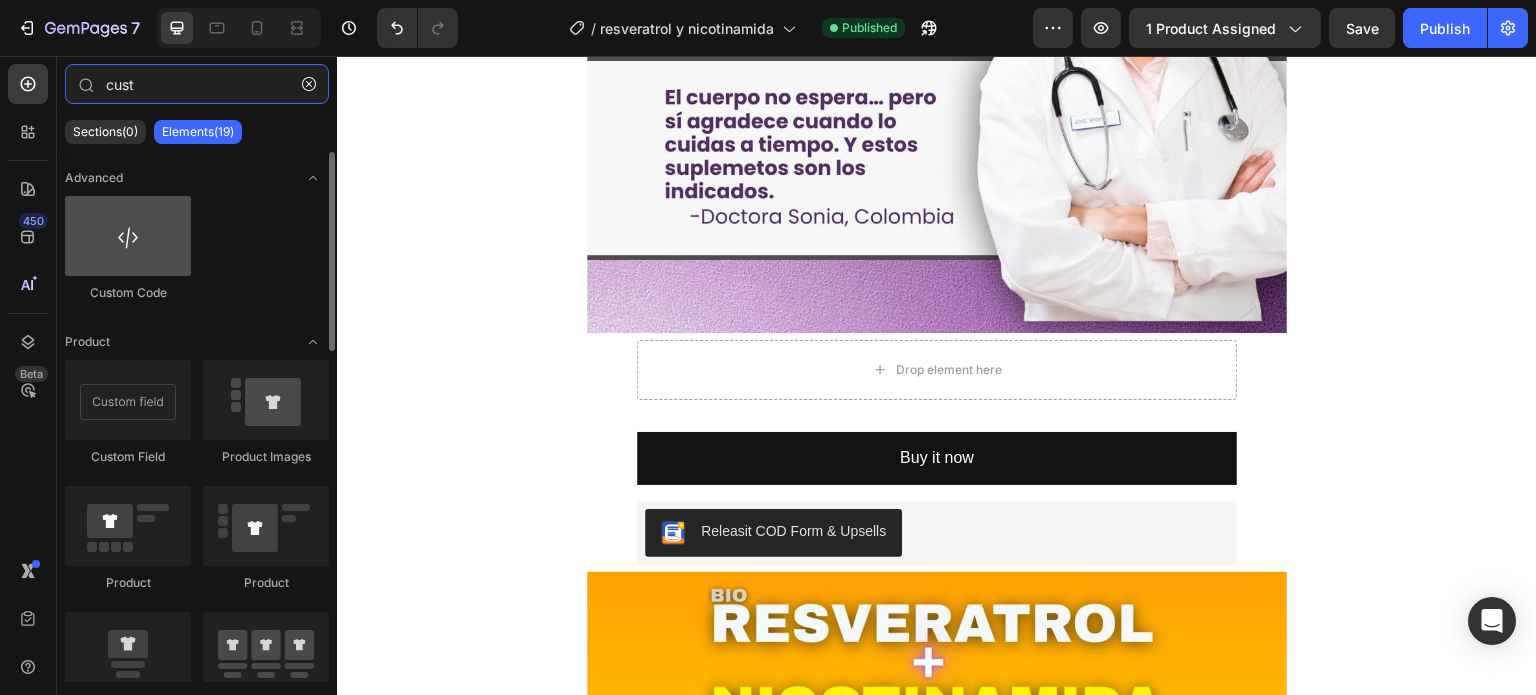 type on "cust" 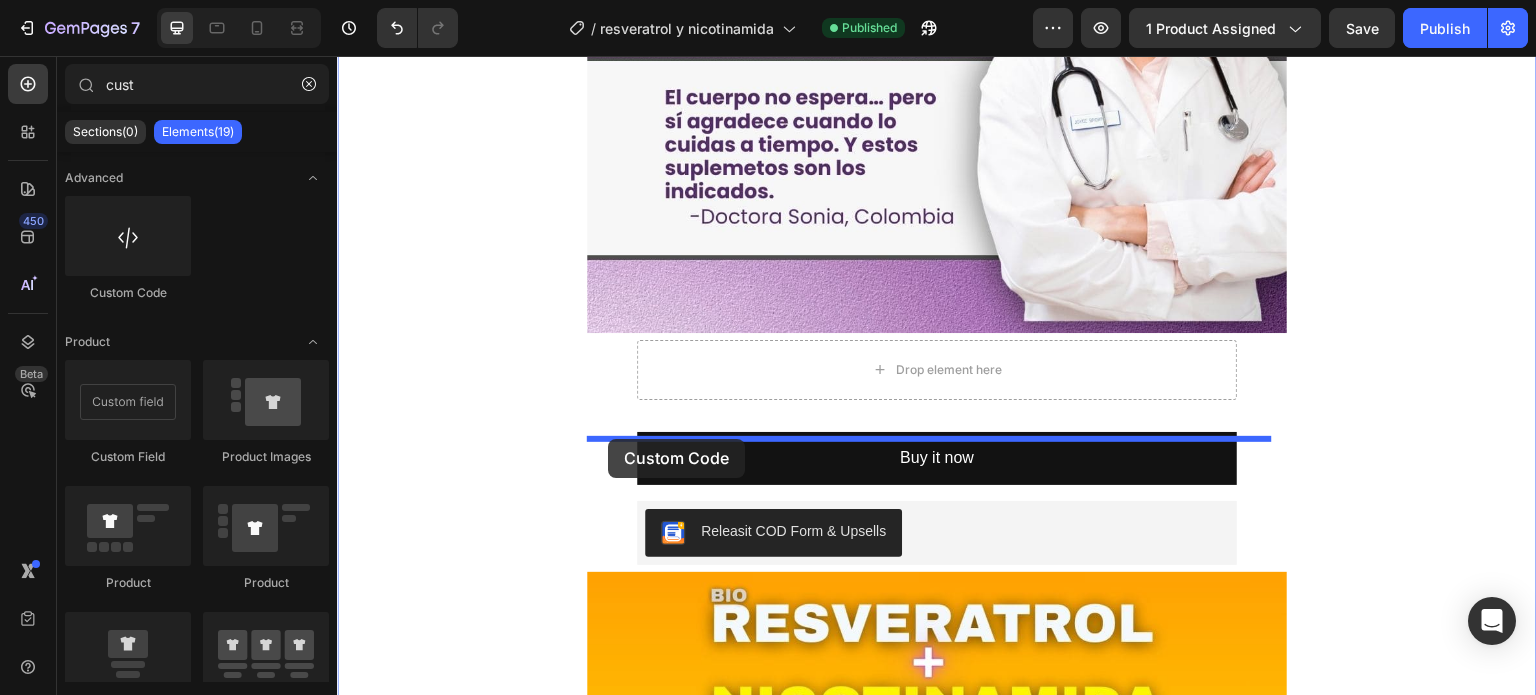 drag, startPoint x: 478, startPoint y: 295, endPoint x: 608, endPoint y: 439, distance: 194 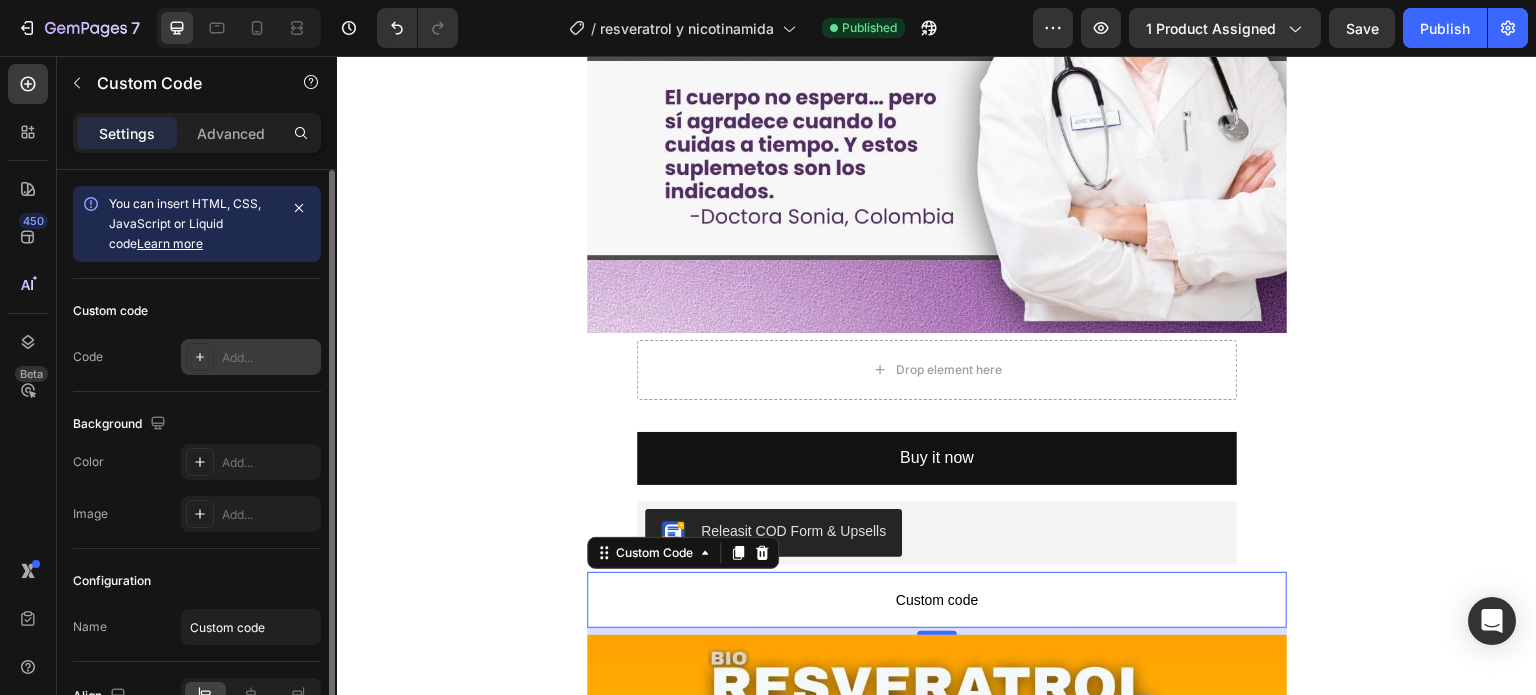 click on "Add..." at bounding box center [269, 358] 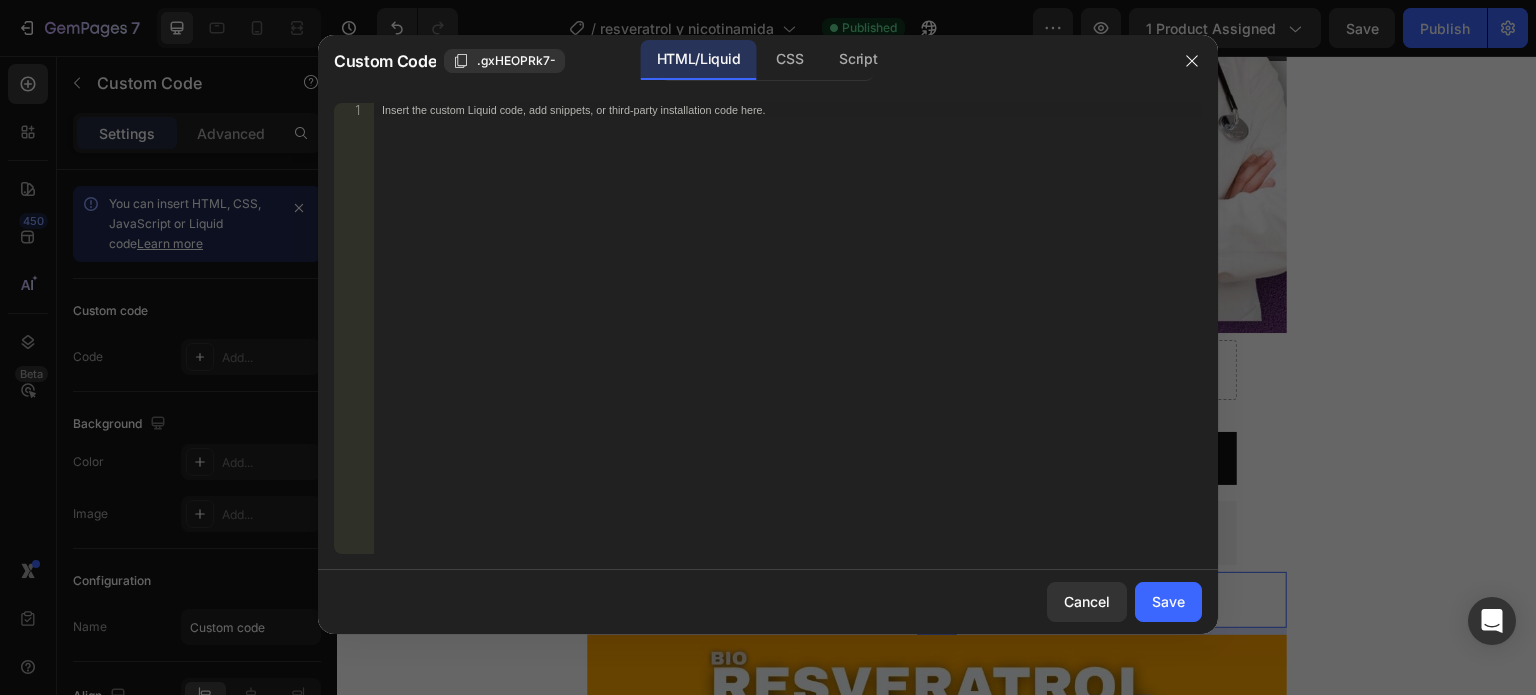 type 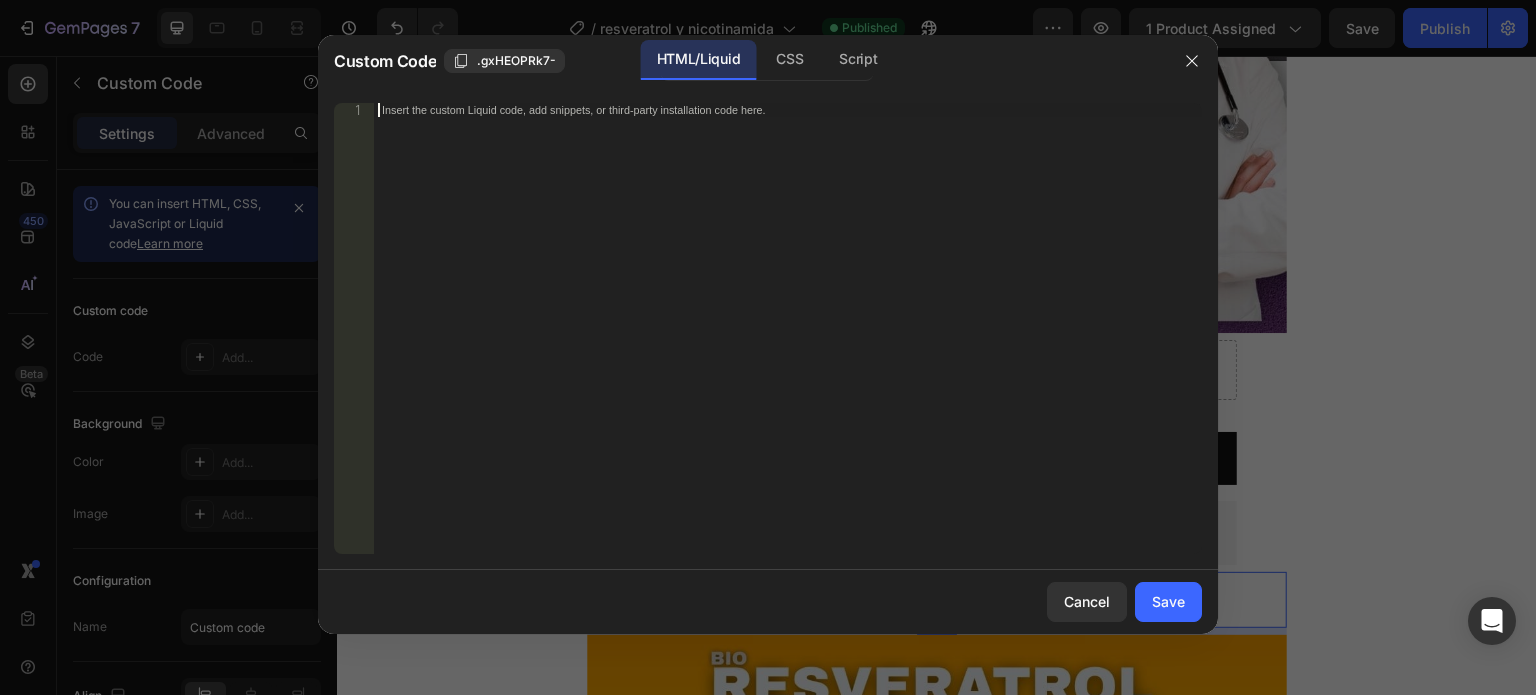 click on "Insert the custom Liquid code, add snippets, or third-party installation code here." at bounding box center (788, 342) 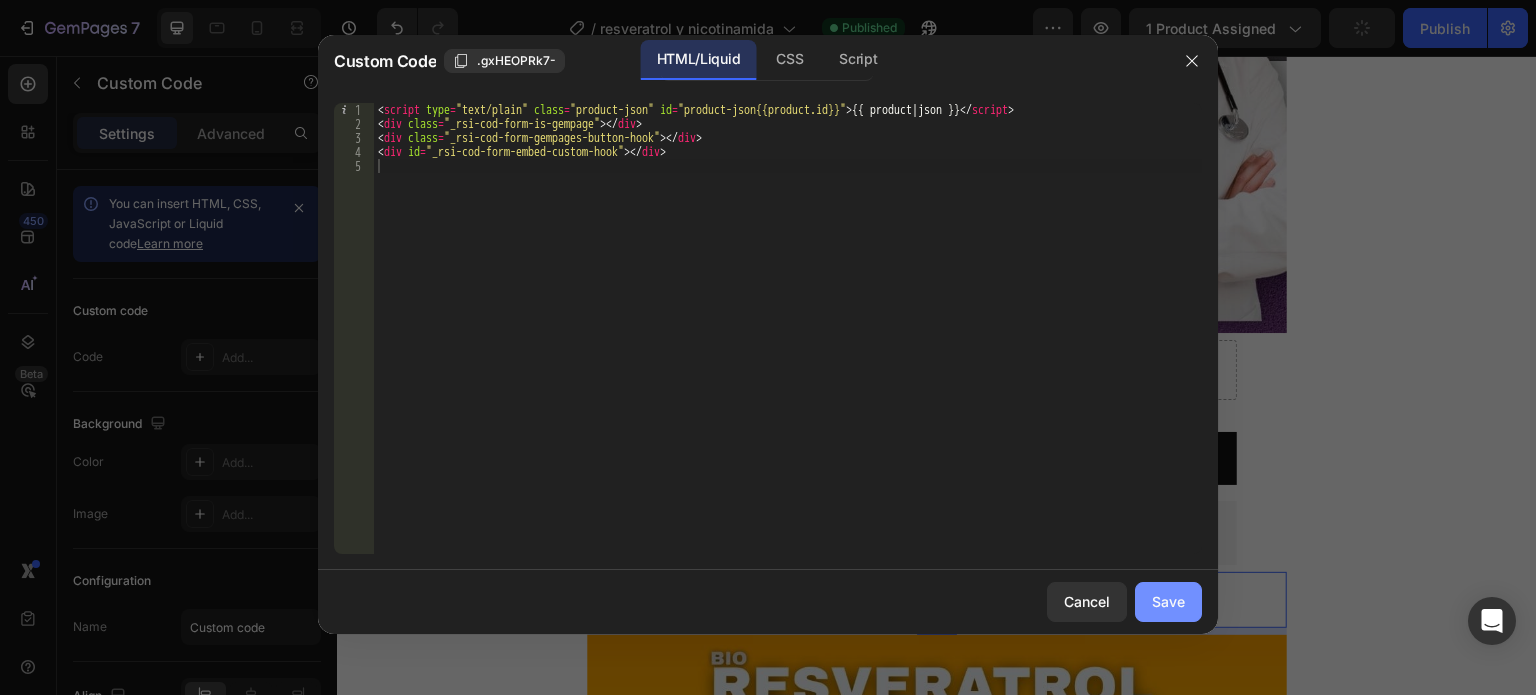 click on "Save" at bounding box center [1168, 601] 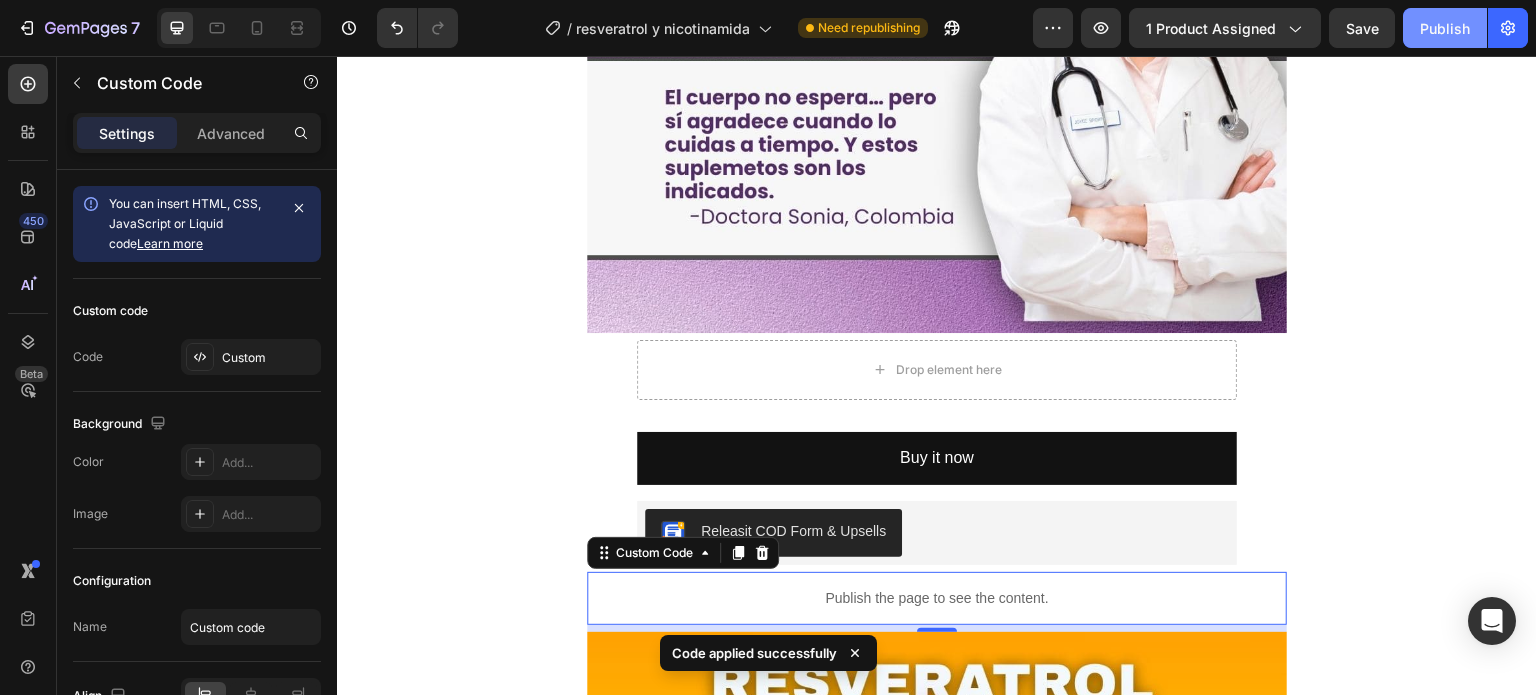 click on "Publish" at bounding box center [1445, 28] 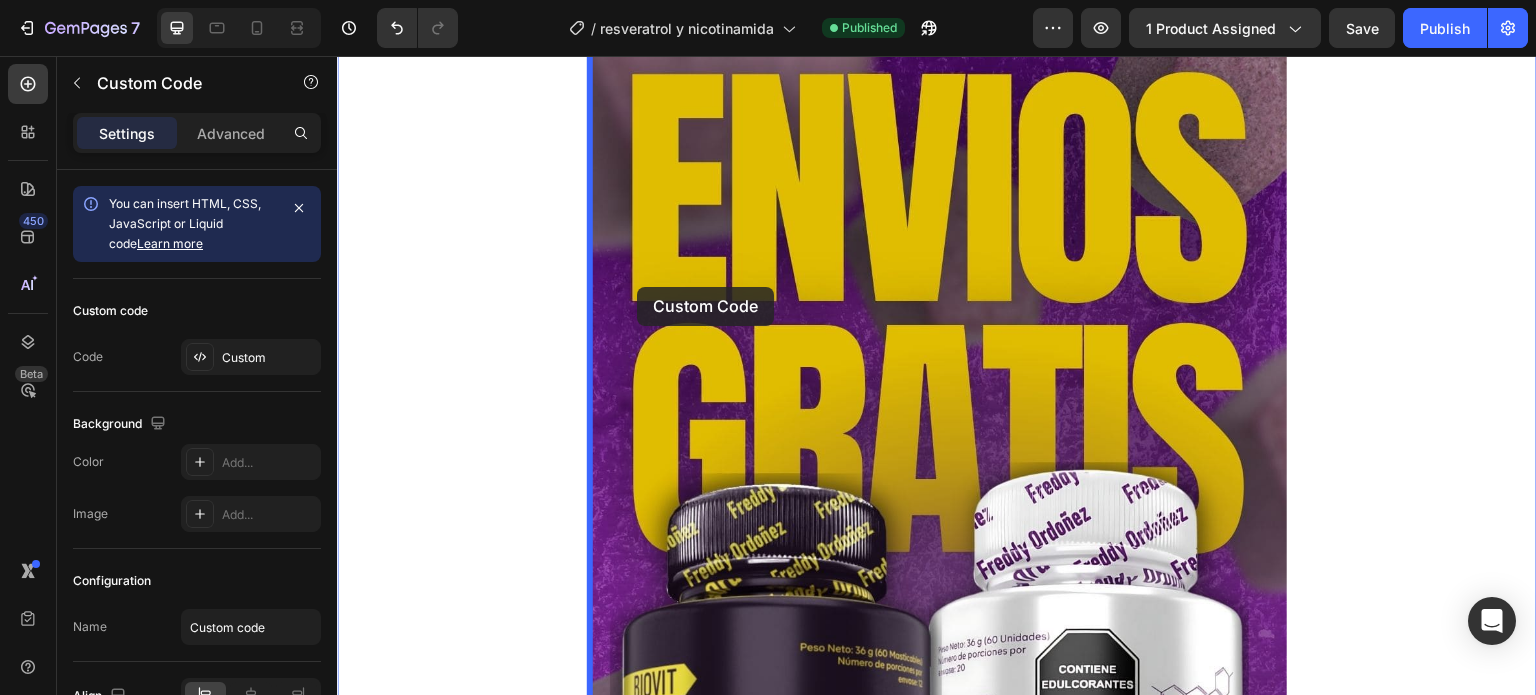 scroll, scrollTop: 1134, scrollLeft: 0, axis: vertical 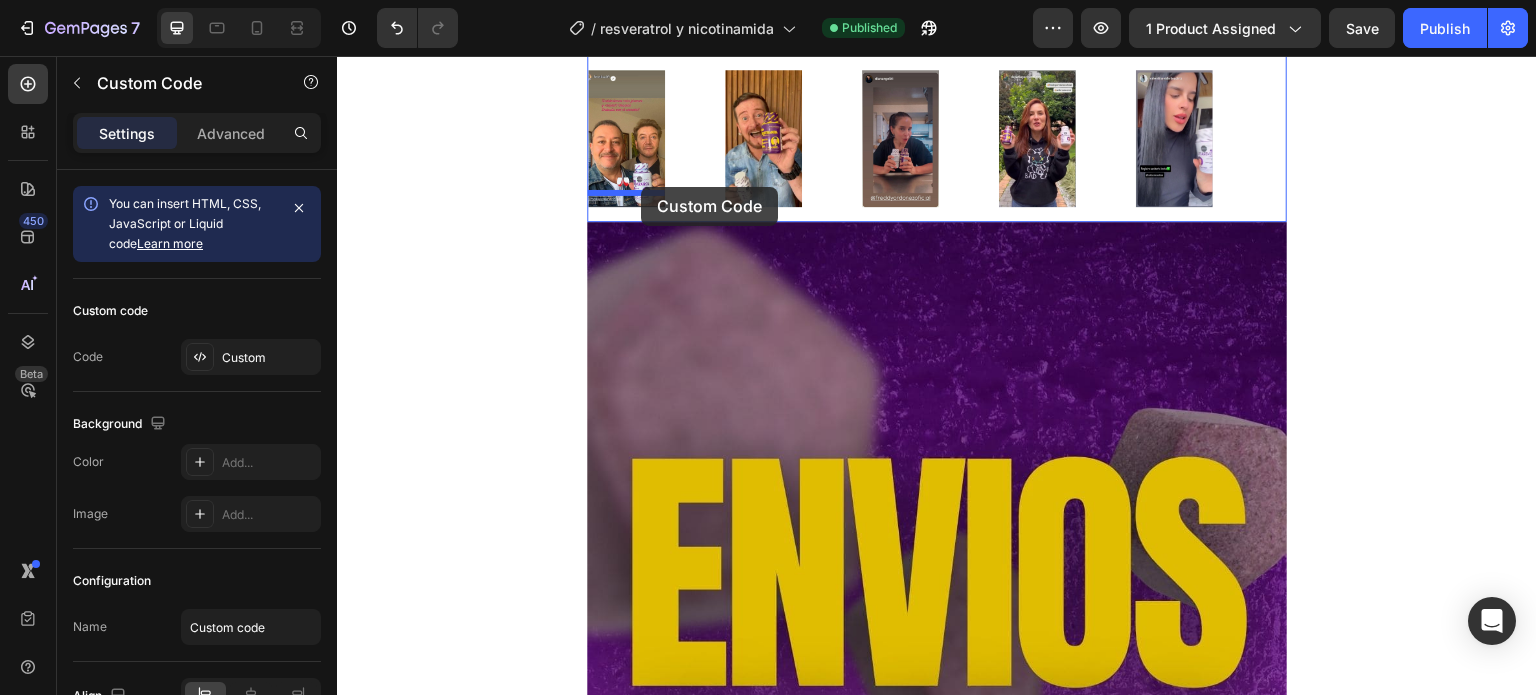 drag, startPoint x: 612, startPoint y: 463, endPoint x: 641, endPoint y: 187, distance: 277.51938 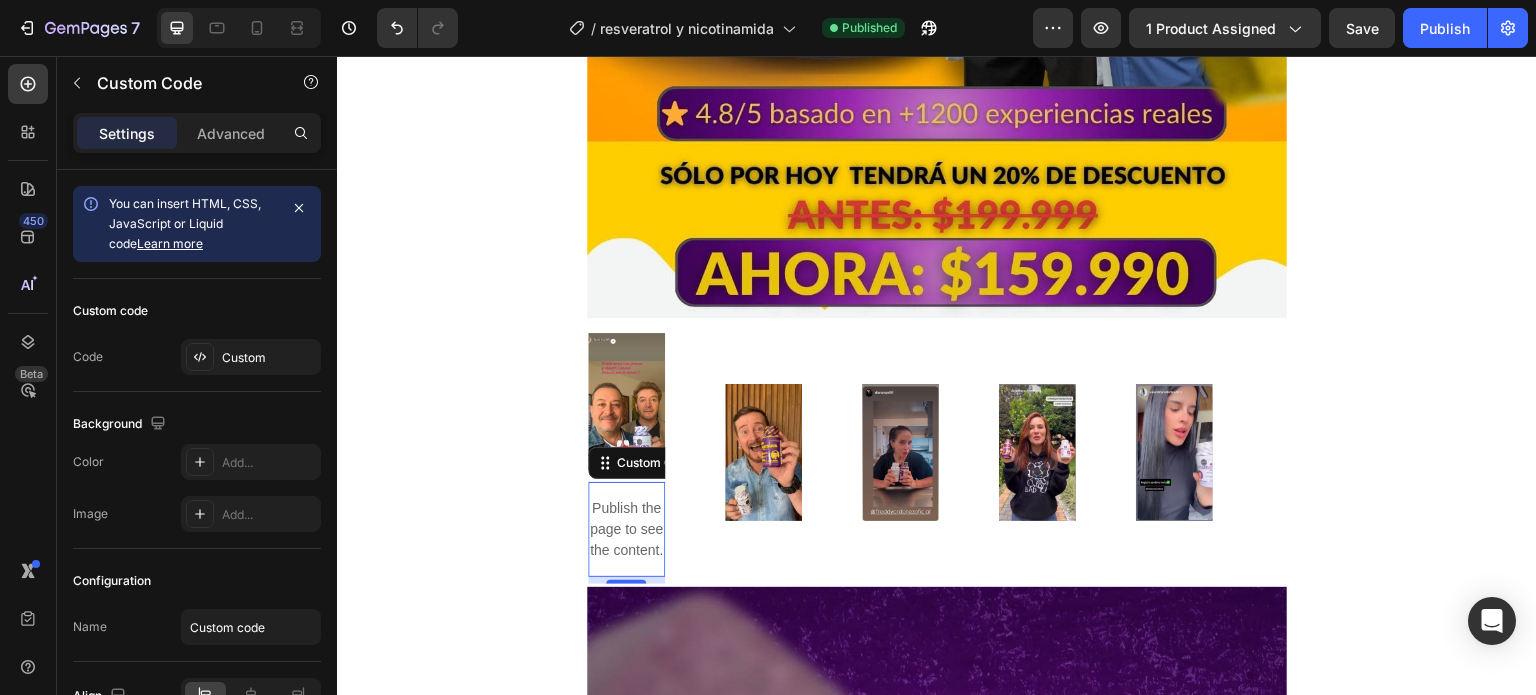 scroll, scrollTop: 870, scrollLeft: 0, axis: vertical 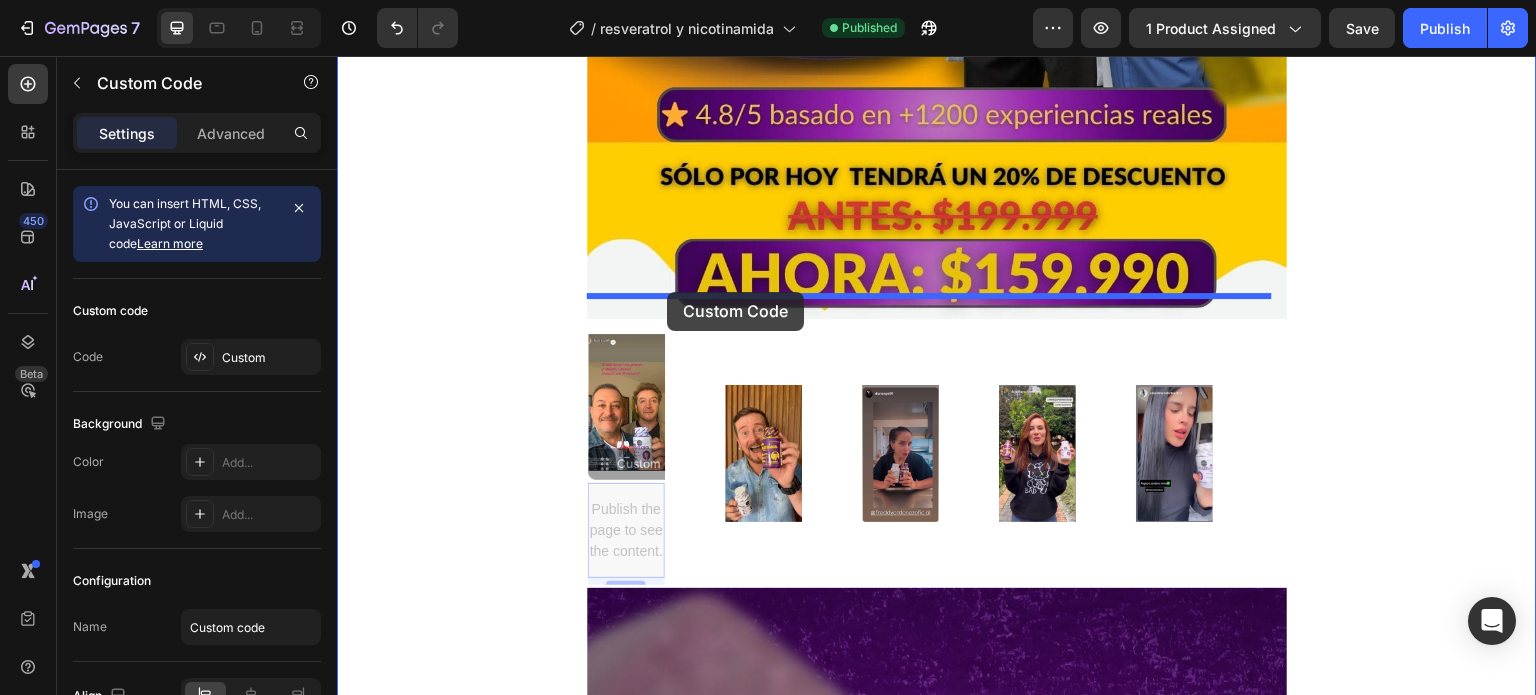 drag, startPoint x: 622, startPoint y: 488, endPoint x: 667, endPoint y: 292, distance: 201.09947 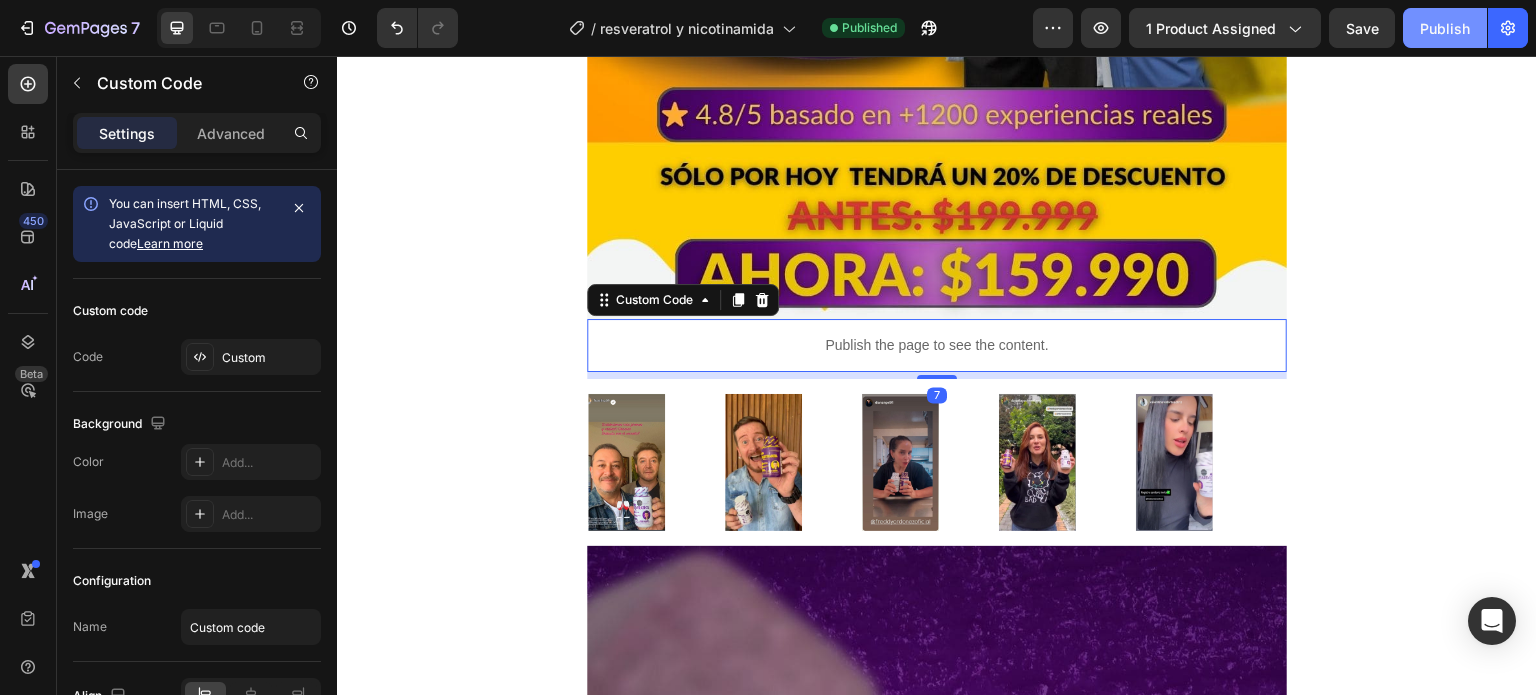 click on "Publish" at bounding box center [1445, 28] 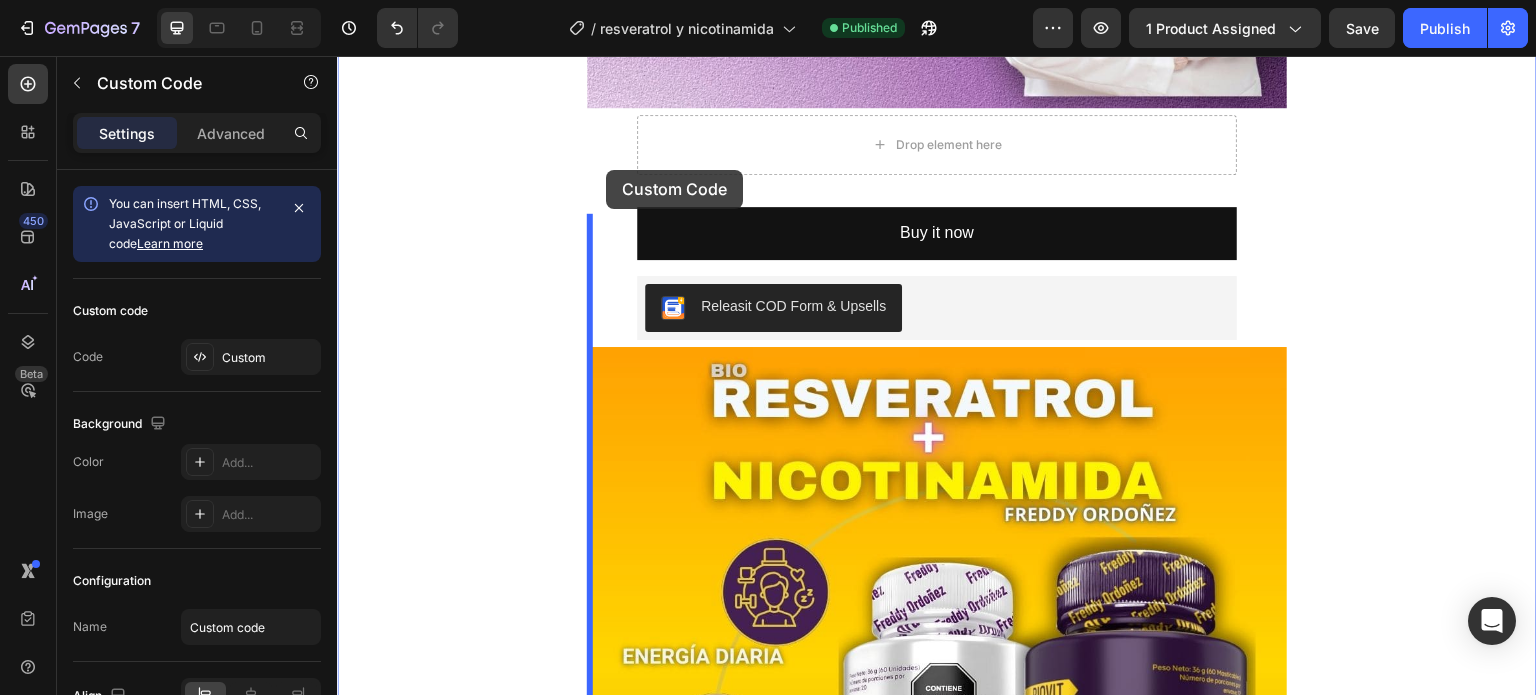 scroll, scrollTop: 6060, scrollLeft: 0, axis: vertical 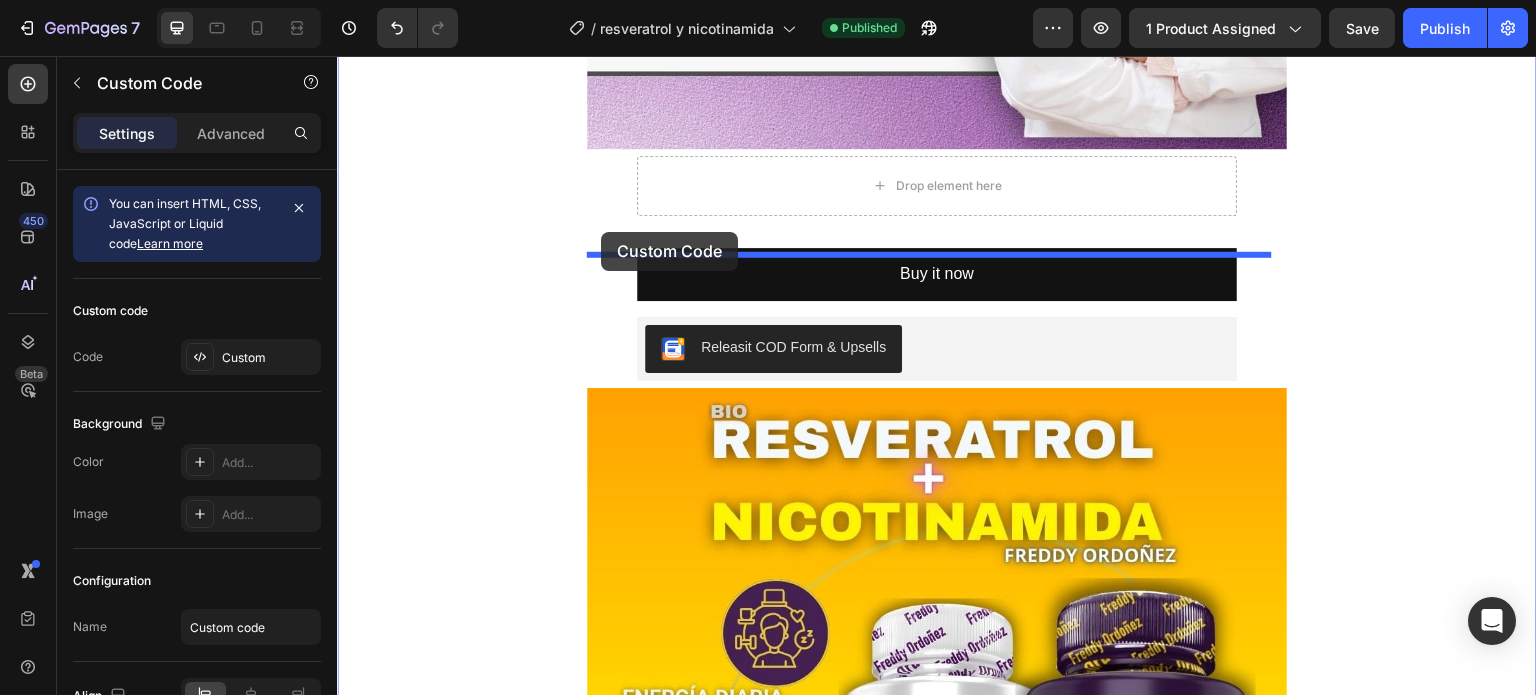 drag, startPoint x: 613, startPoint y: 321, endPoint x: 601, endPoint y: 232, distance: 89.80534 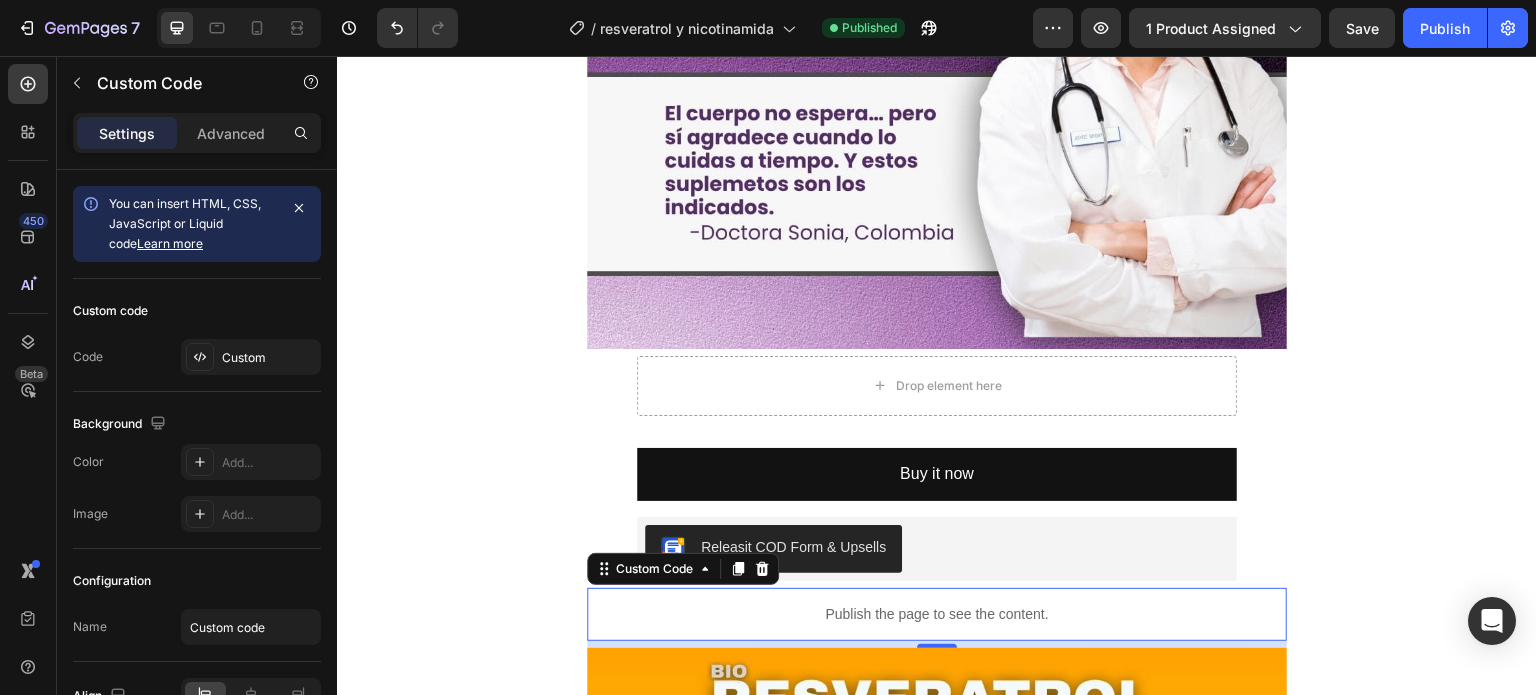 scroll, scrollTop: 5796, scrollLeft: 0, axis: vertical 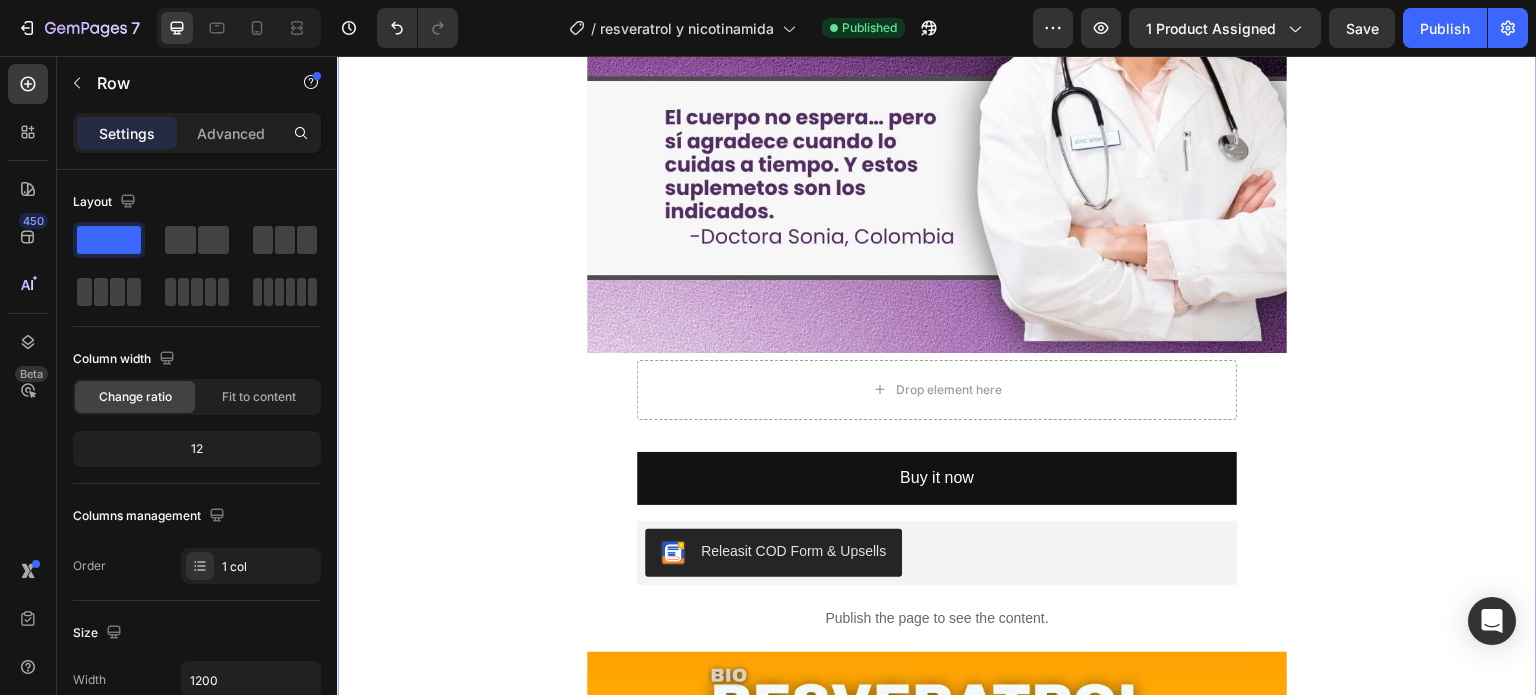 click on "ENERGÍA VISIBLE Text Block RESULTADOS REALES Text Block CAMBIO DESDE ADENTRO Text Block RUTINA QUE FUNCIONA Text Block ENERGÍA VISIBLE Text Block RESULTADOS REALES Text Block CAMBIO DESDE ADENTRO Text Block RUTINA QUE FUNCIONA Text Block Marquee Image Image Image Image Image Image Image Image Image Image Image Marquee Image Image Image
Drop element here Buy it now Dynamic Checkout Releasit COD Form & Upsells Releasit COD Form & Upsells Product
Publish the page to see the content.
Custom Code Image Image Image Image Image Image Marquee PREGUNTAS FRECUENTES Heading
¿Quién puede tomar este combo? Adultos mayores de 25 años que quieran mejorar su energía, piel y bienestar general. Text Block
¿Cuánto tiempo tarda en notarse el efecto?
¿Tiene azúcar o ingredientes artificiales?
¿Puedo tomarlo si ya uso otros suplementos?" at bounding box center [937, -420] 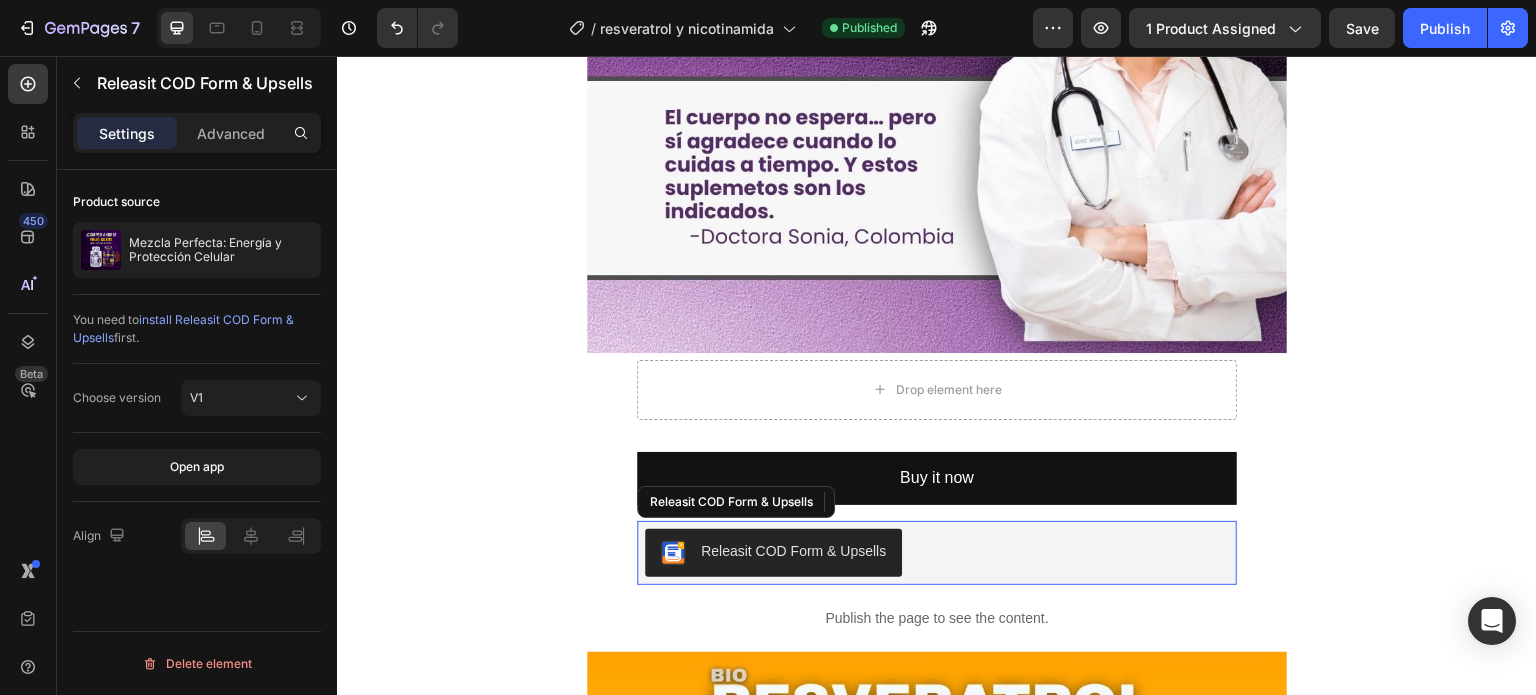 click on "Releasit COD Form & Upsells" at bounding box center [937, 553] 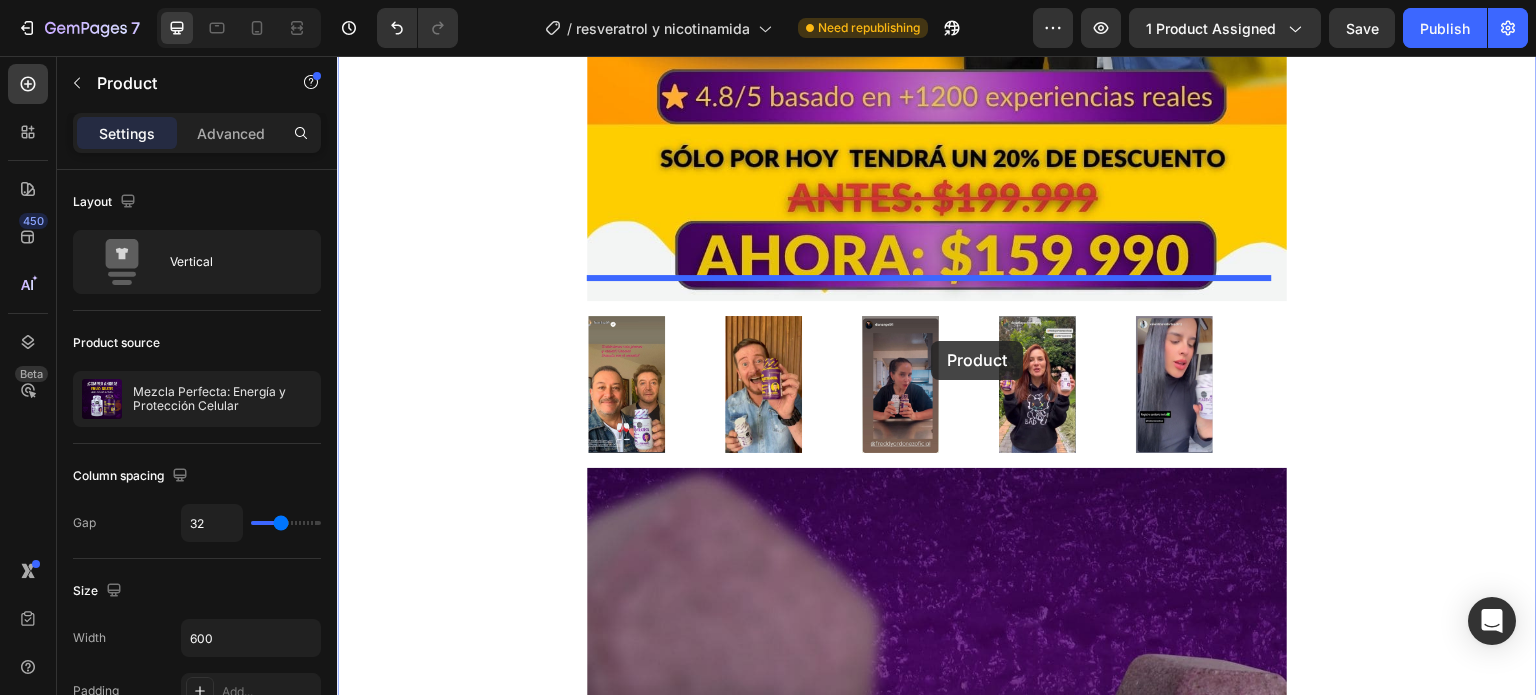 scroll, scrollTop: 866, scrollLeft: 0, axis: vertical 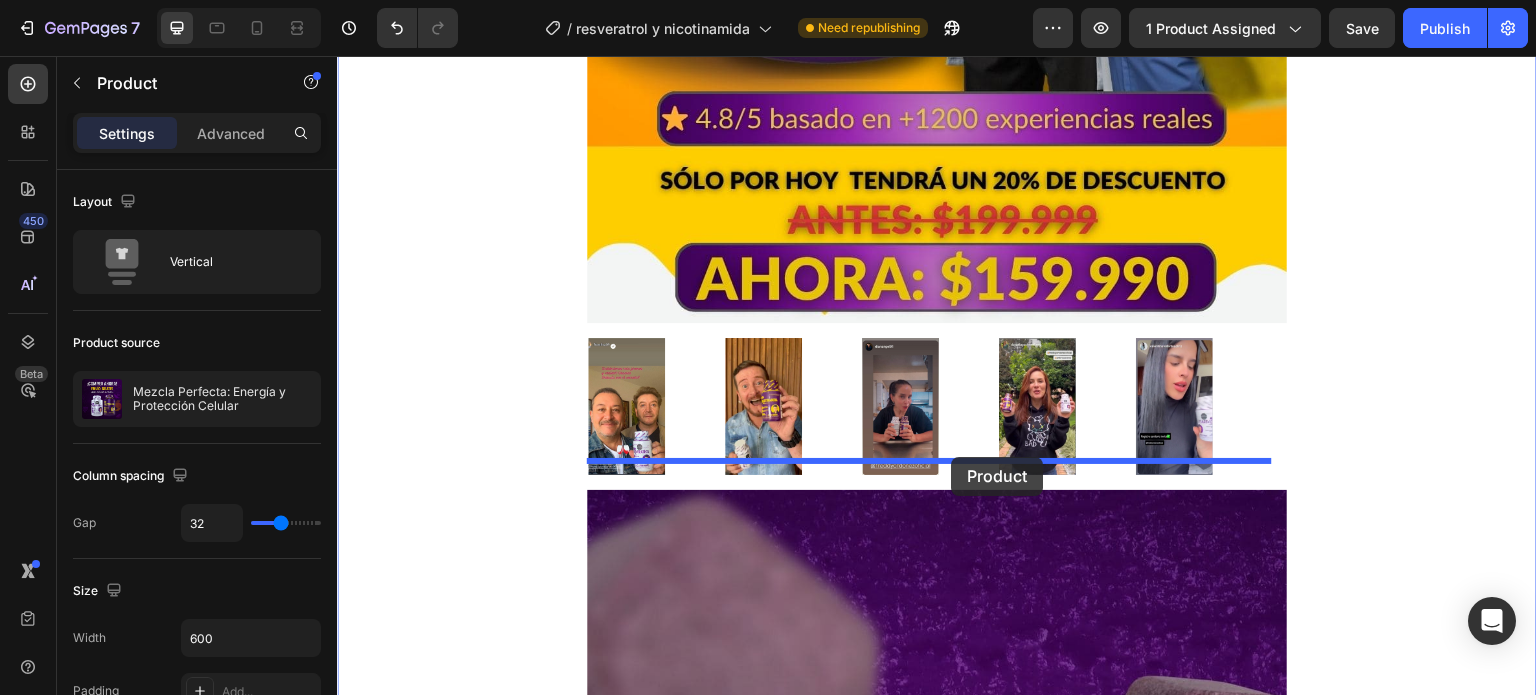 drag, startPoint x: 1203, startPoint y: 303, endPoint x: 952, endPoint y: 457, distance: 294.4775 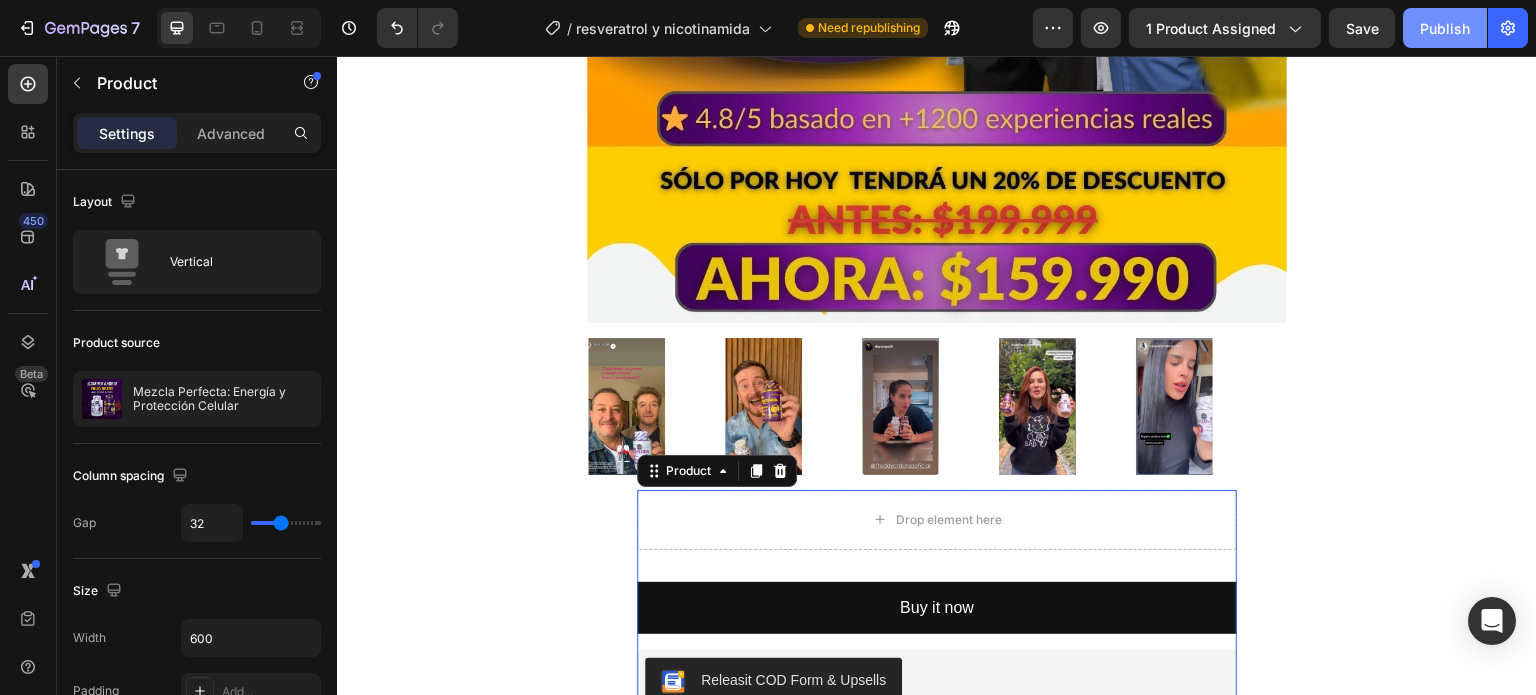 click on "Publish" at bounding box center [1445, 28] 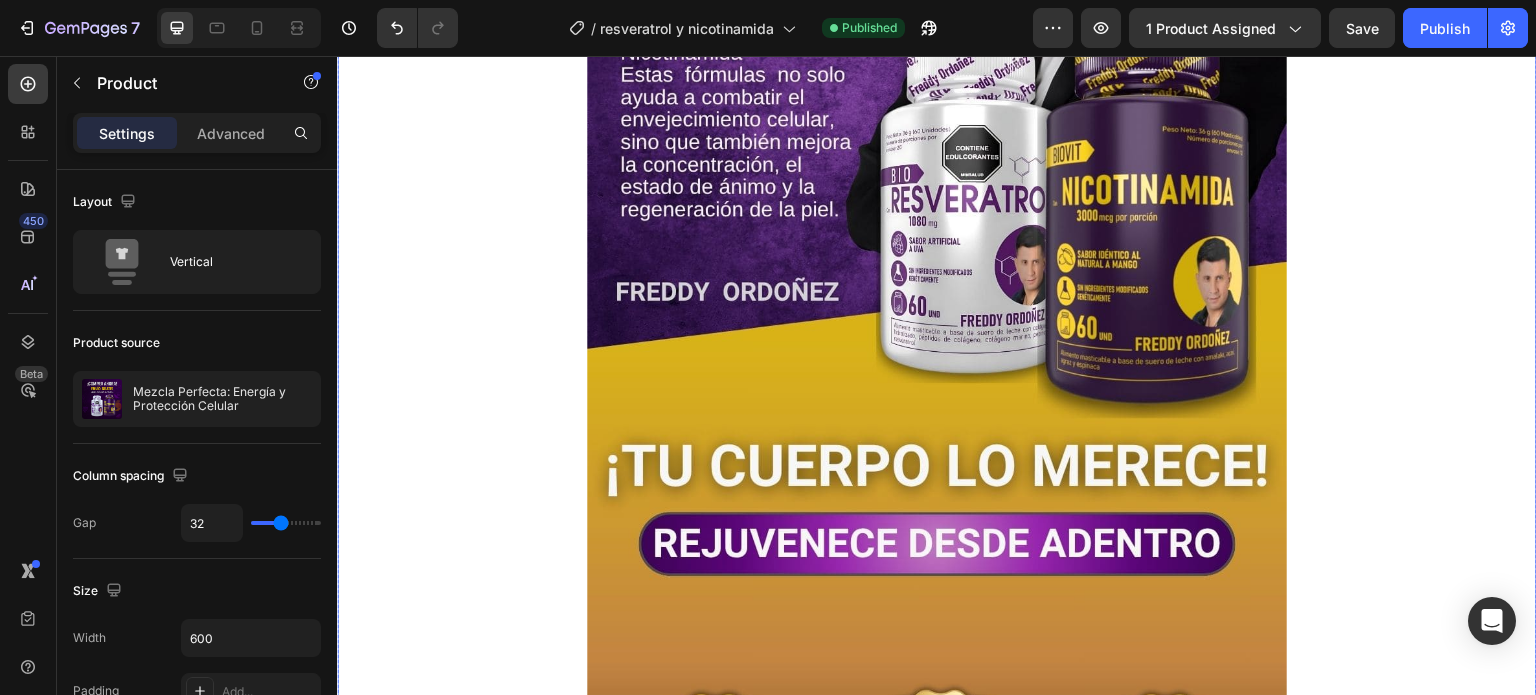 scroll, scrollTop: 8678, scrollLeft: 0, axis: vertical 